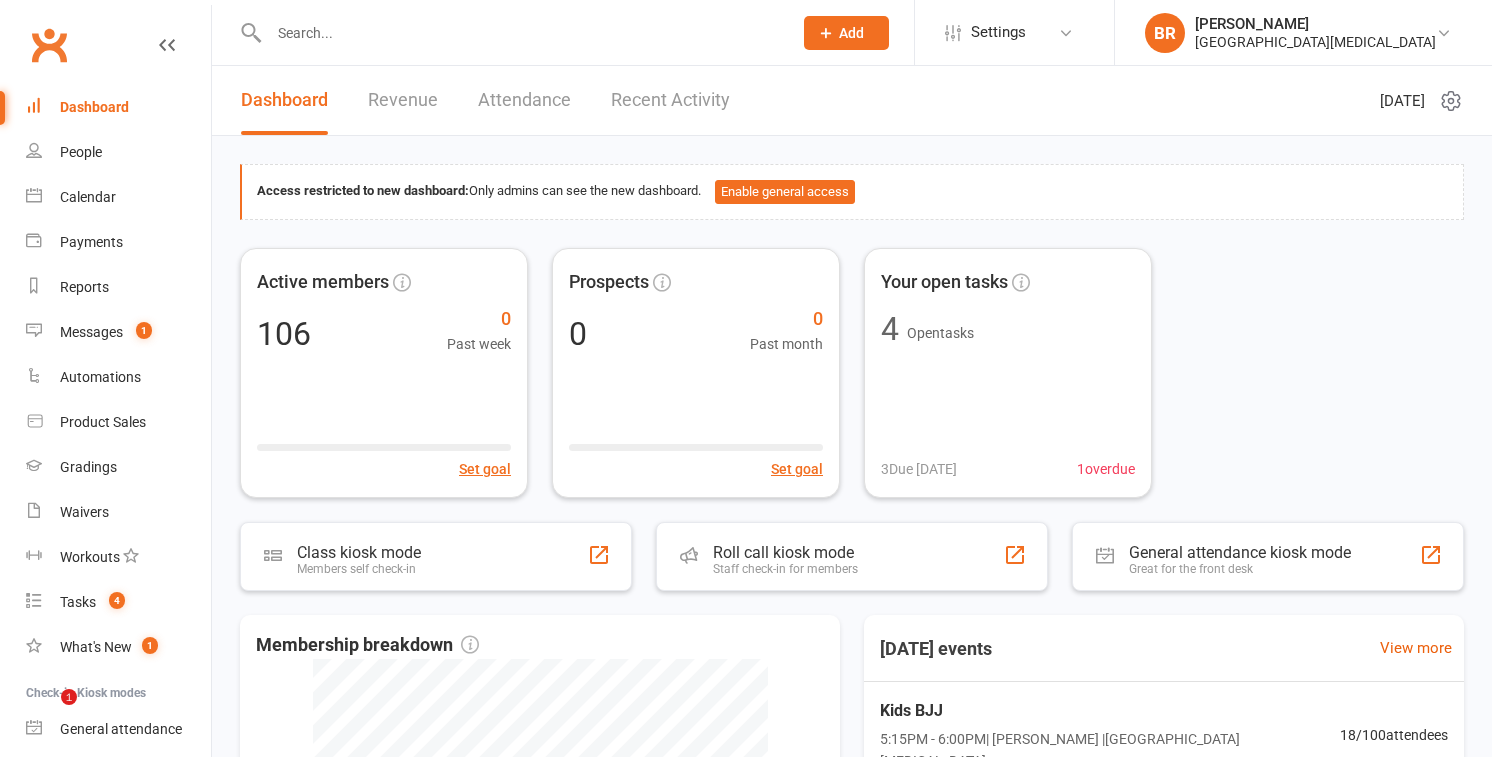 scroll, scrollTop: 0, scrollLeft: 0, axis: both 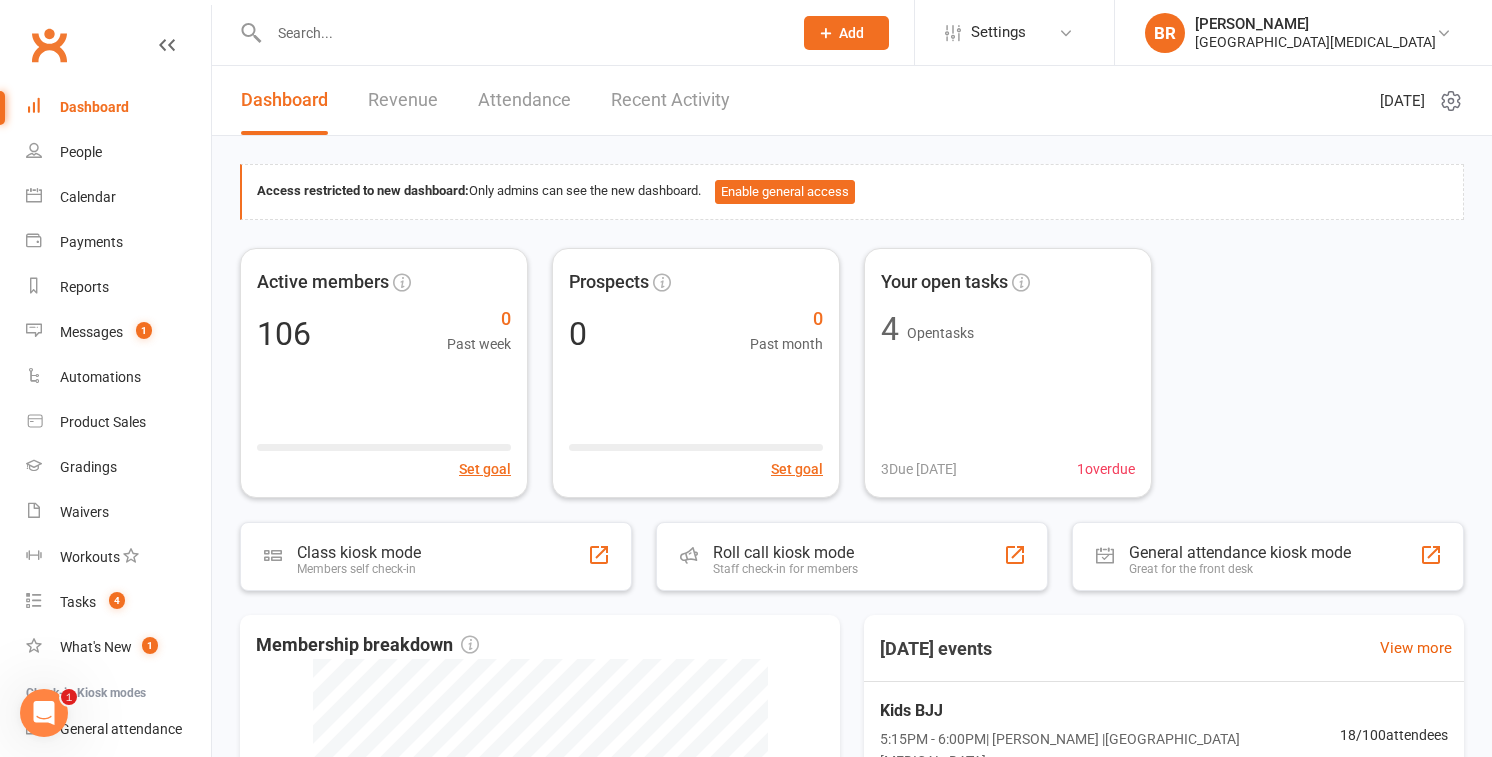click at bounding box center [520, 33] 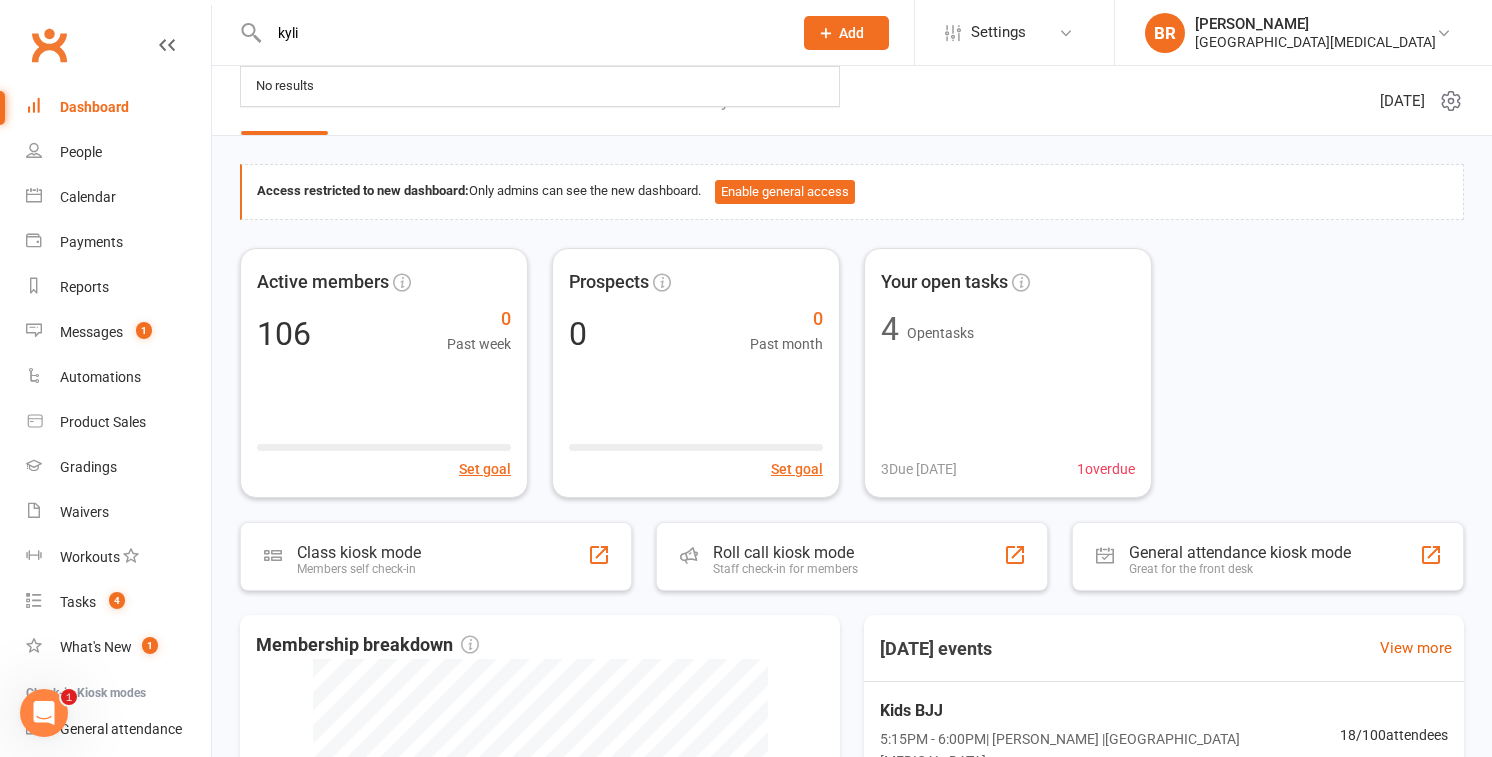 type on "[PERSON_NAME]" 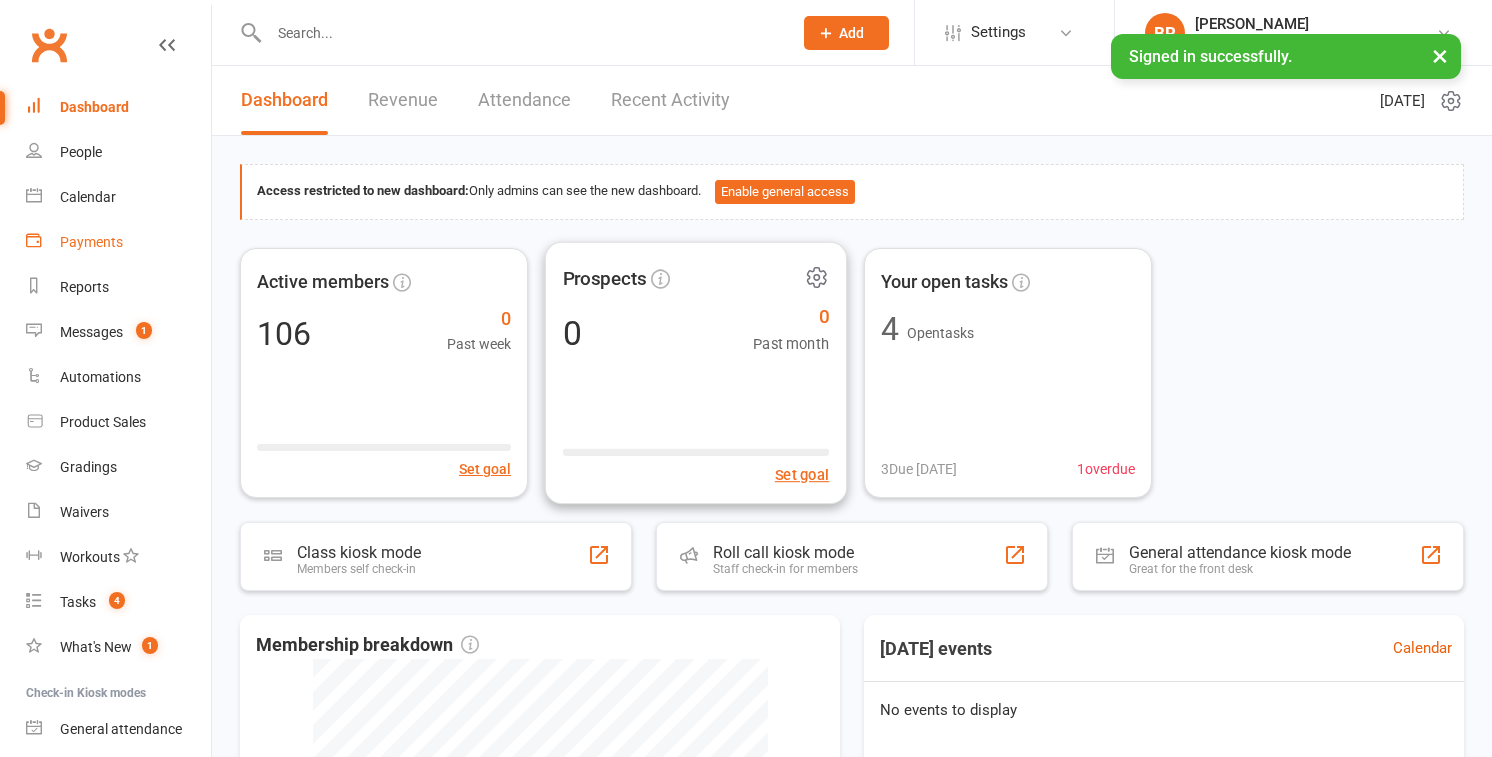 scroll, scrollTop: 0, scrollLeft: 0, axis: both 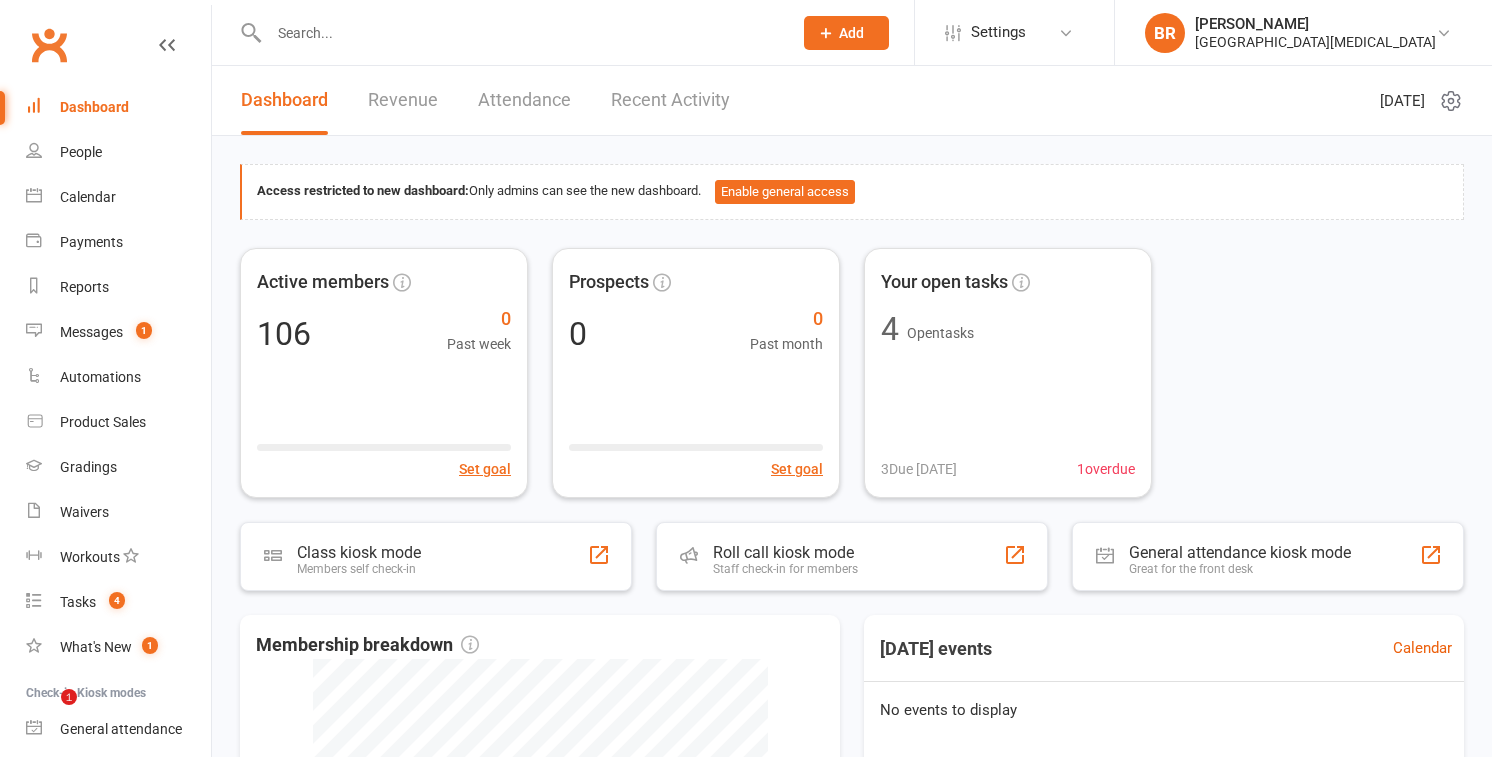 click at bounding box center (520, 33) 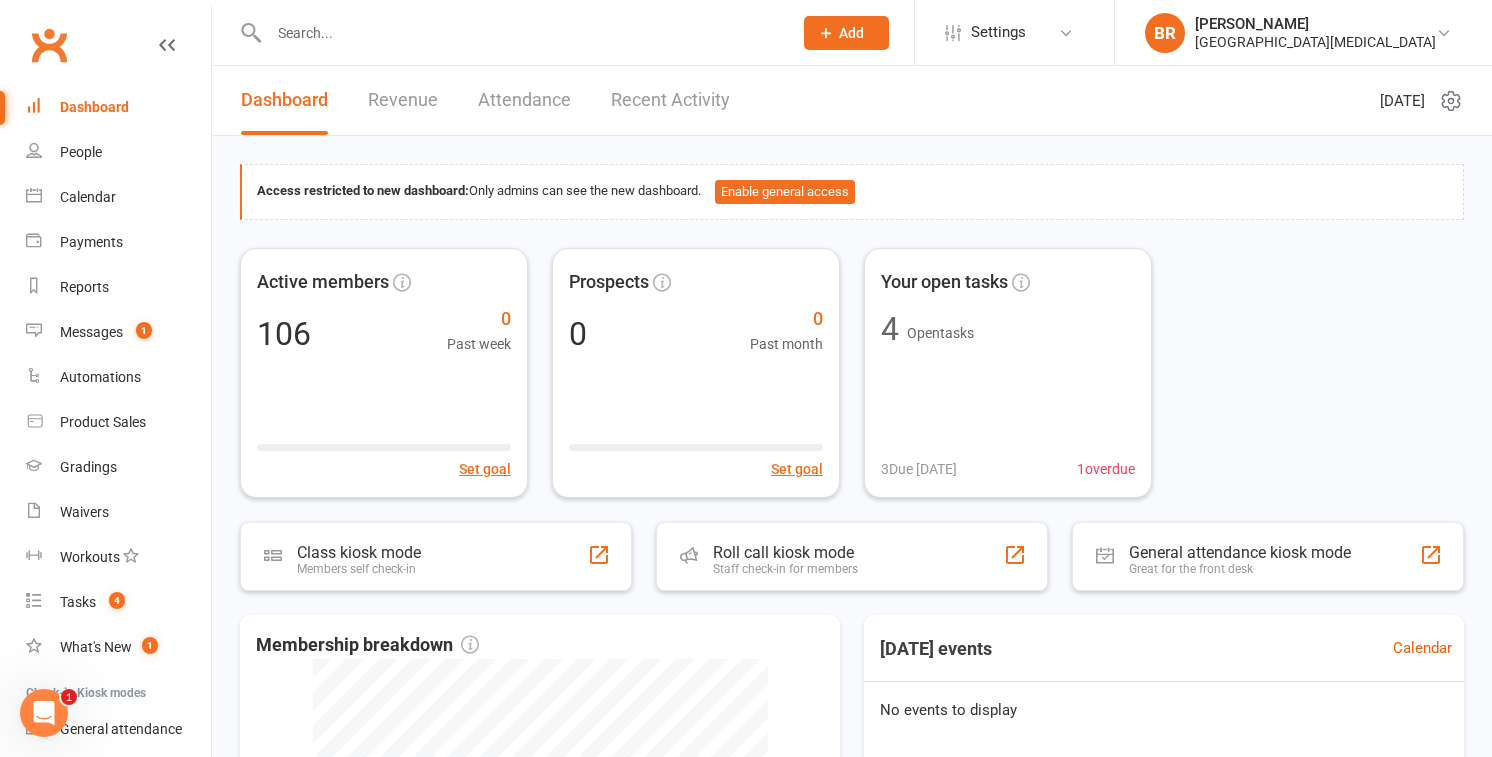 scroll, scrollTop: 0, scrollLeft: 0, axis: both 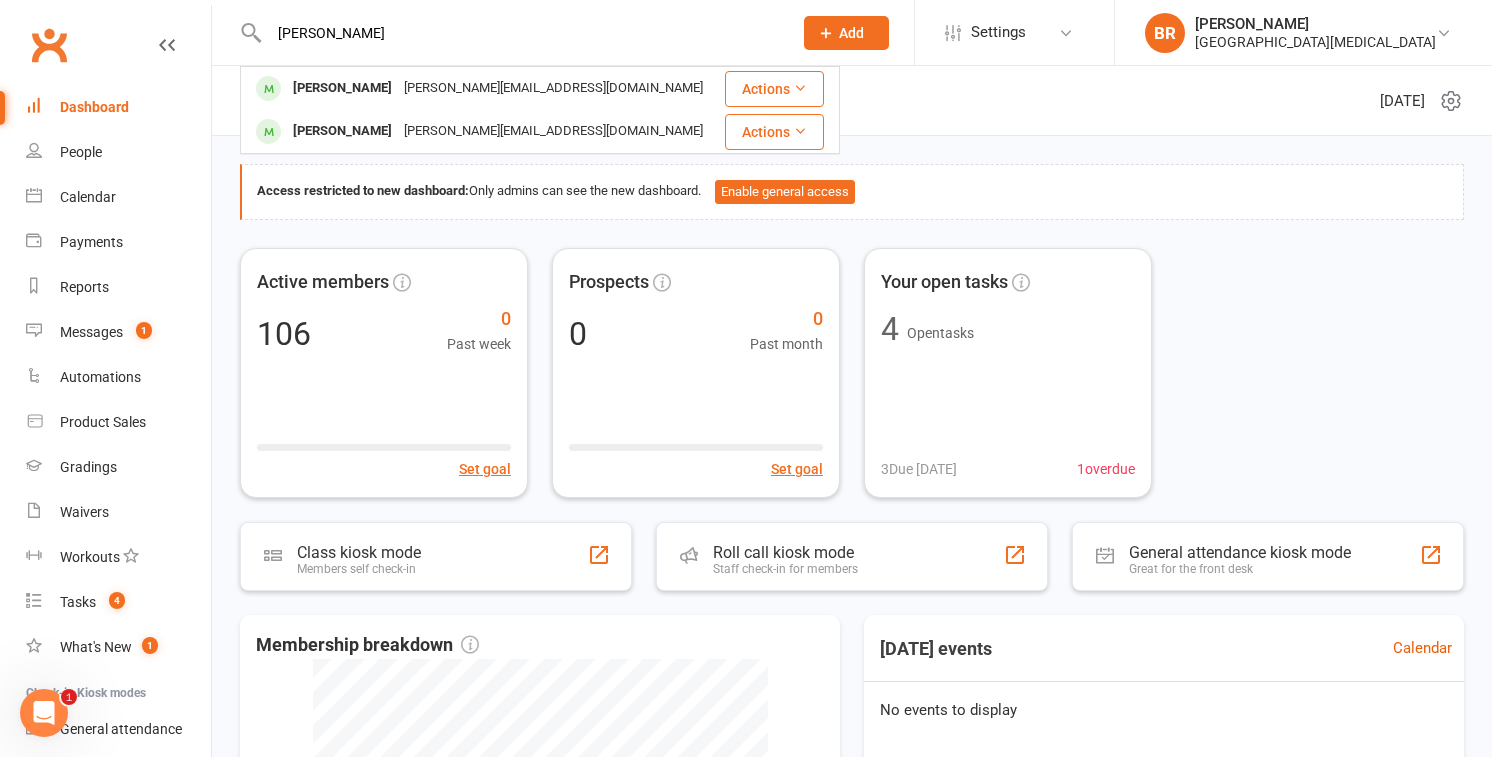 type on "[PERSON_NAME]" 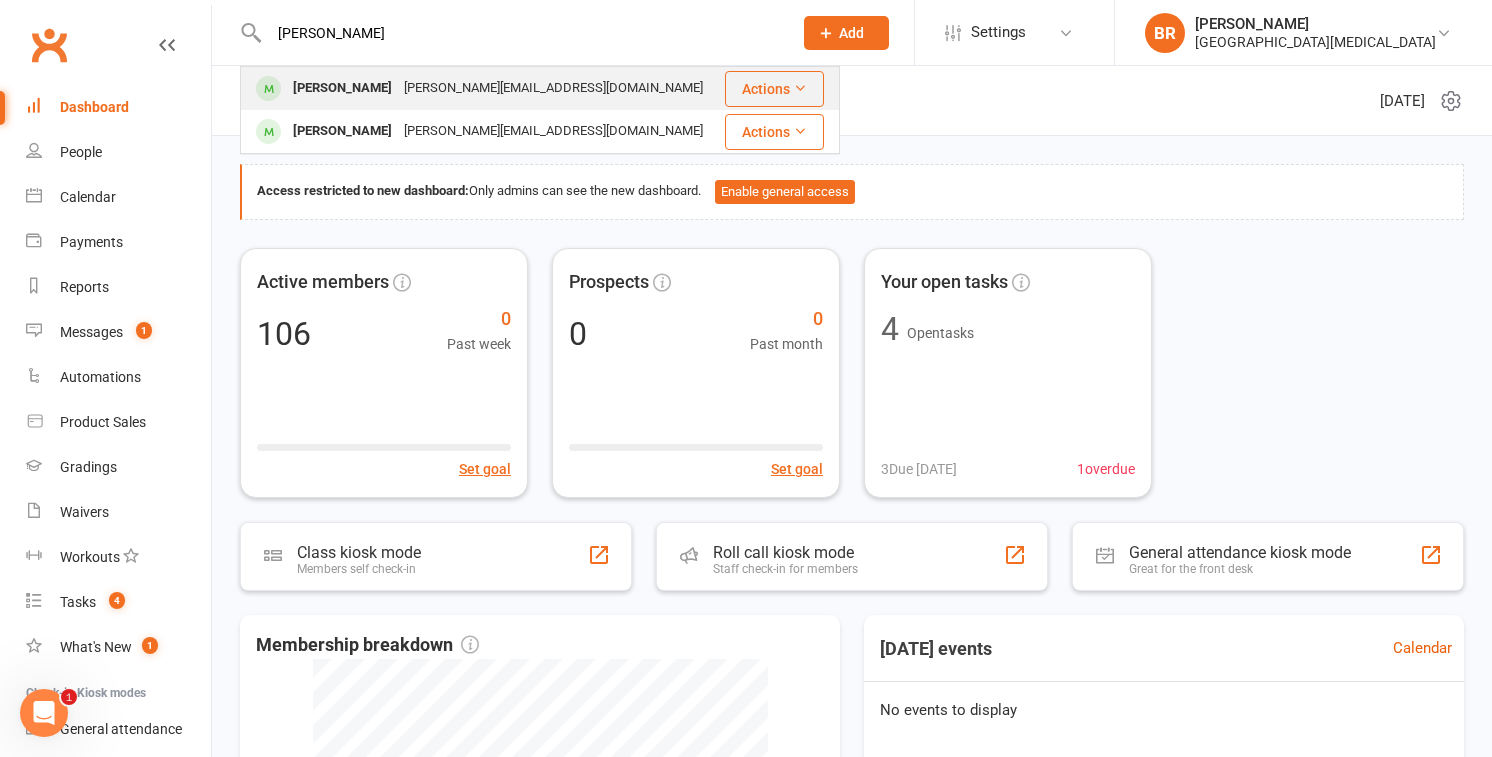drag, startPoint x: 363, startPoint y: 37, endPoint x: 390, endPoint y: 91, distance: 60.373837 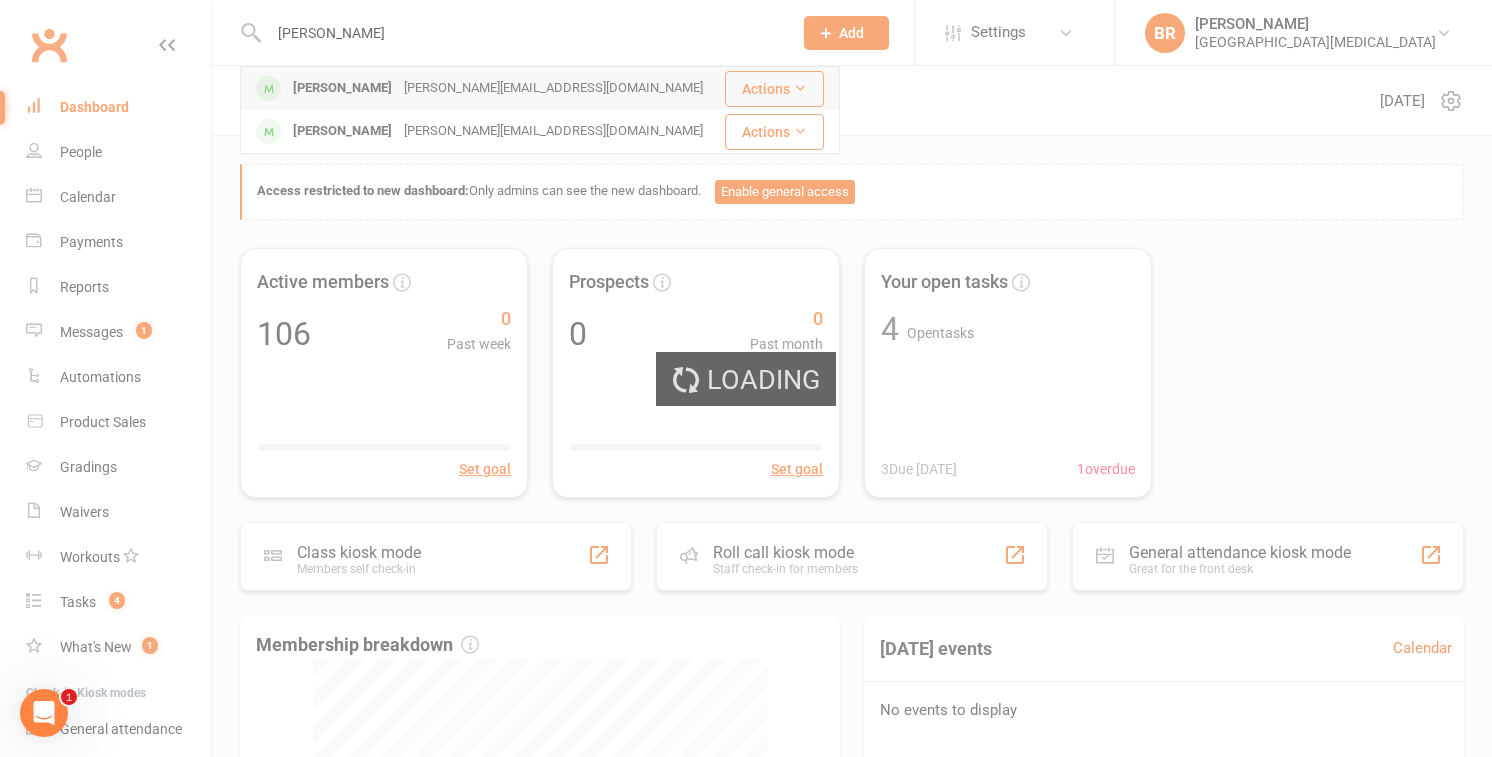 type 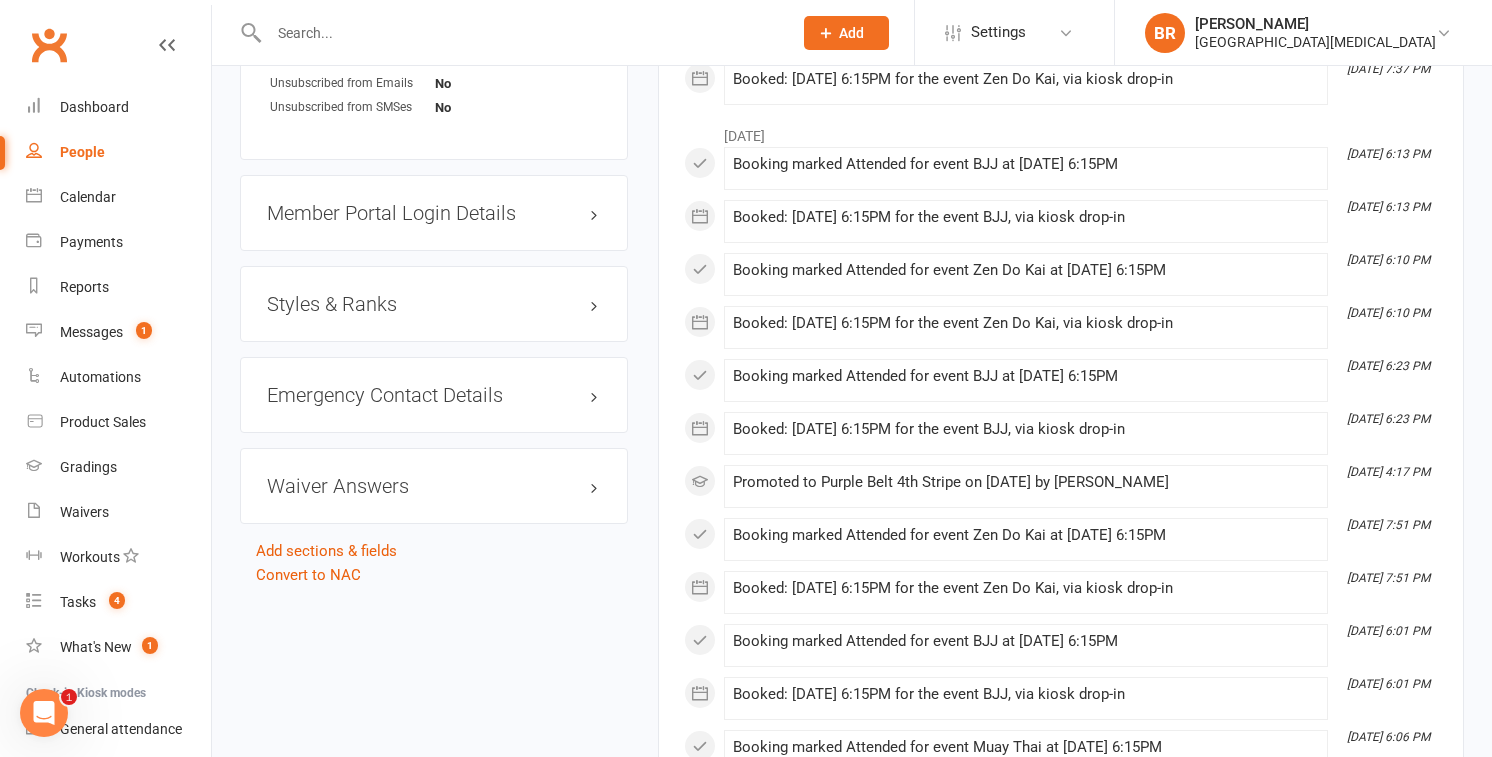 scroll, scrollTop: 1519, scrollLeft: 0, axis: vertical 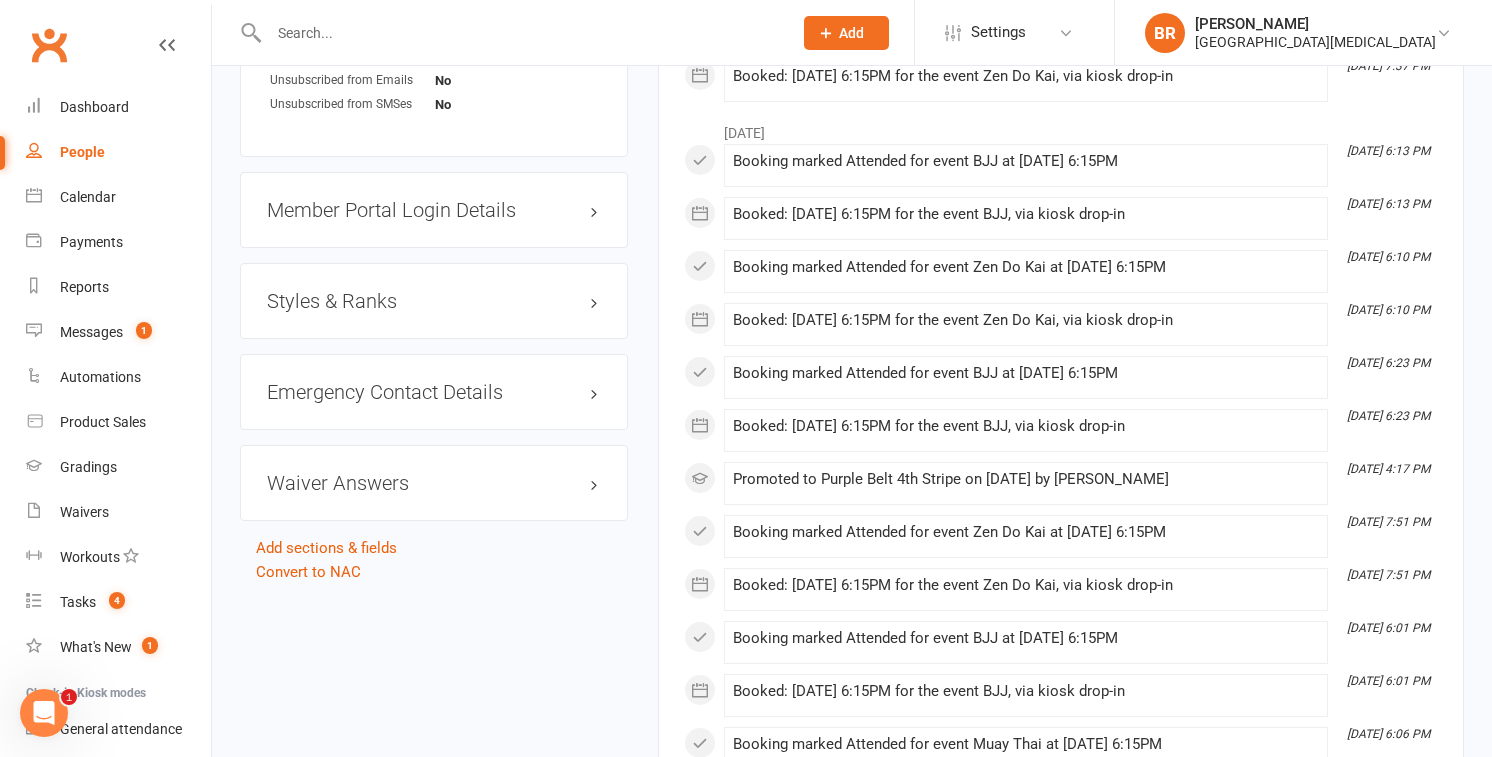 click on "Styles & Ranks" at bounding box center (434, 301) 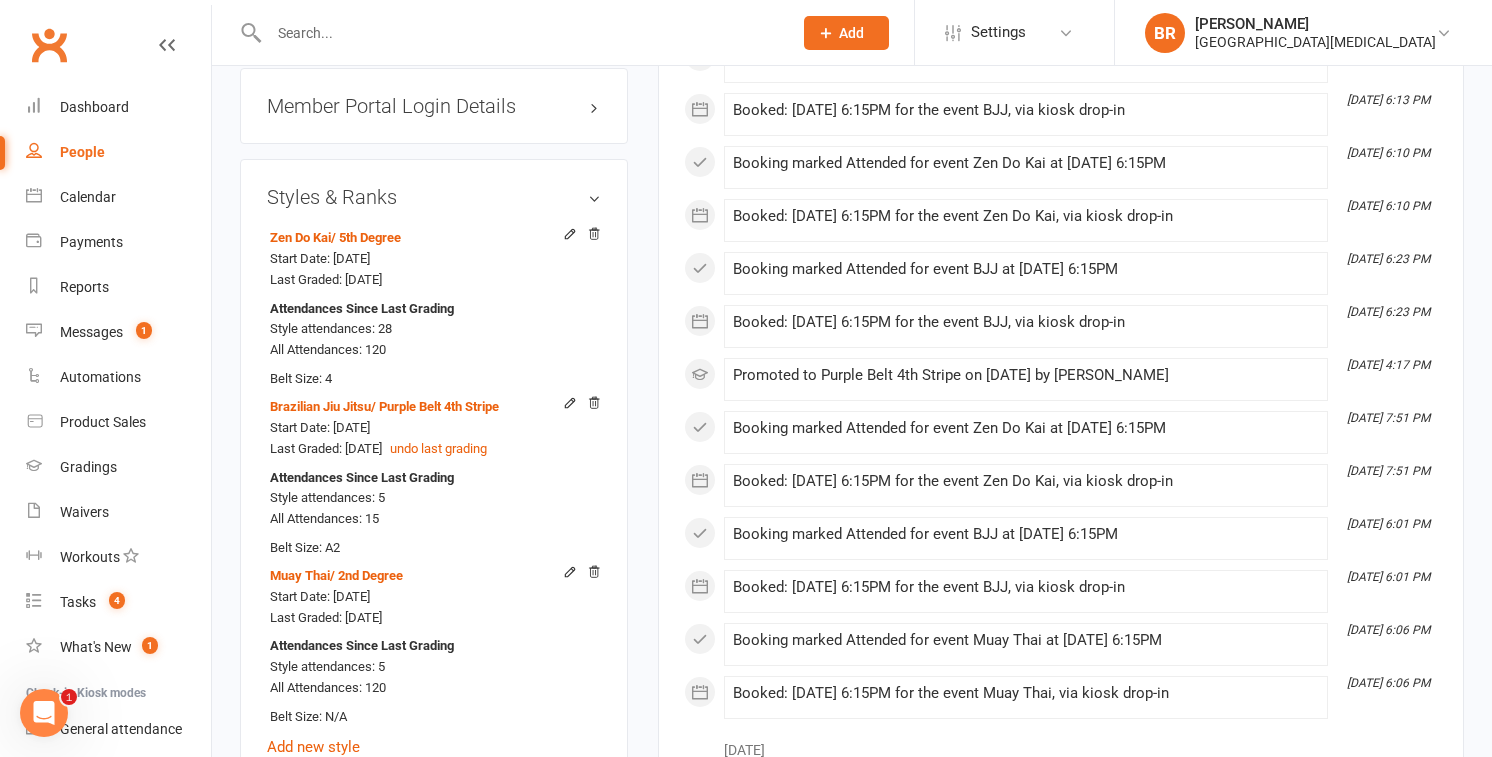 scroll, scrollTop: 1666, scrollLeft: 0, axis: vertical 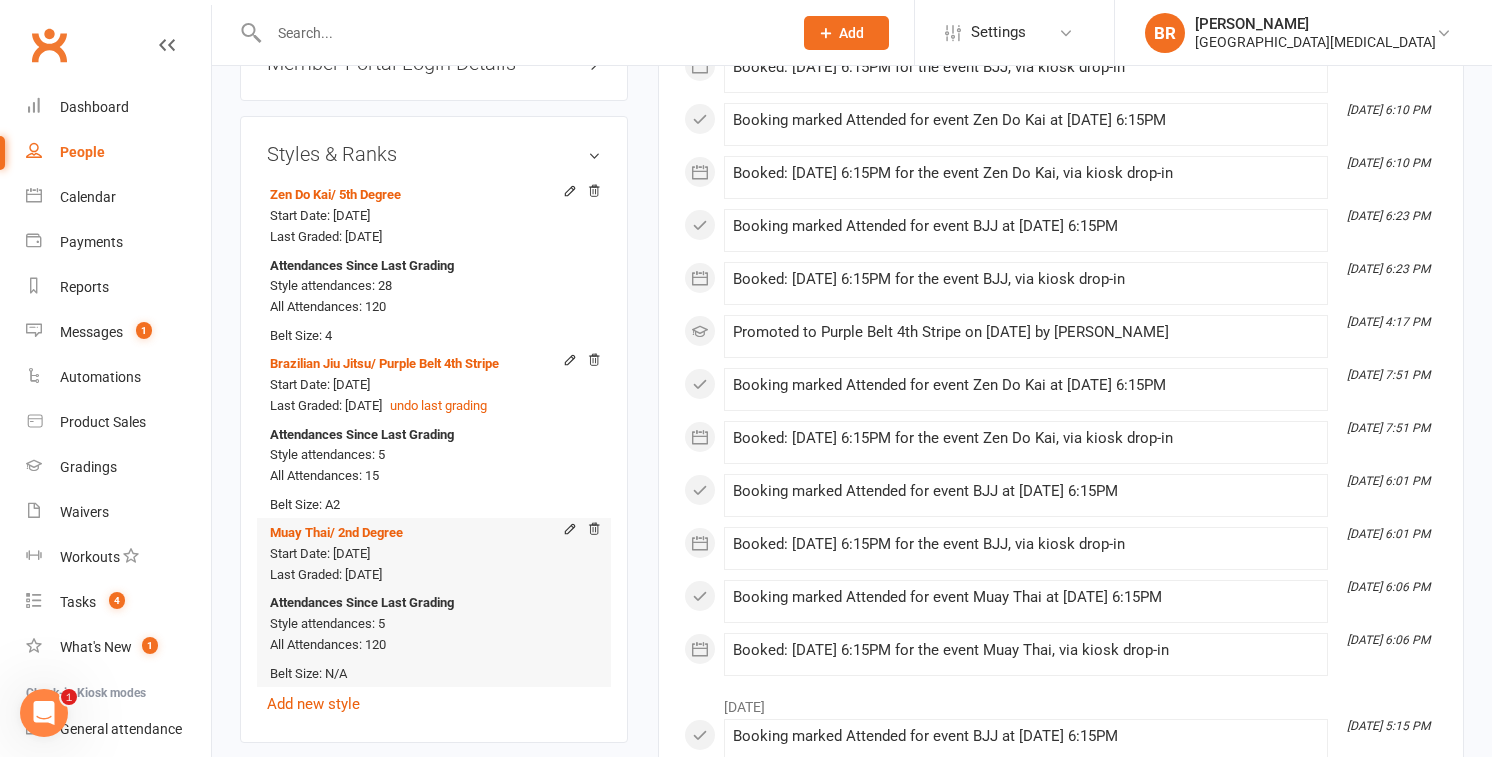 drag, startPoint x: 420, startPoint y: 525, endPoint x: 345, endPoint y: 526, distance: 75.00667 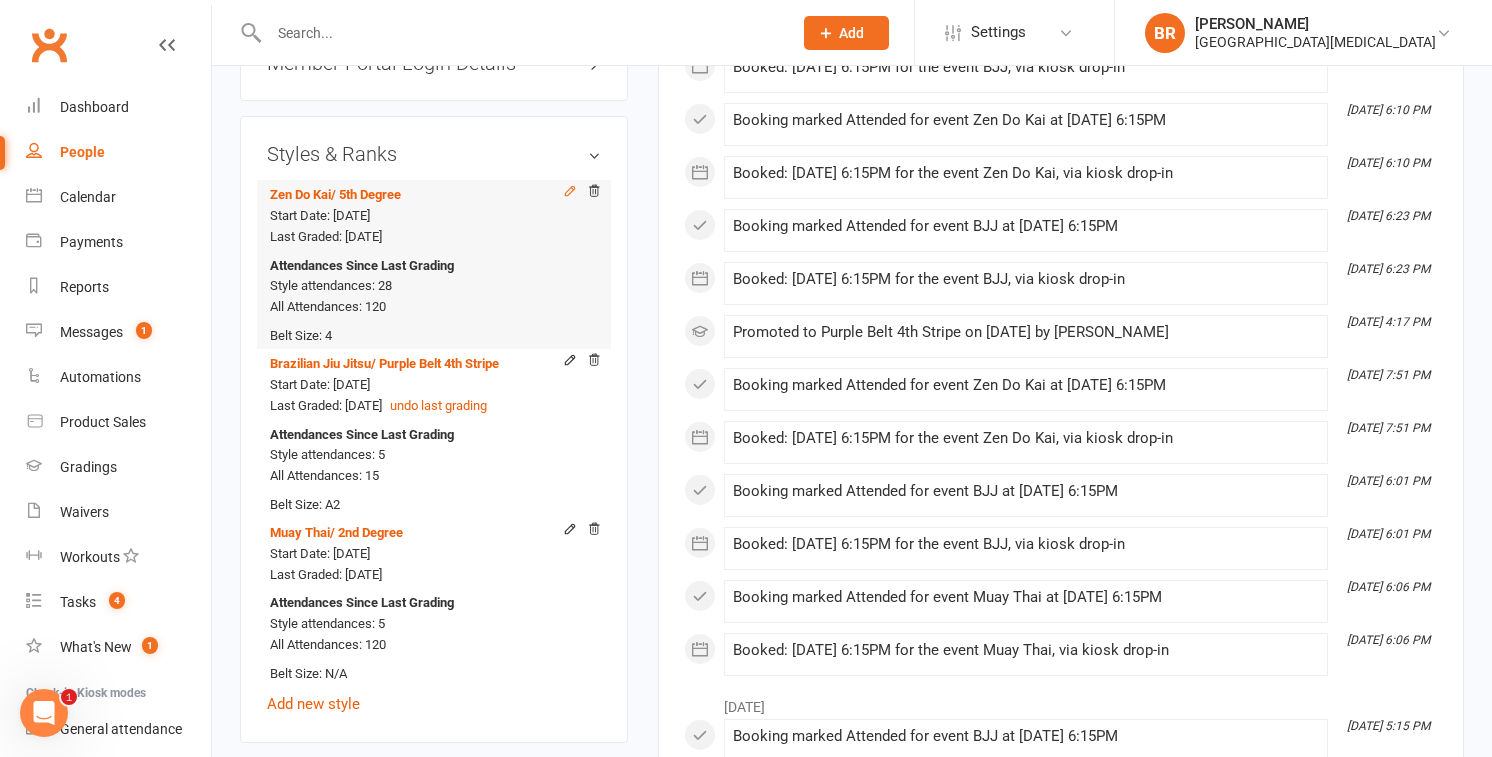 click 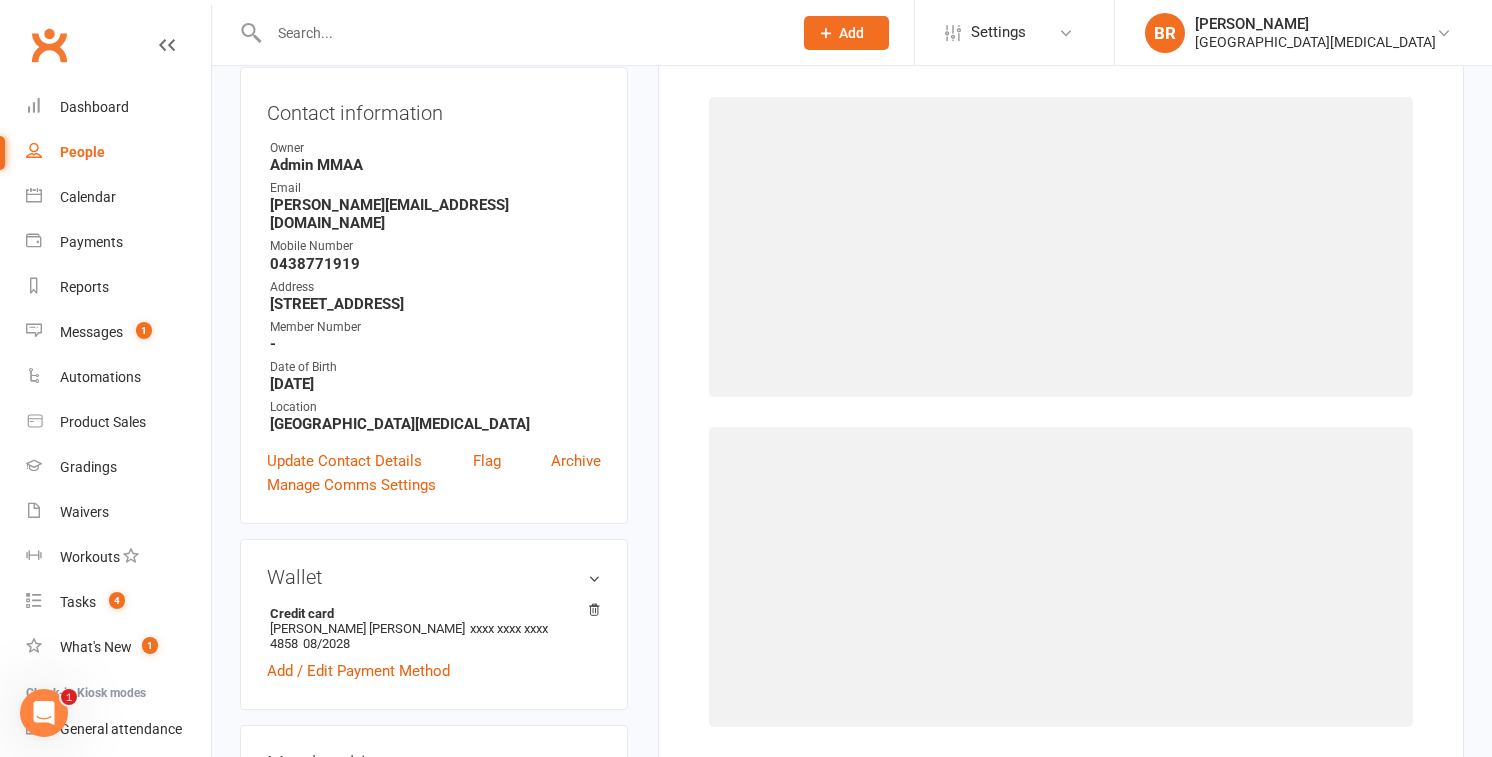 scroll, scrollTop: 170, scrollLeft: 0, axis: vertical 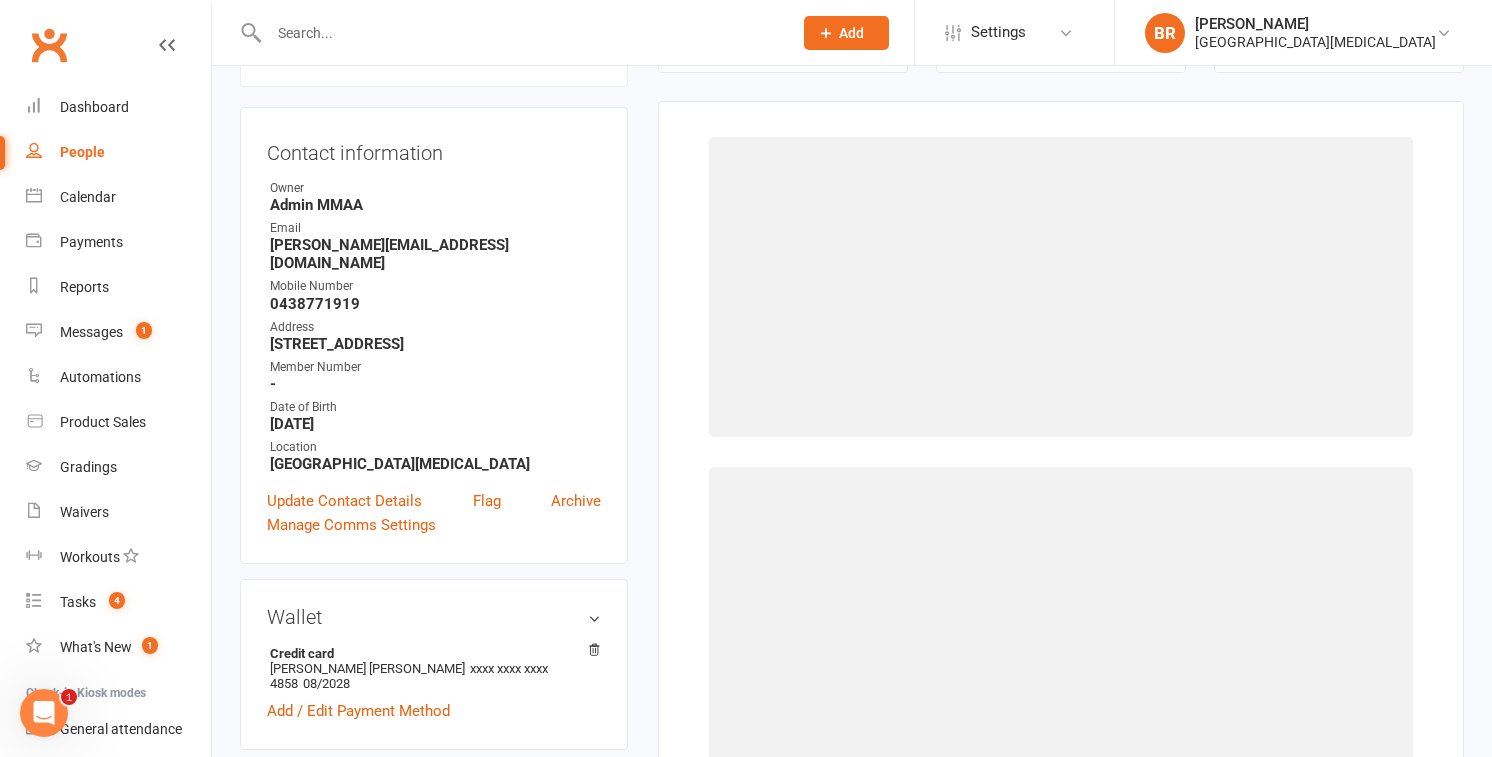 select on "2045" 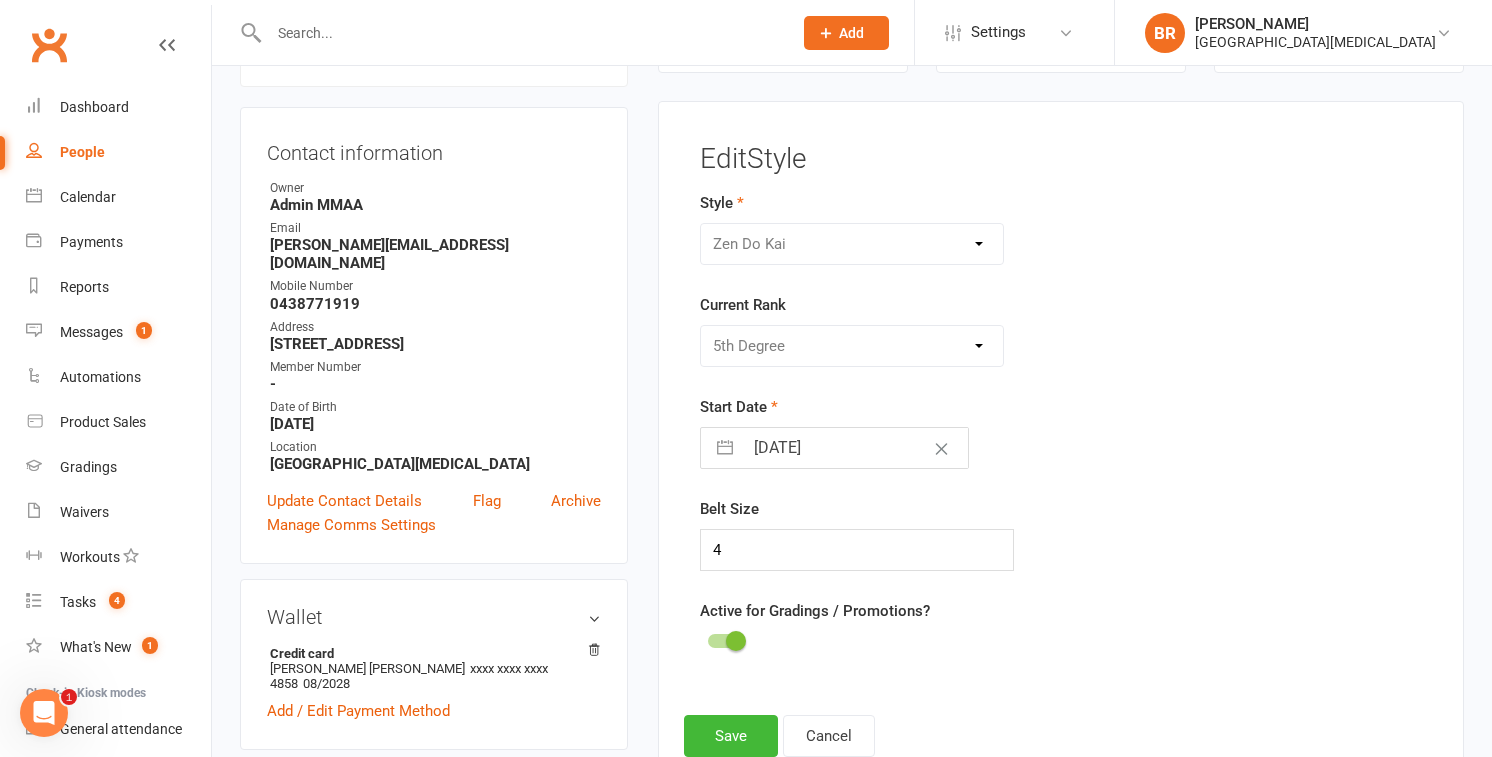 scroll, scrollTop: 182, scrollLeft: 0, axis: vertical 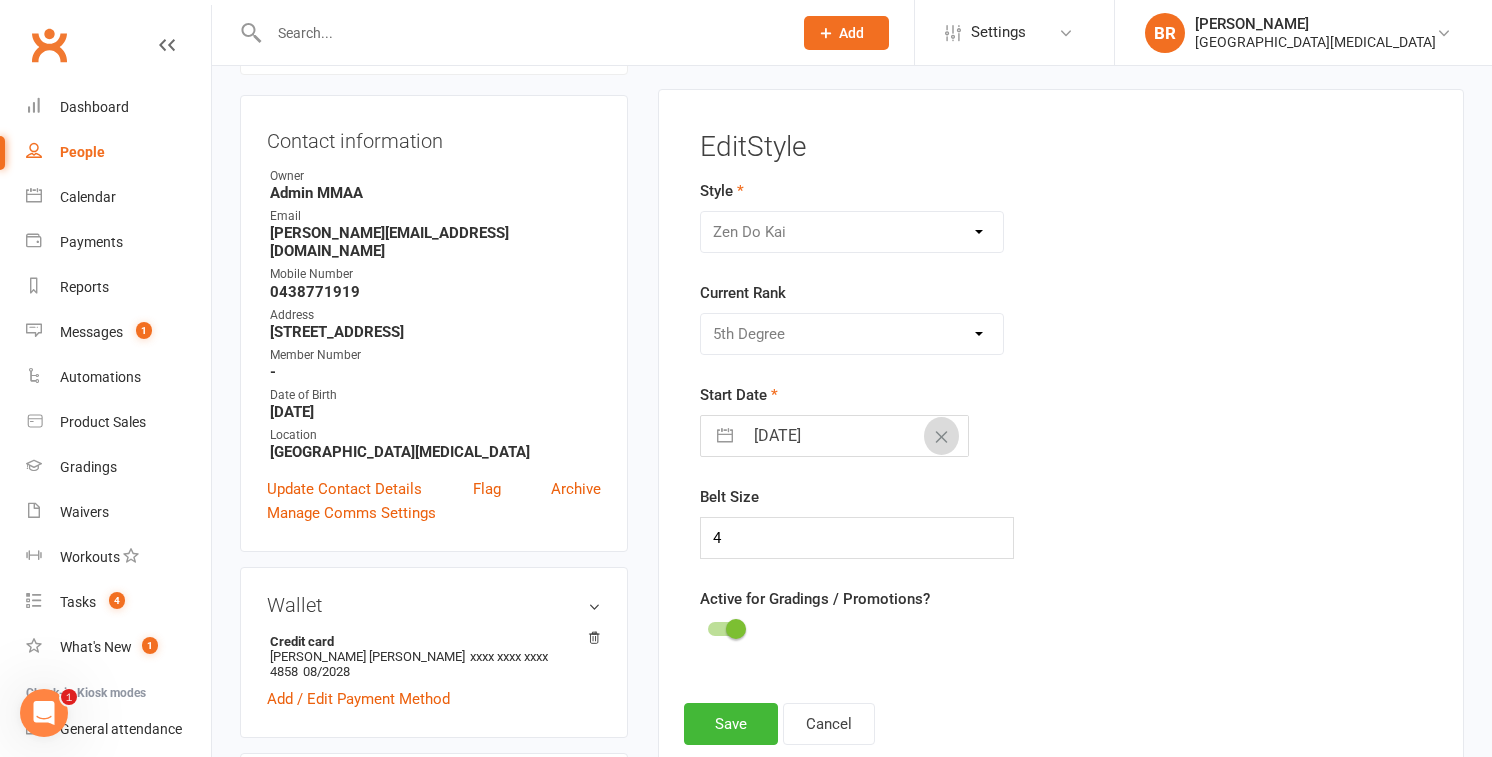 click 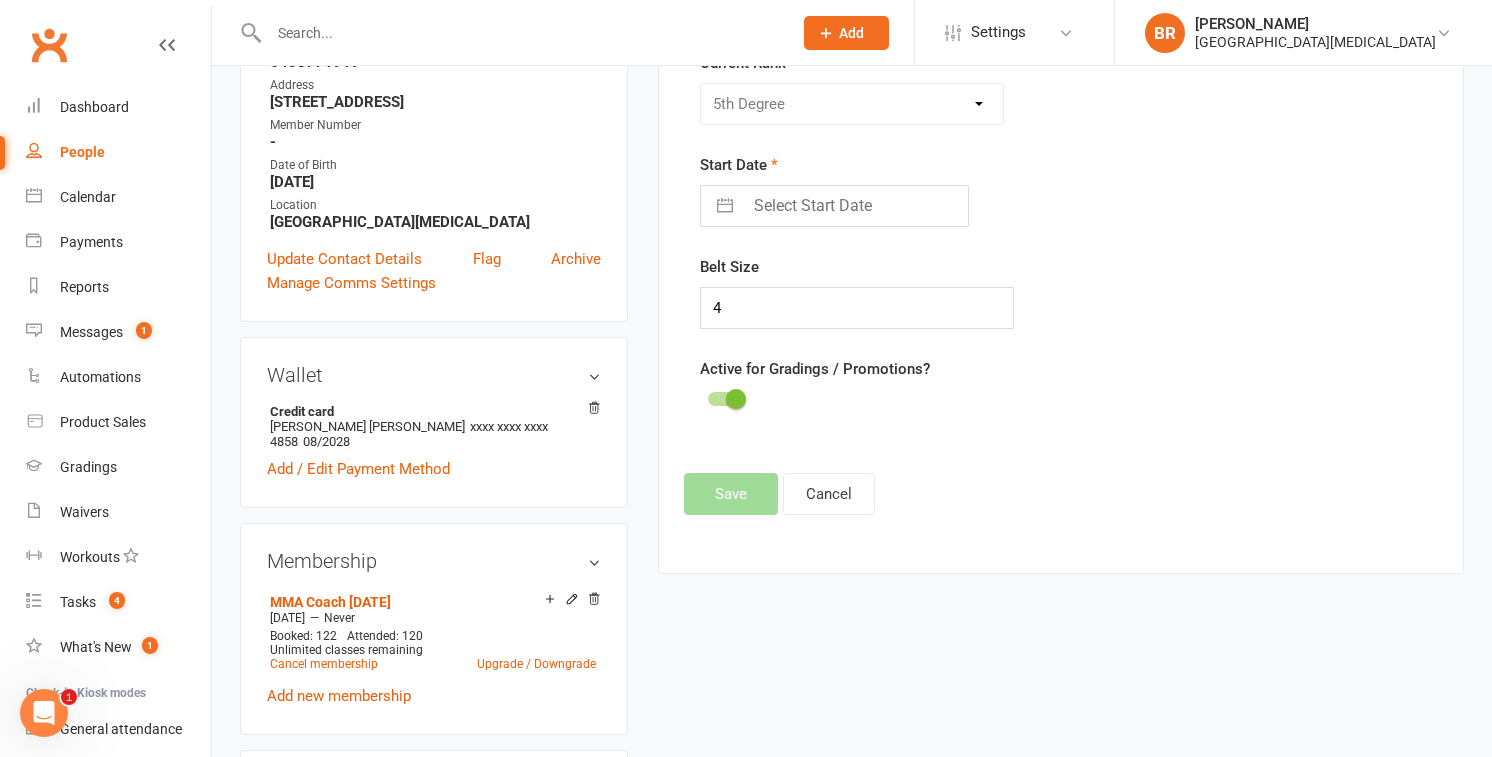 scroll, scrollTop: 335, scrollLeft: 0, axis: vertical 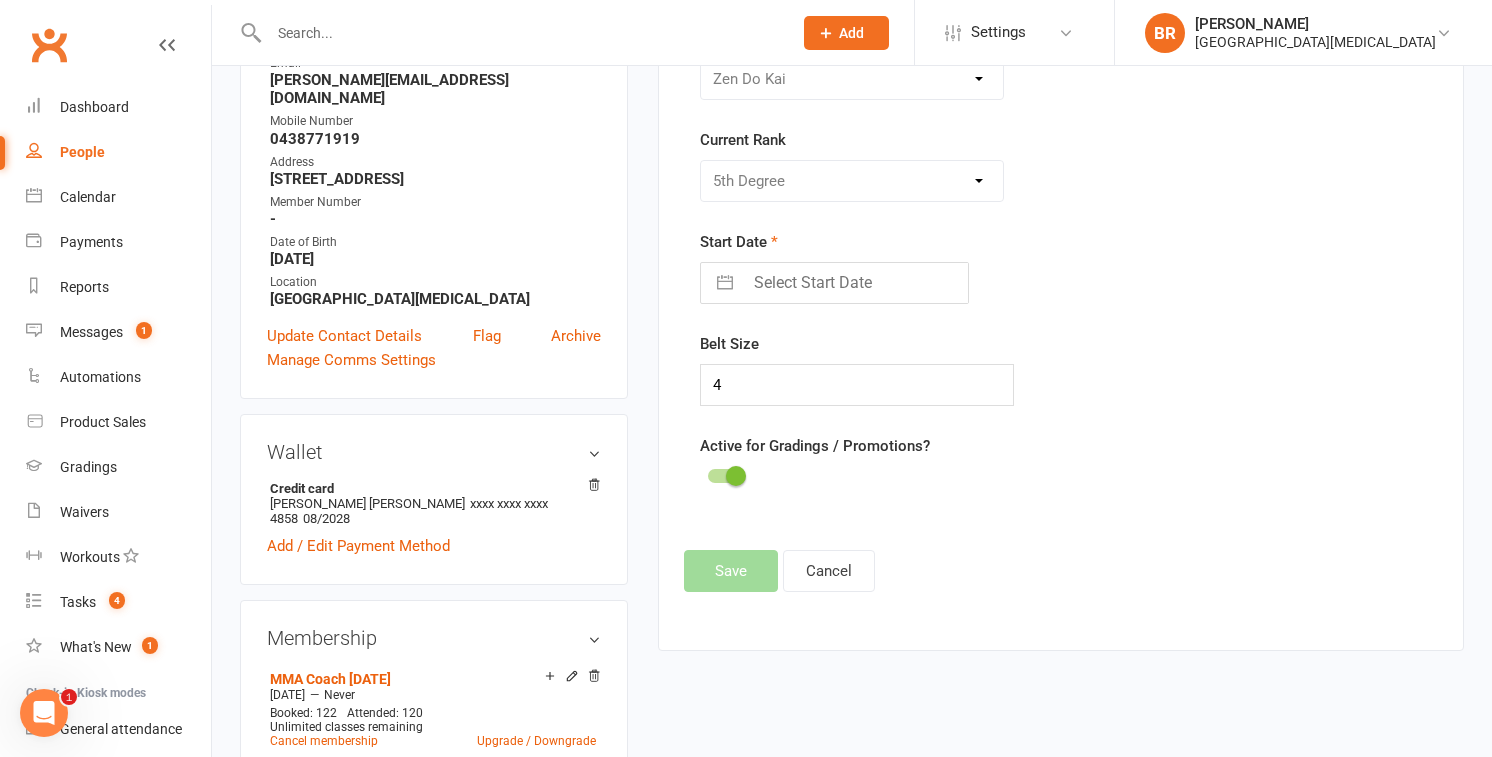 click at bounding box center (725, 283) 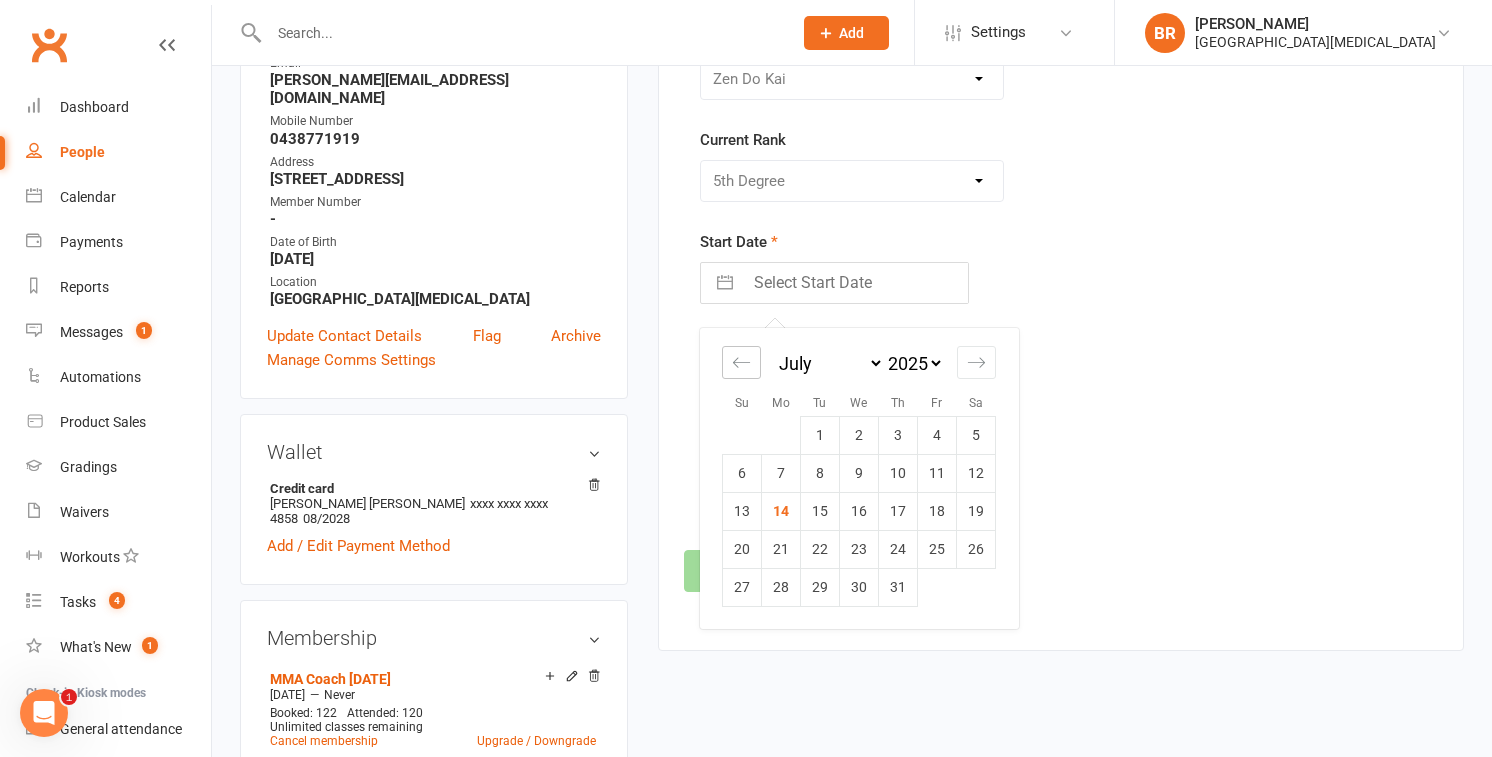 click 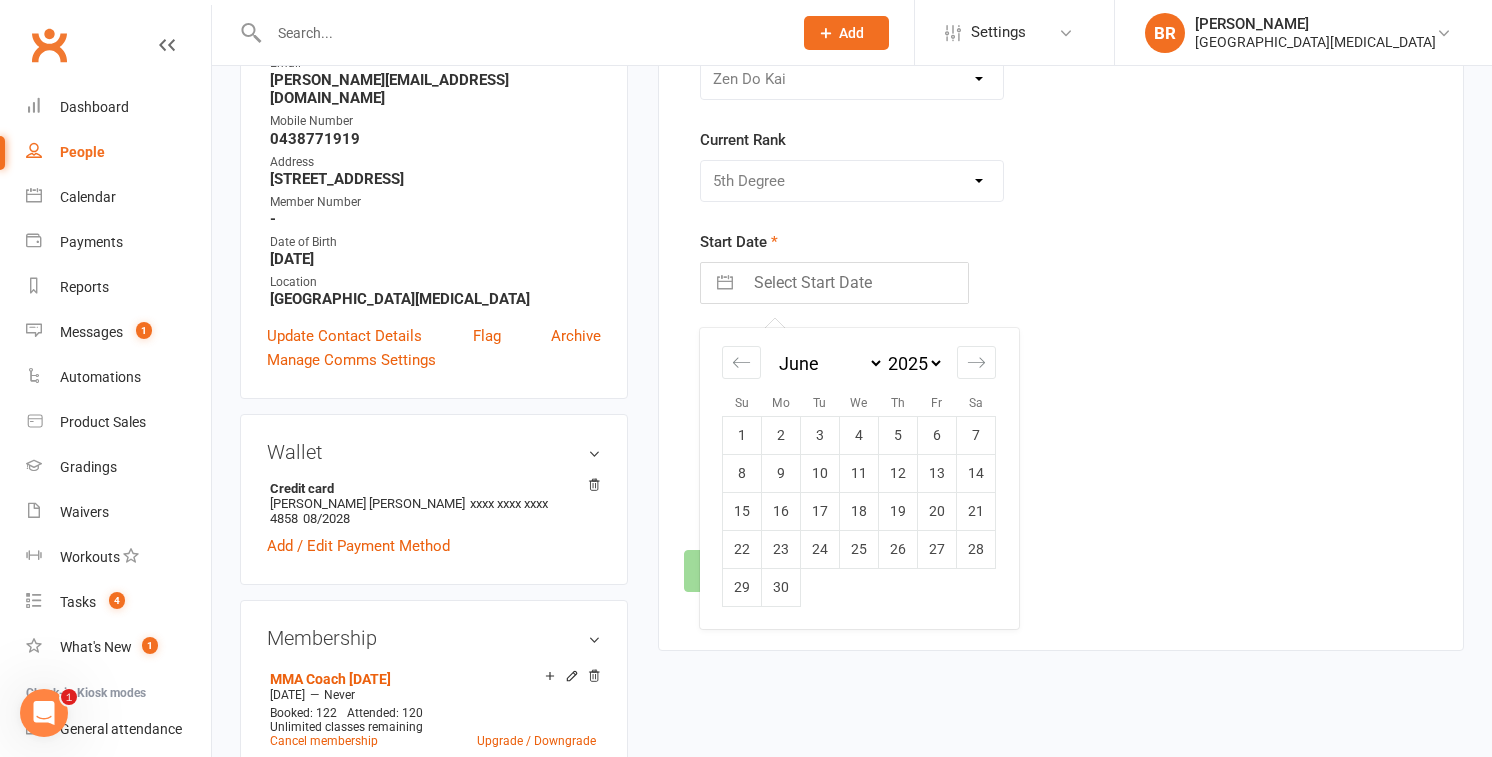 select on "4" 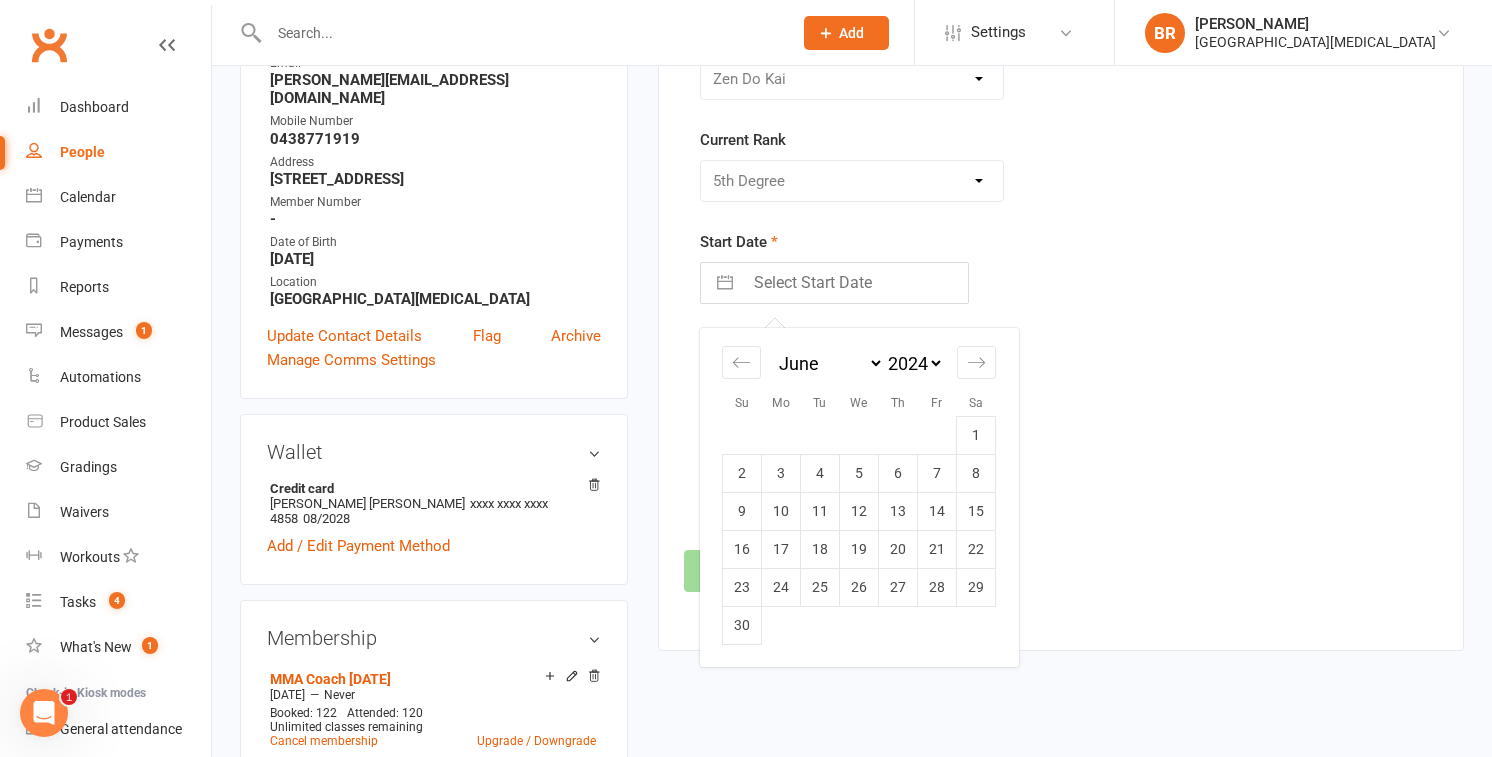 select on "4" 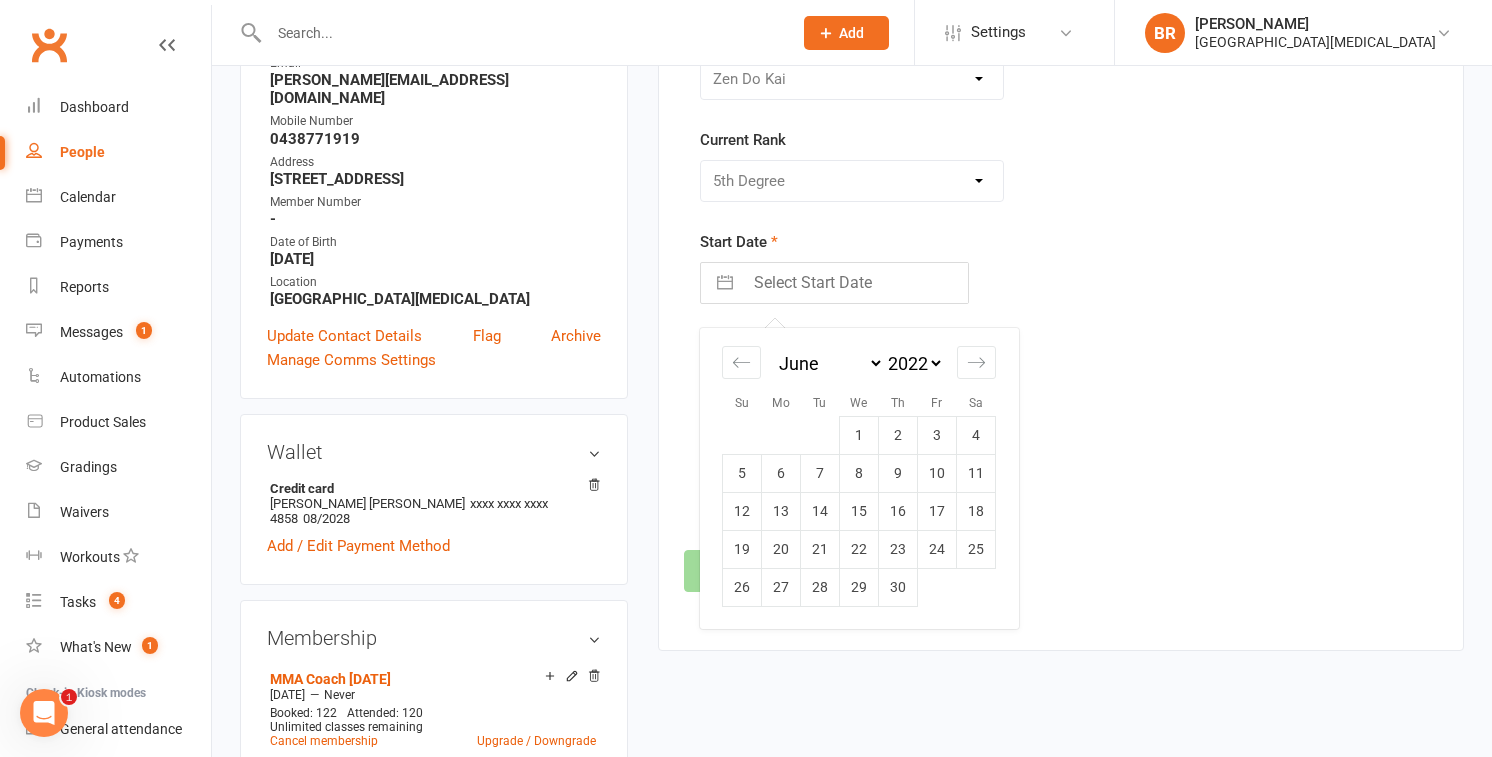 select on "9" 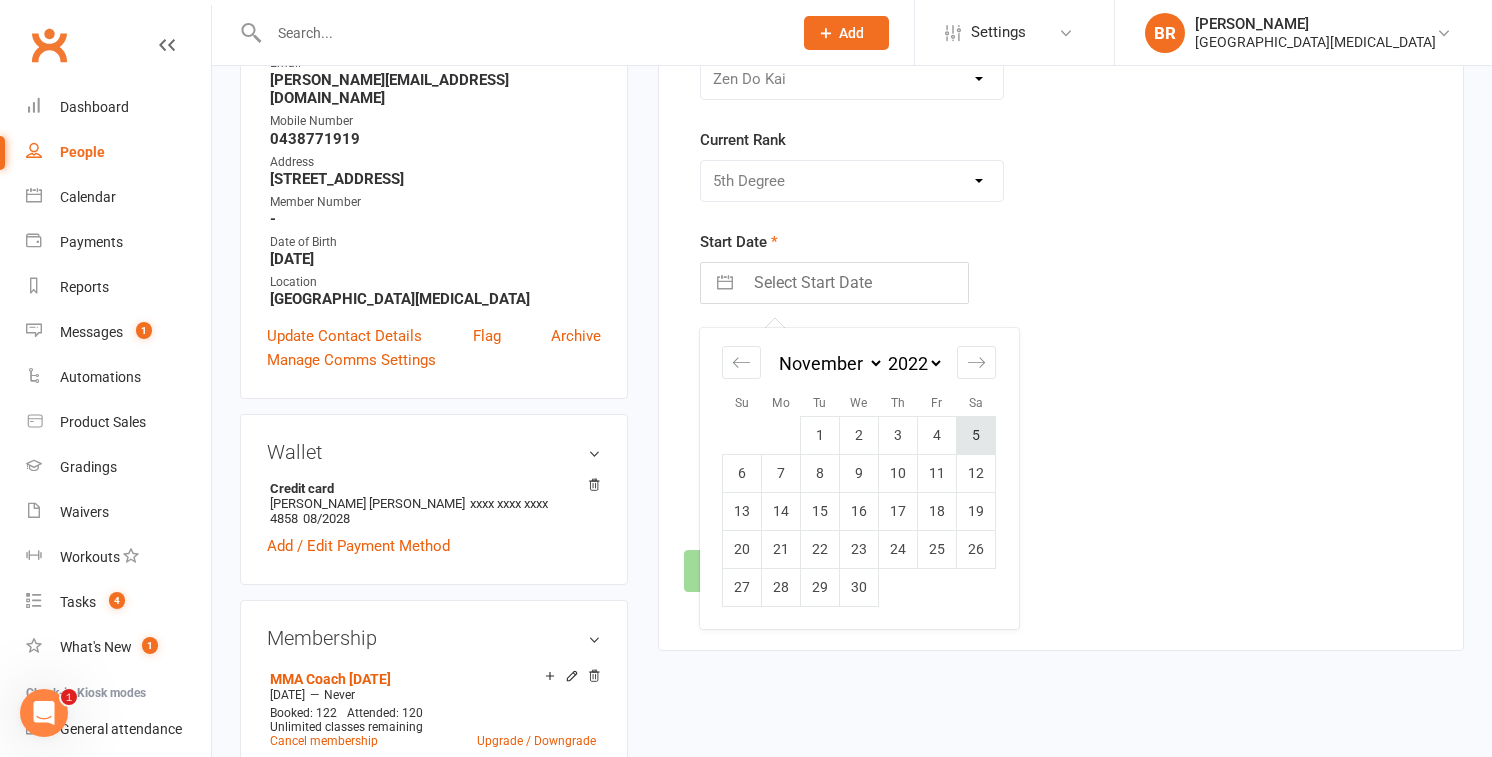 click on "5" at bounding box center (976, 435) 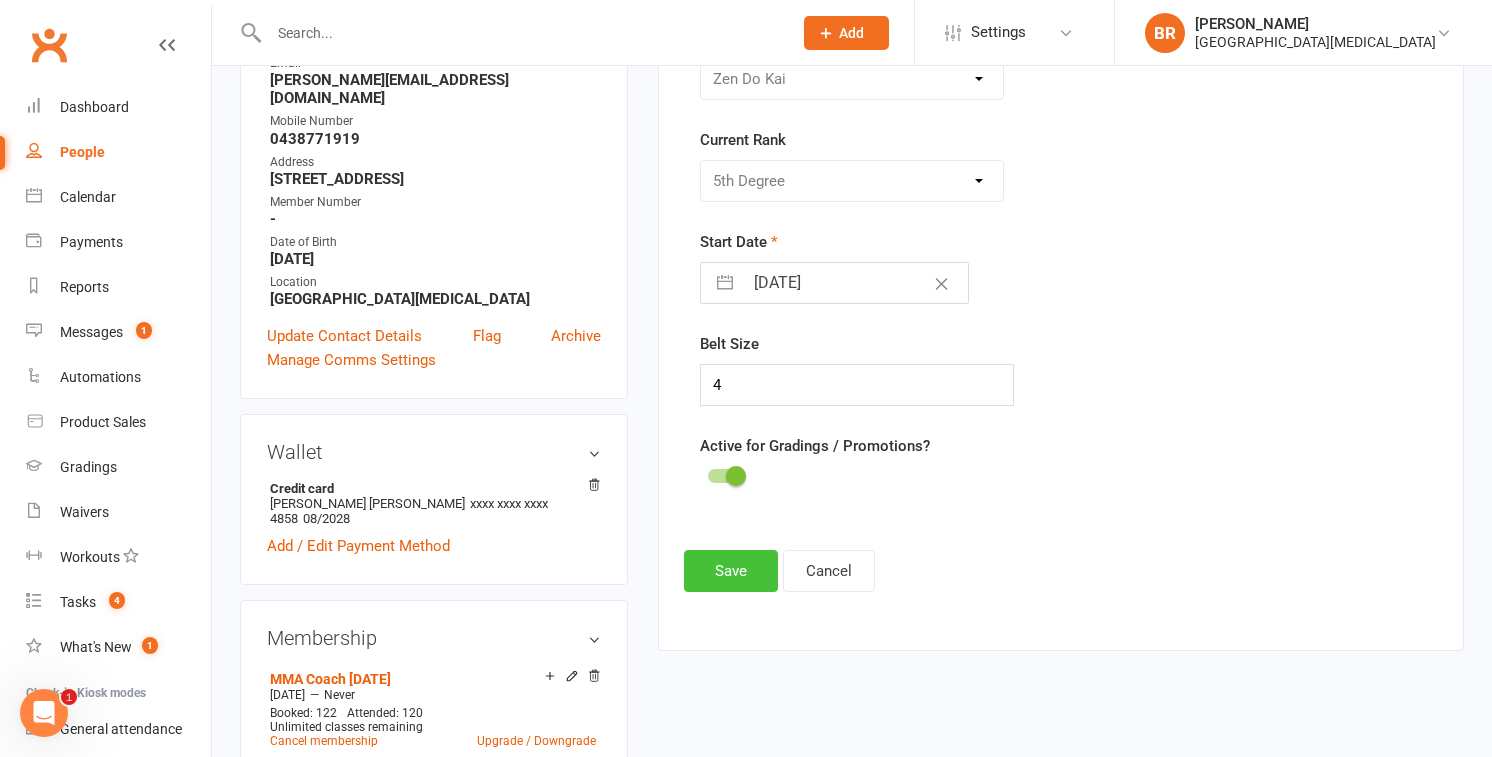 click on "Save" at bounding box center (731, 571) 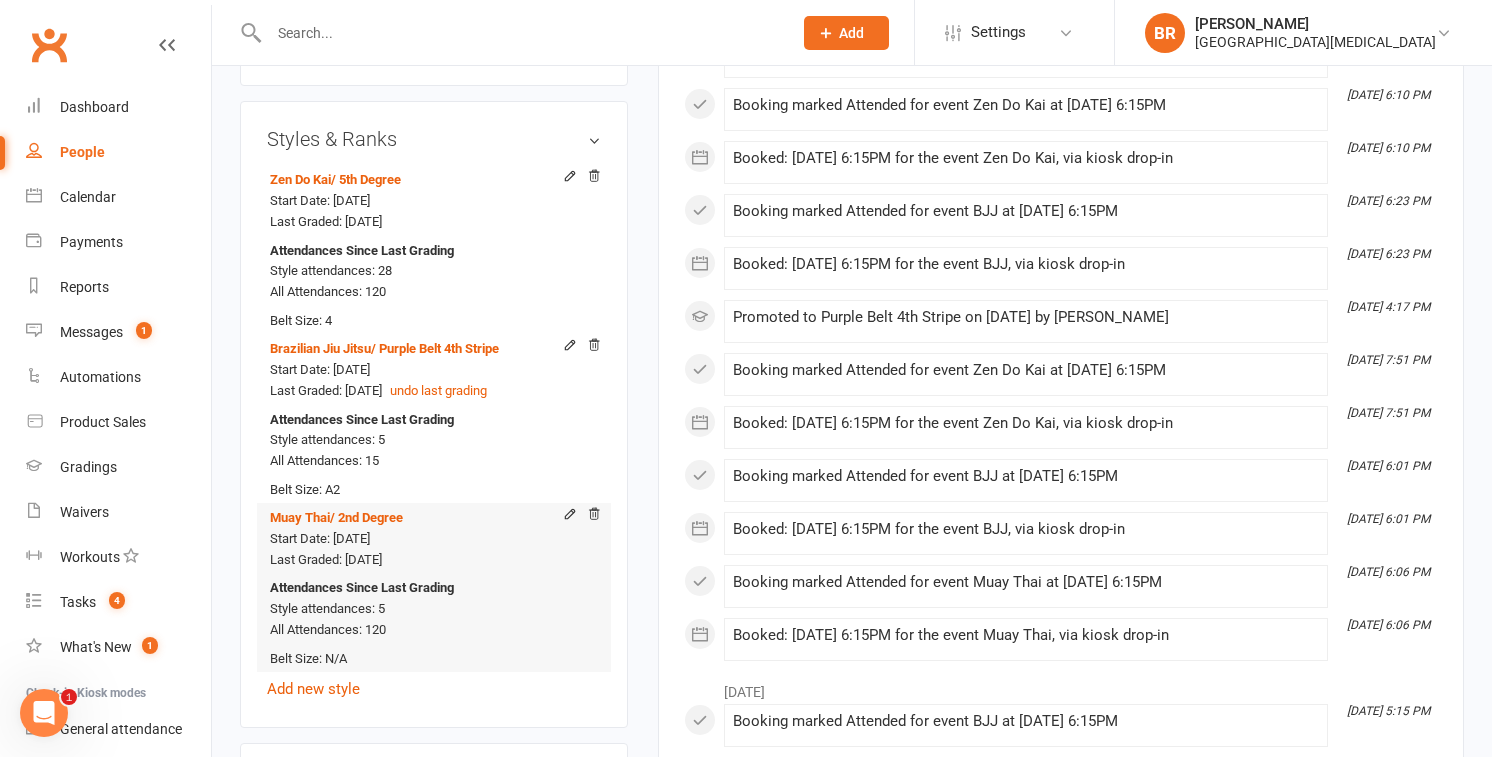 scroll, scrollTop: 1683, scrollLeft: 0, axis: vertical 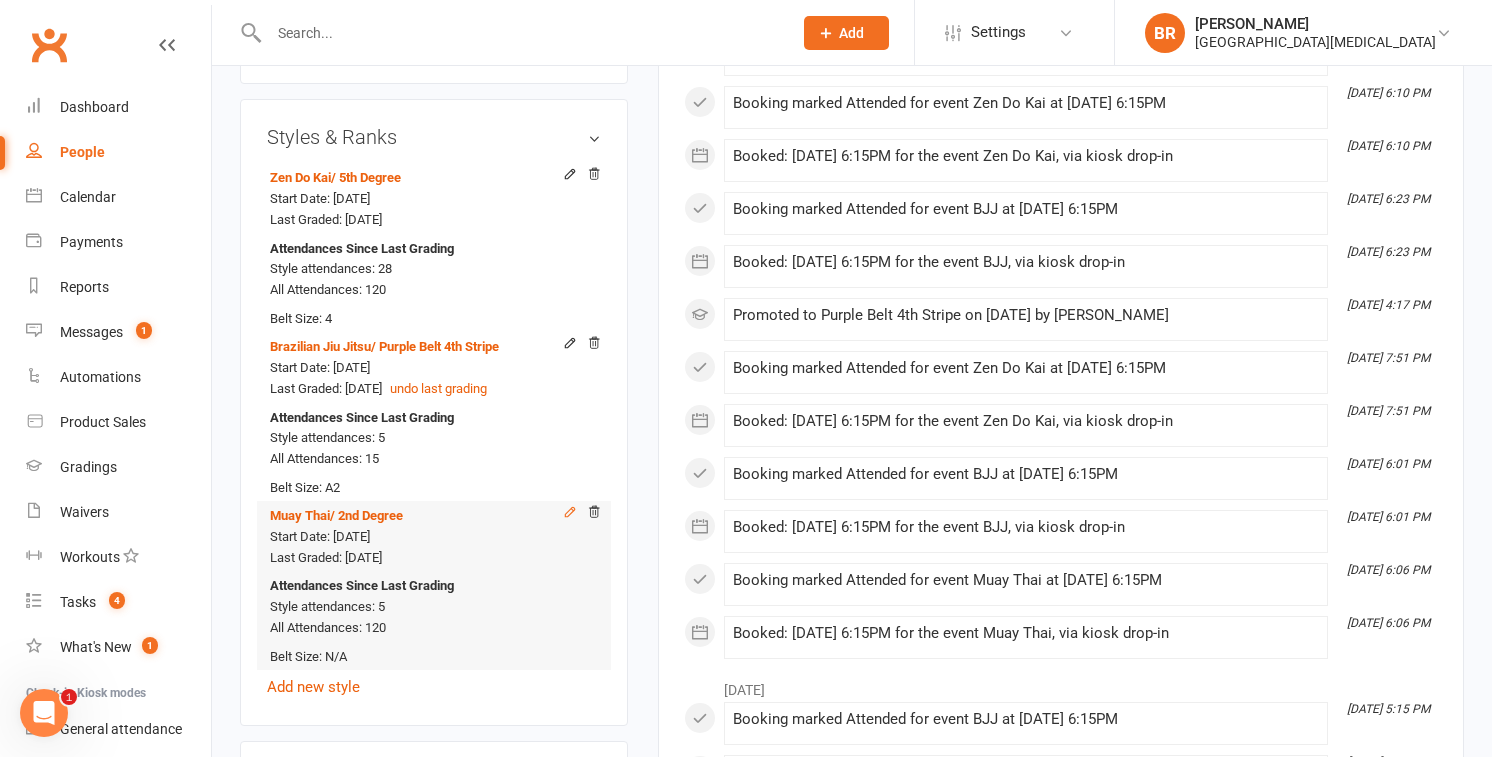 click 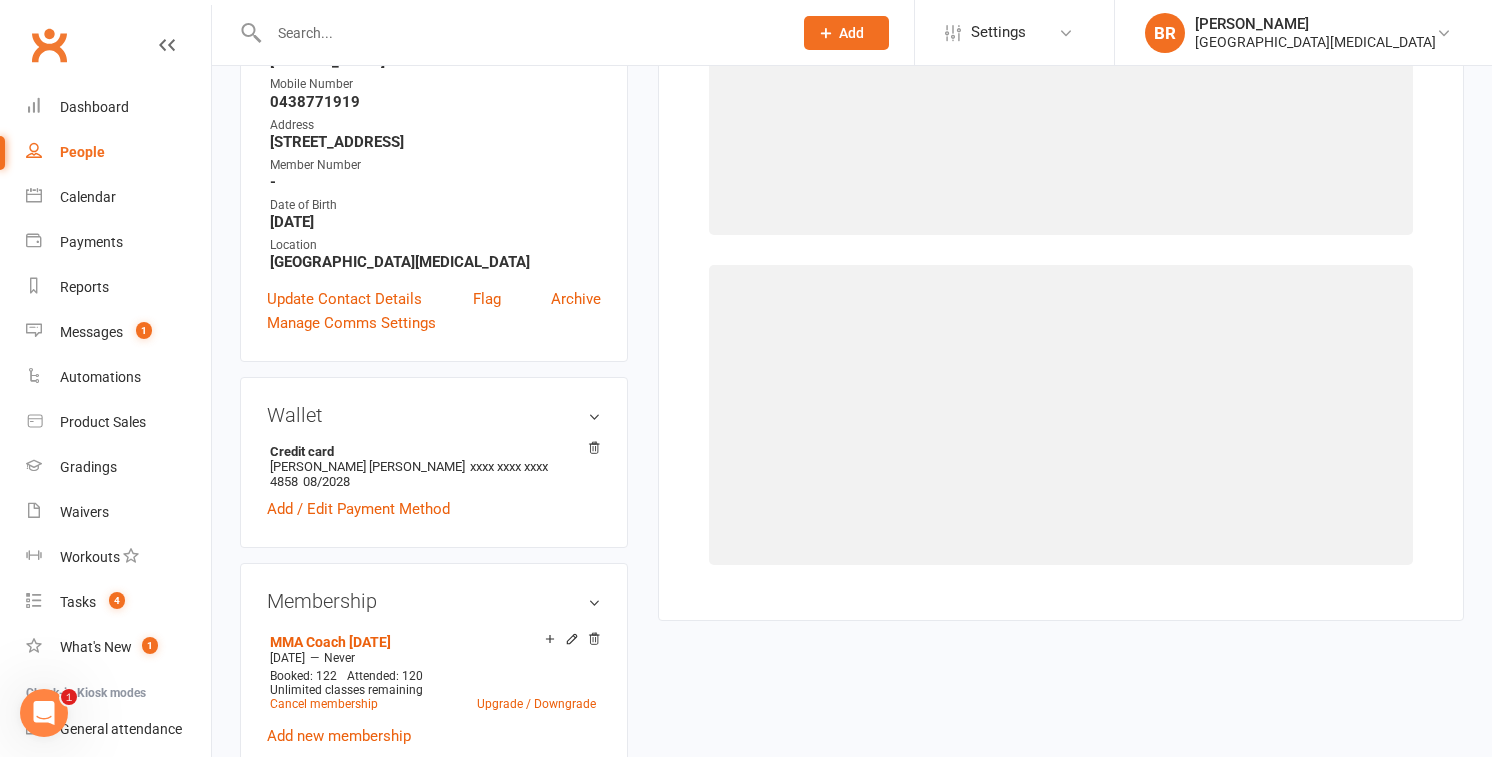 scroll, scrollTop: 170, scrollLeft: 0, axis: vertical 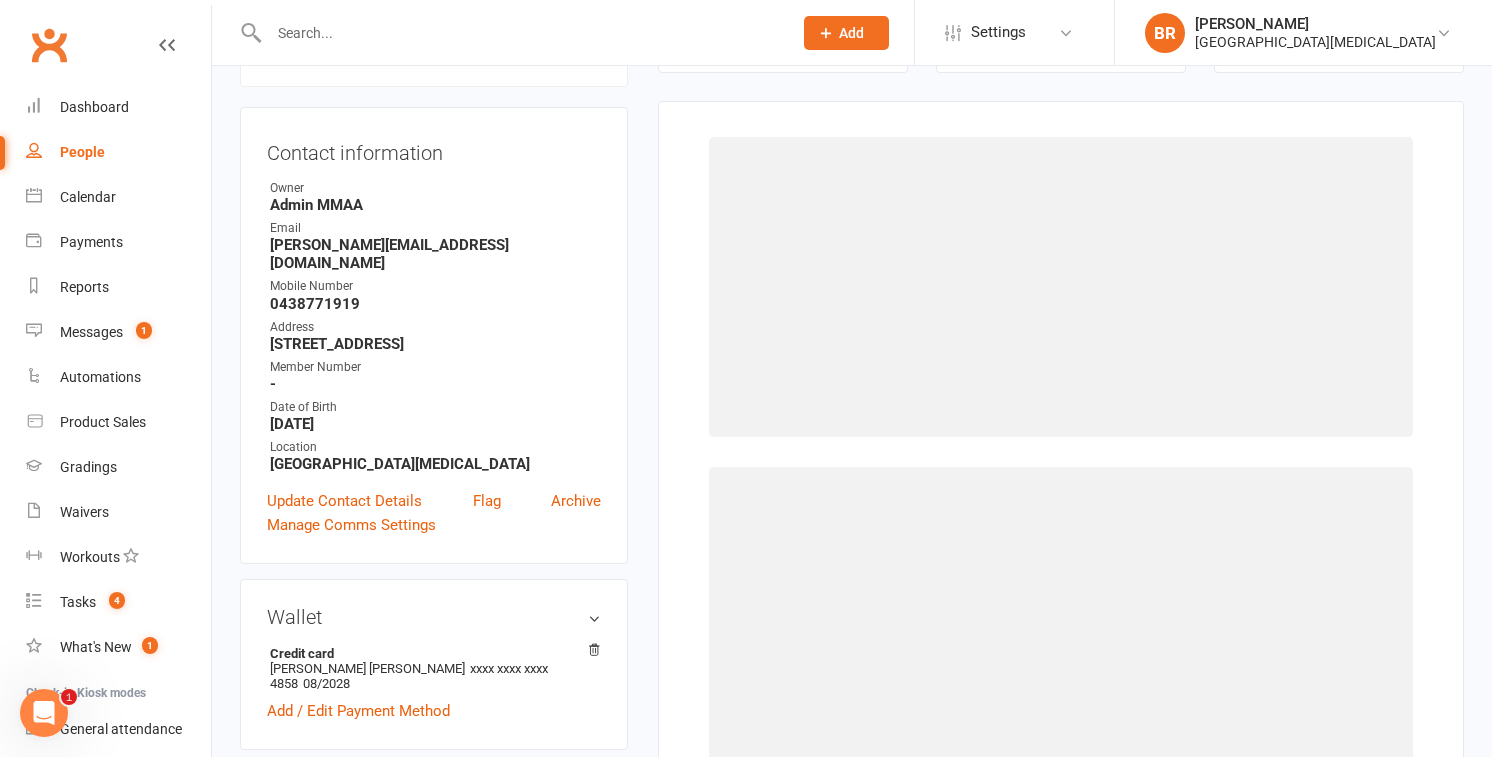 select on "2048" 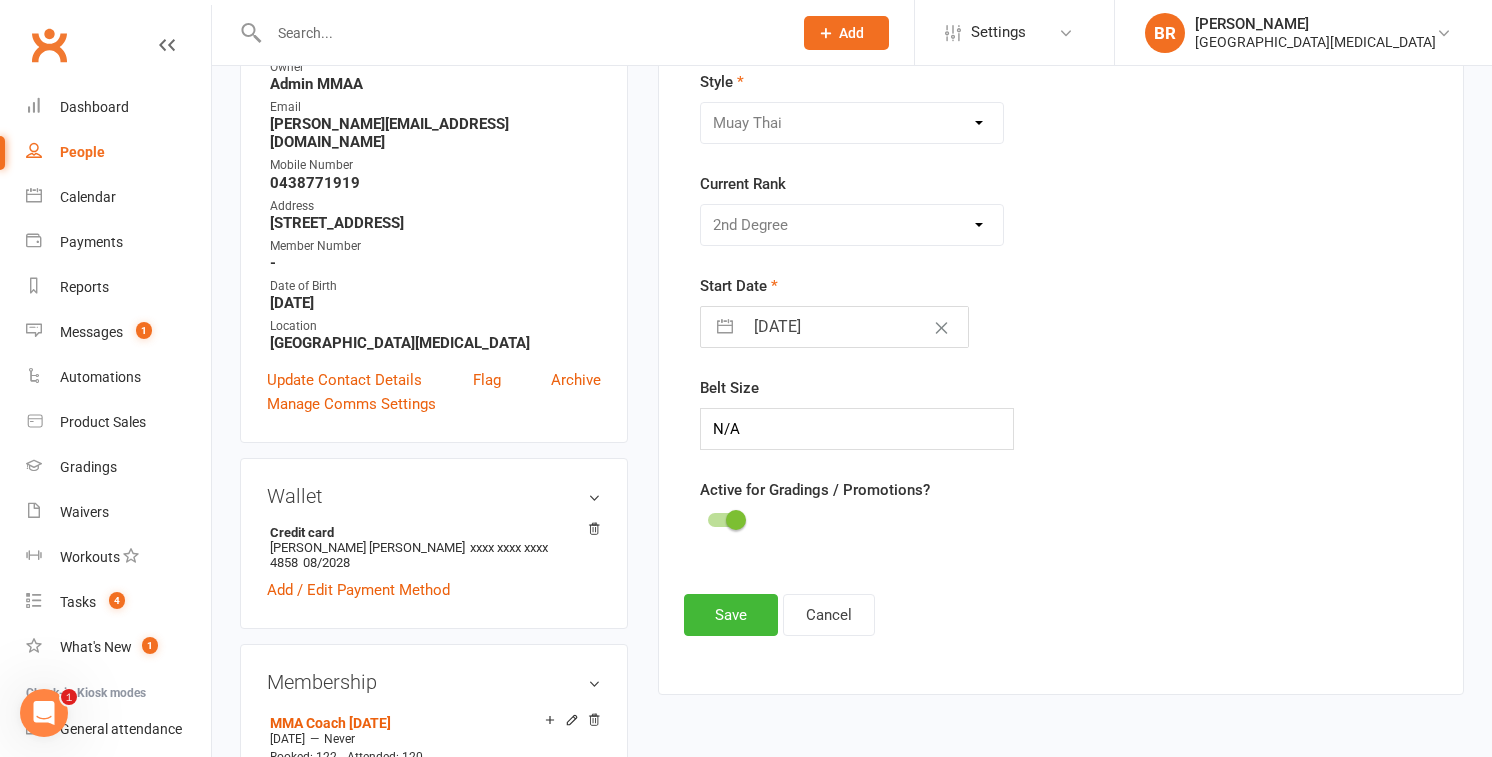 scroll, scrollTop: 243, scrollLeft: 0, axis: vertical 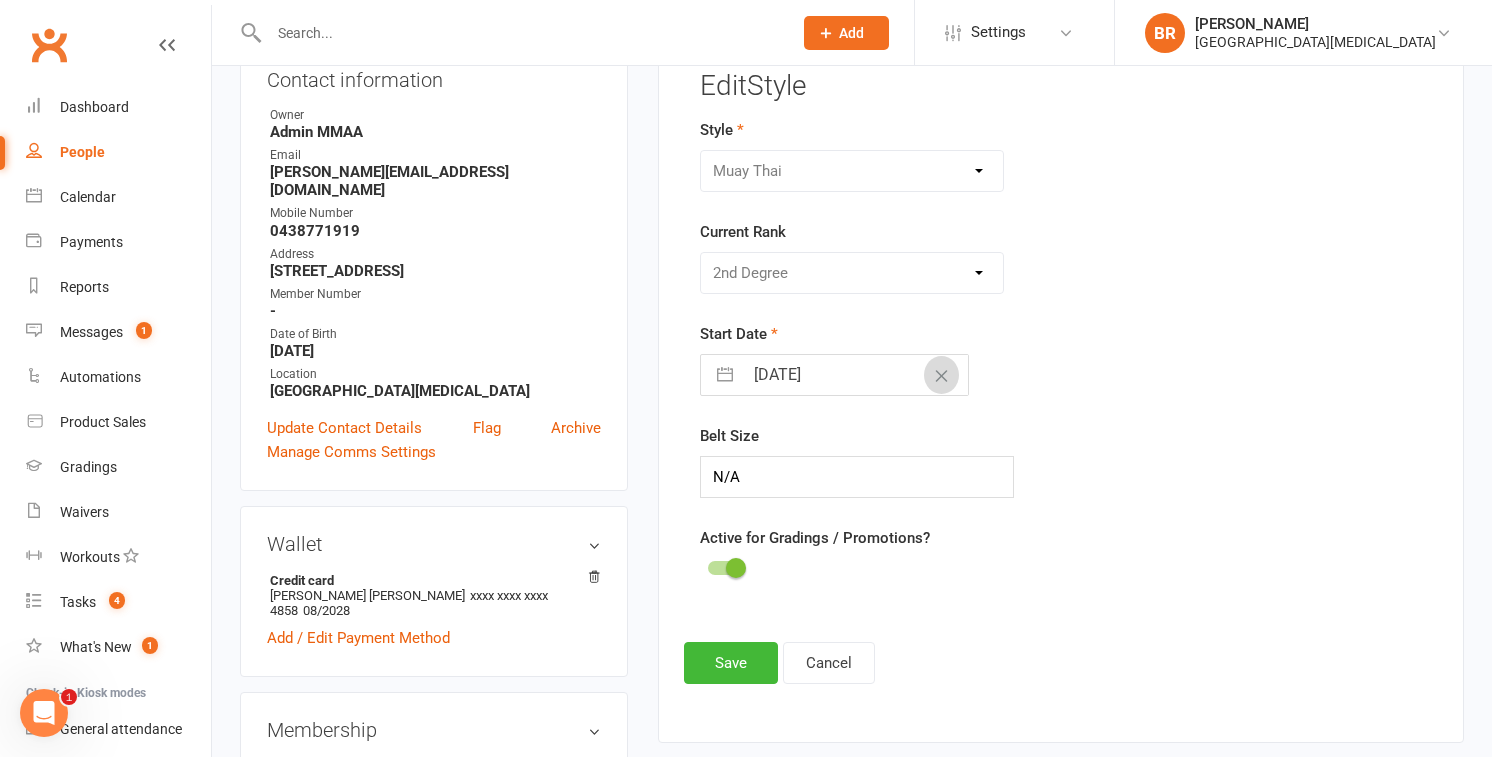 click 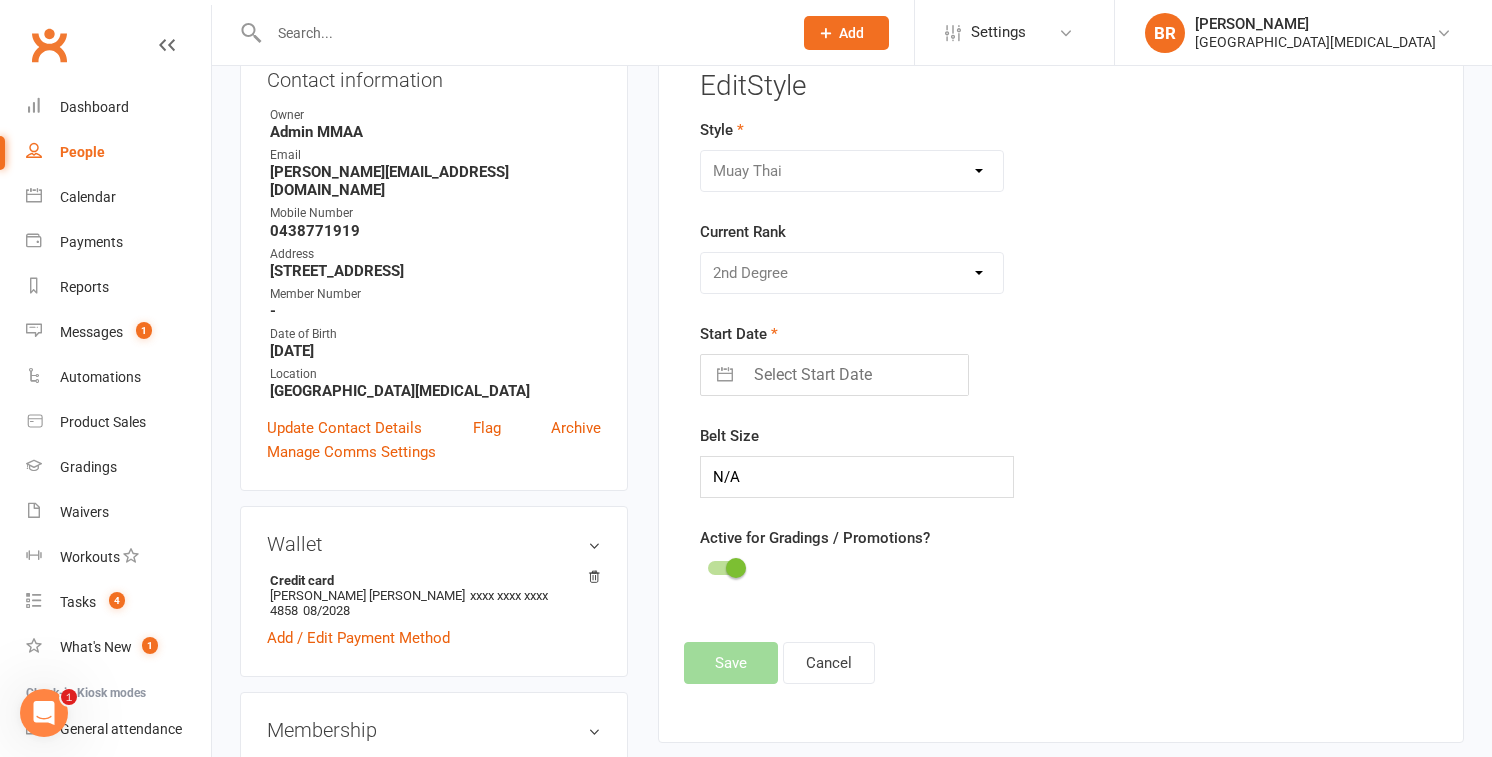 select on "5" 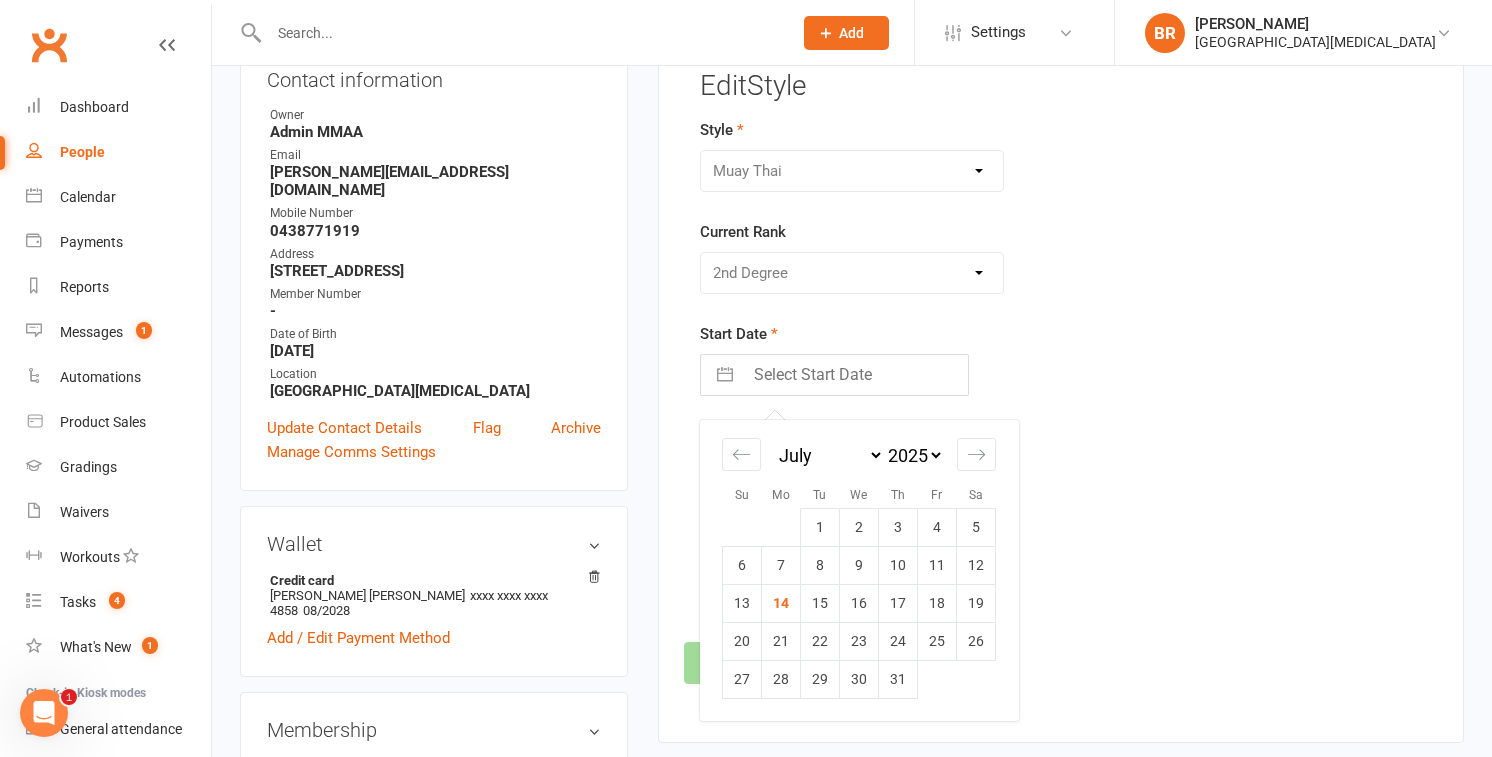 click at bounding box center (855, 375) 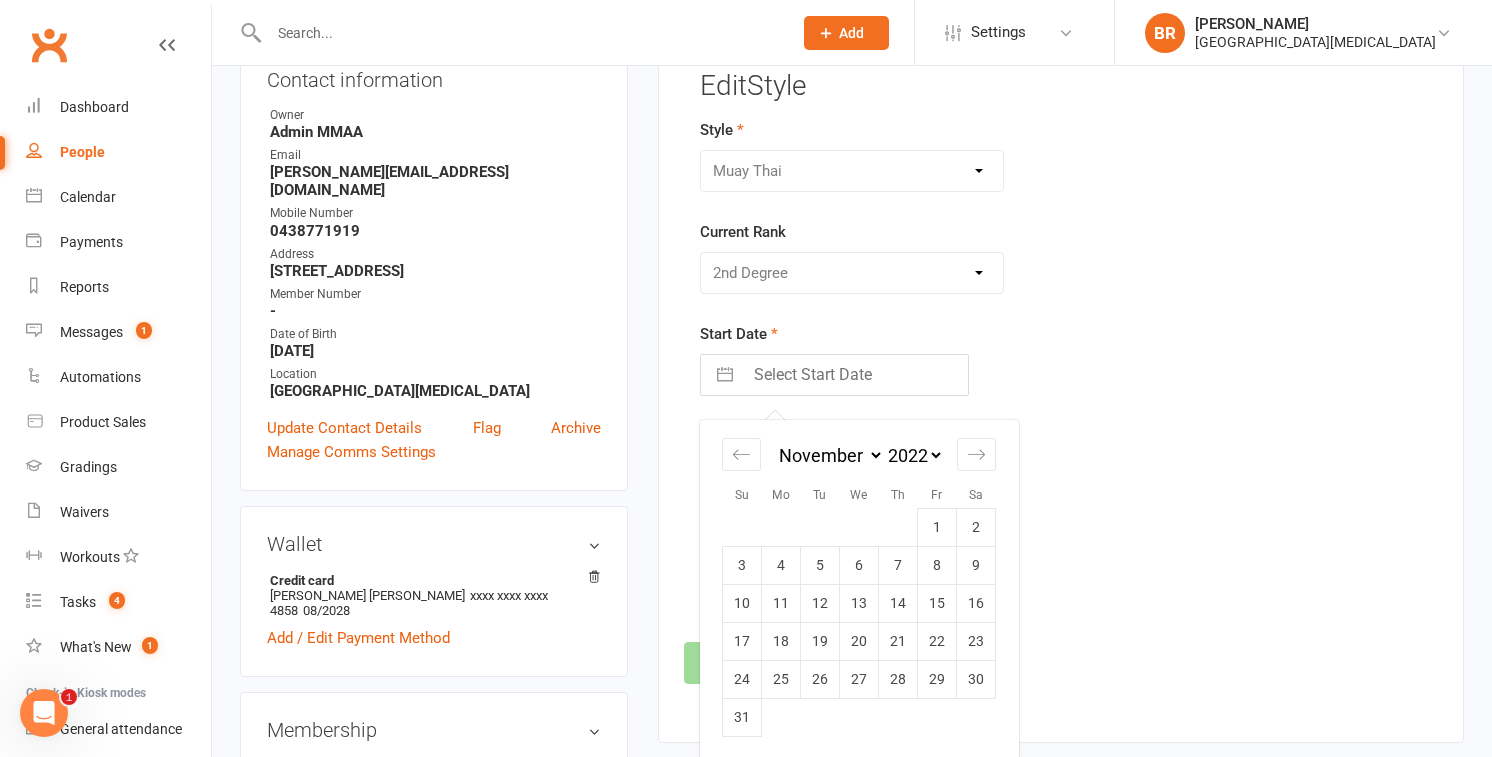 select on "9" 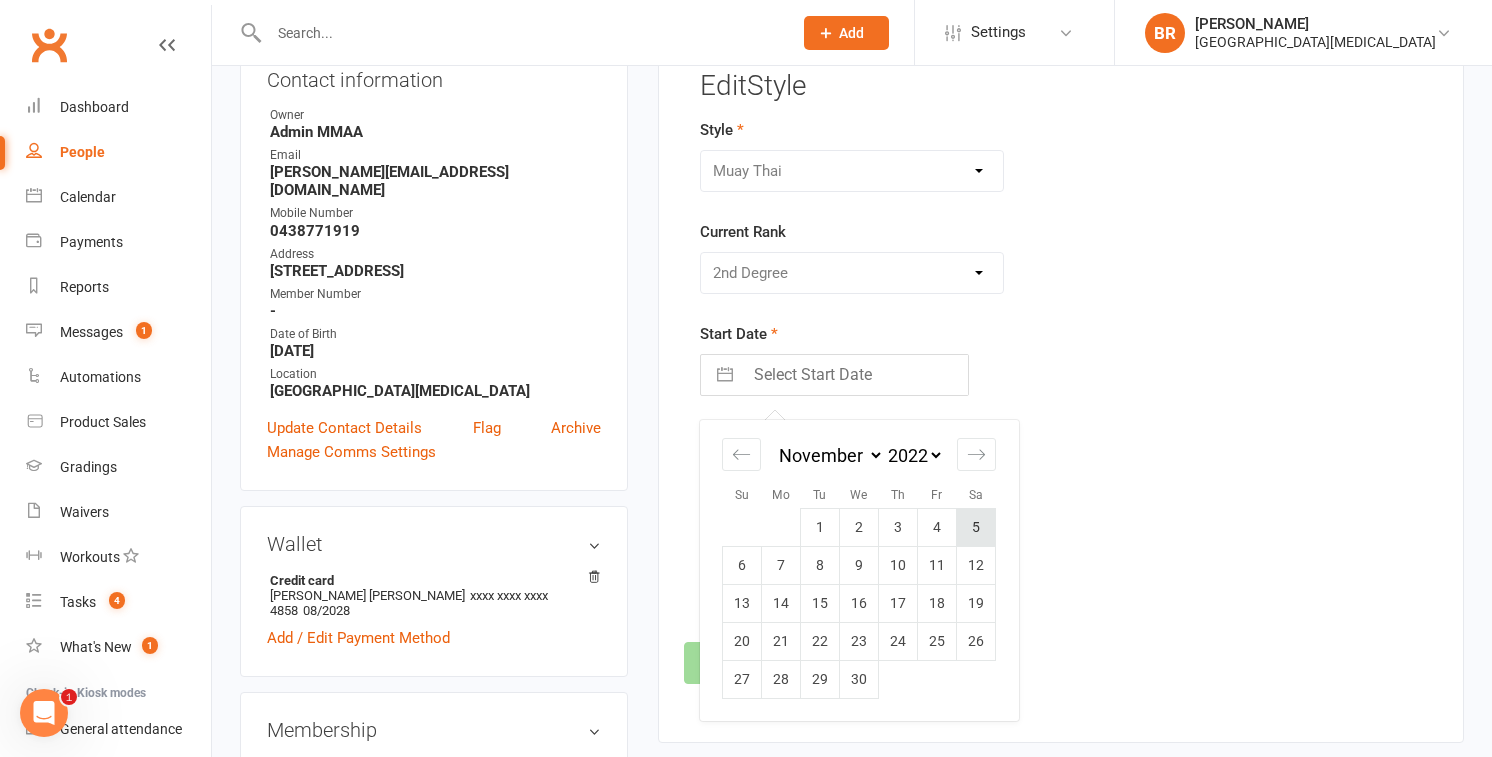 click on "5" at bounding box center (976, 527) 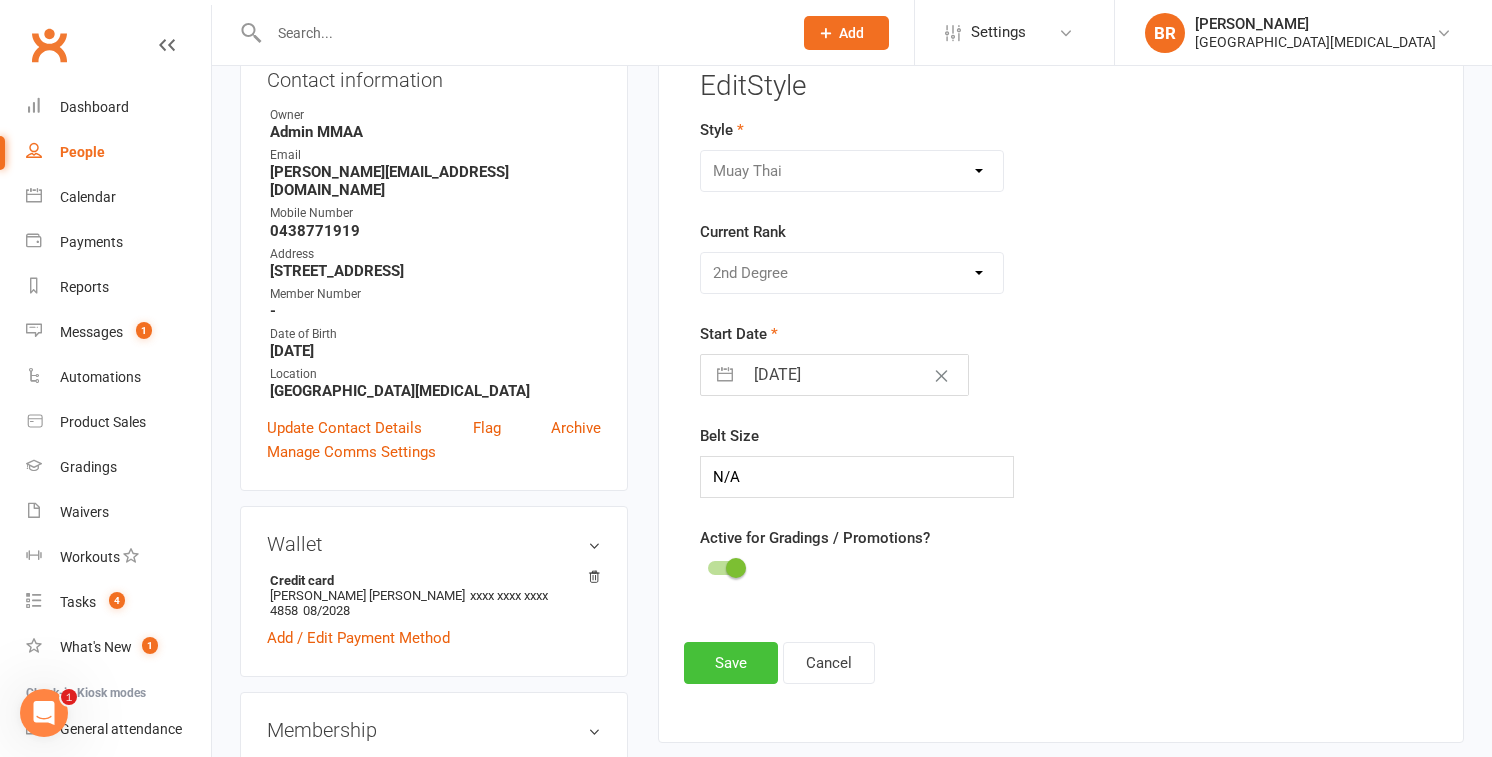 click on "Save" at bounding box center [731, 663] 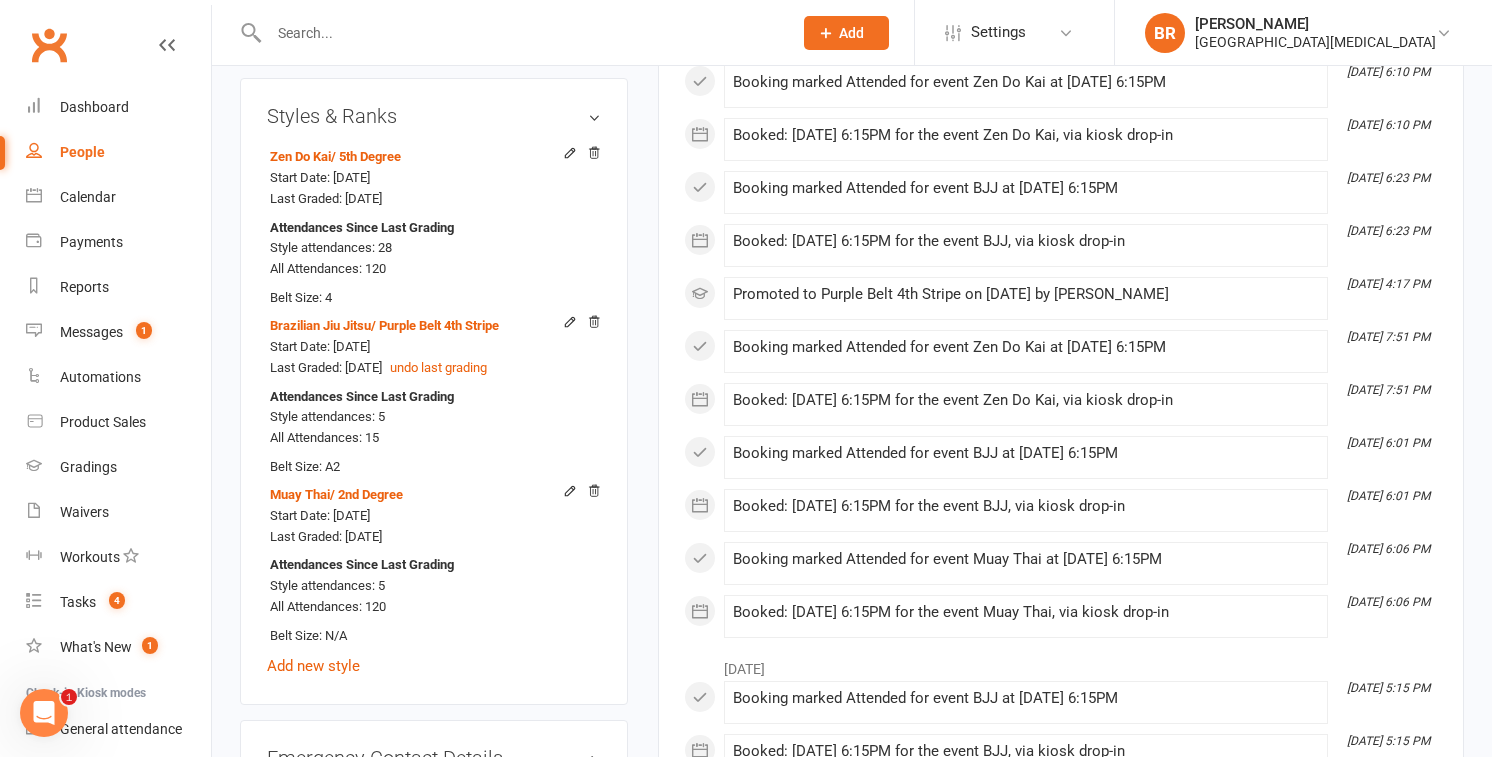 scroll, scrollTop: 1685, scrollLeft: 0, axis: vertical 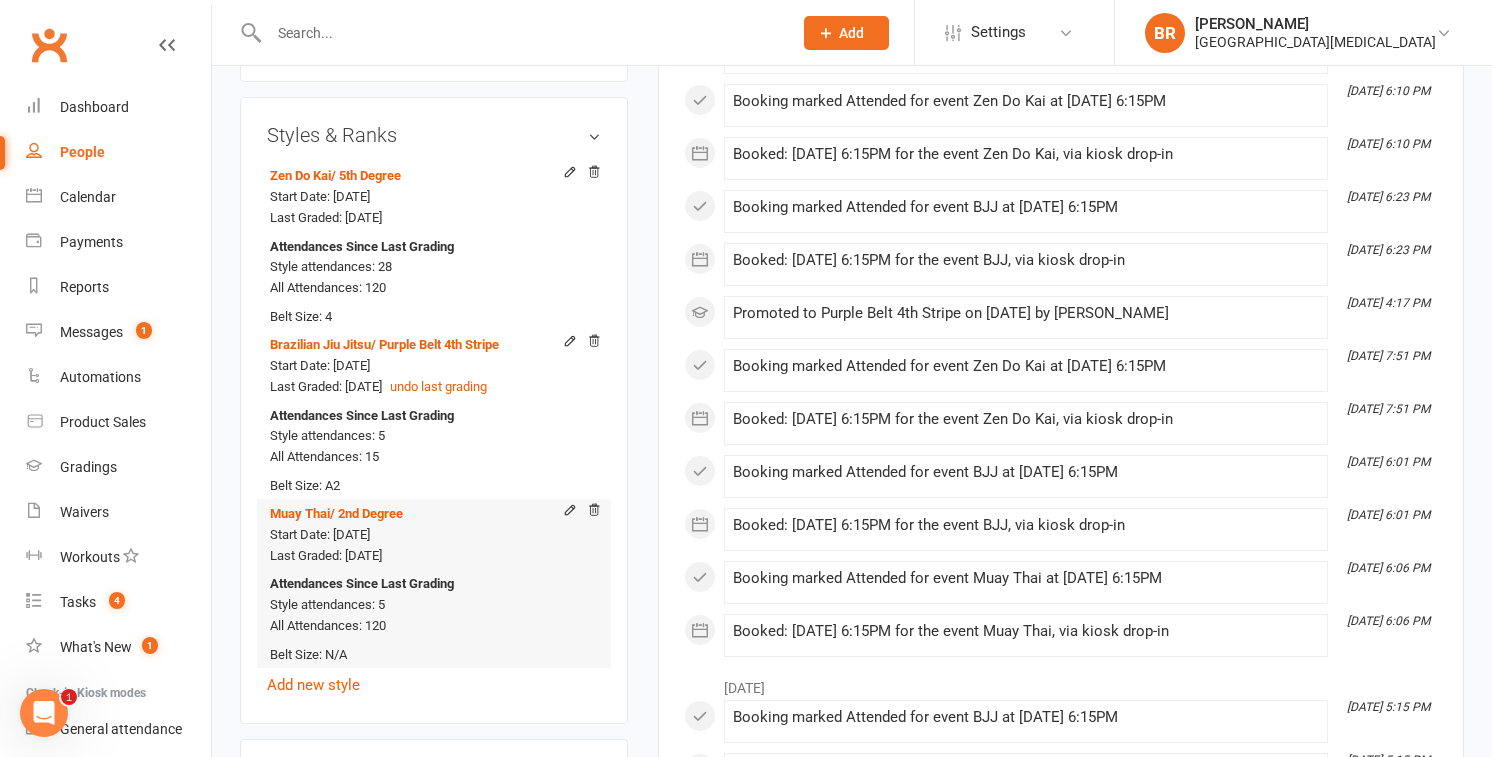 click on "Start Date: [DATE]" at bounding box center (320, 534) 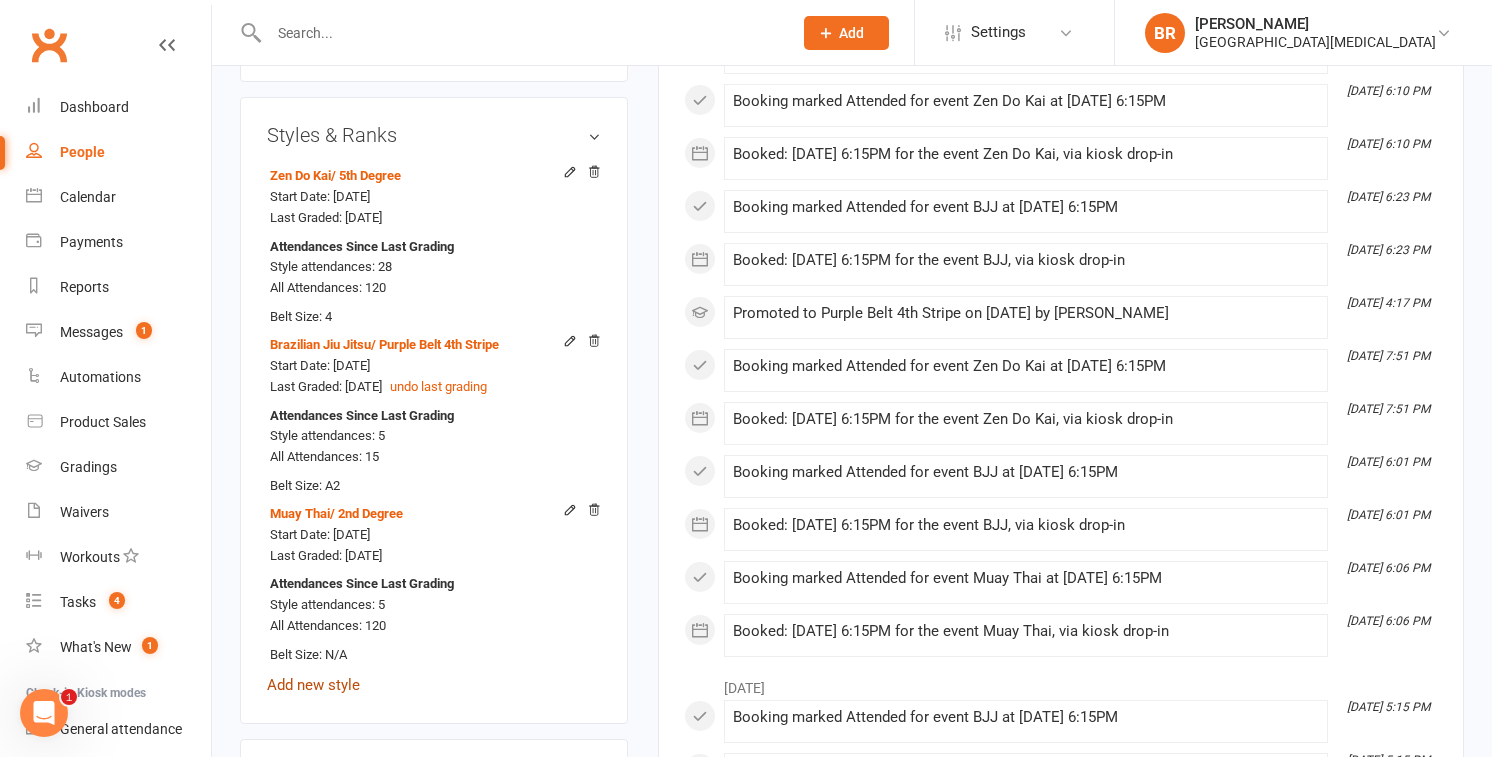 click on "Add new style" at bounding box center [313, 685] 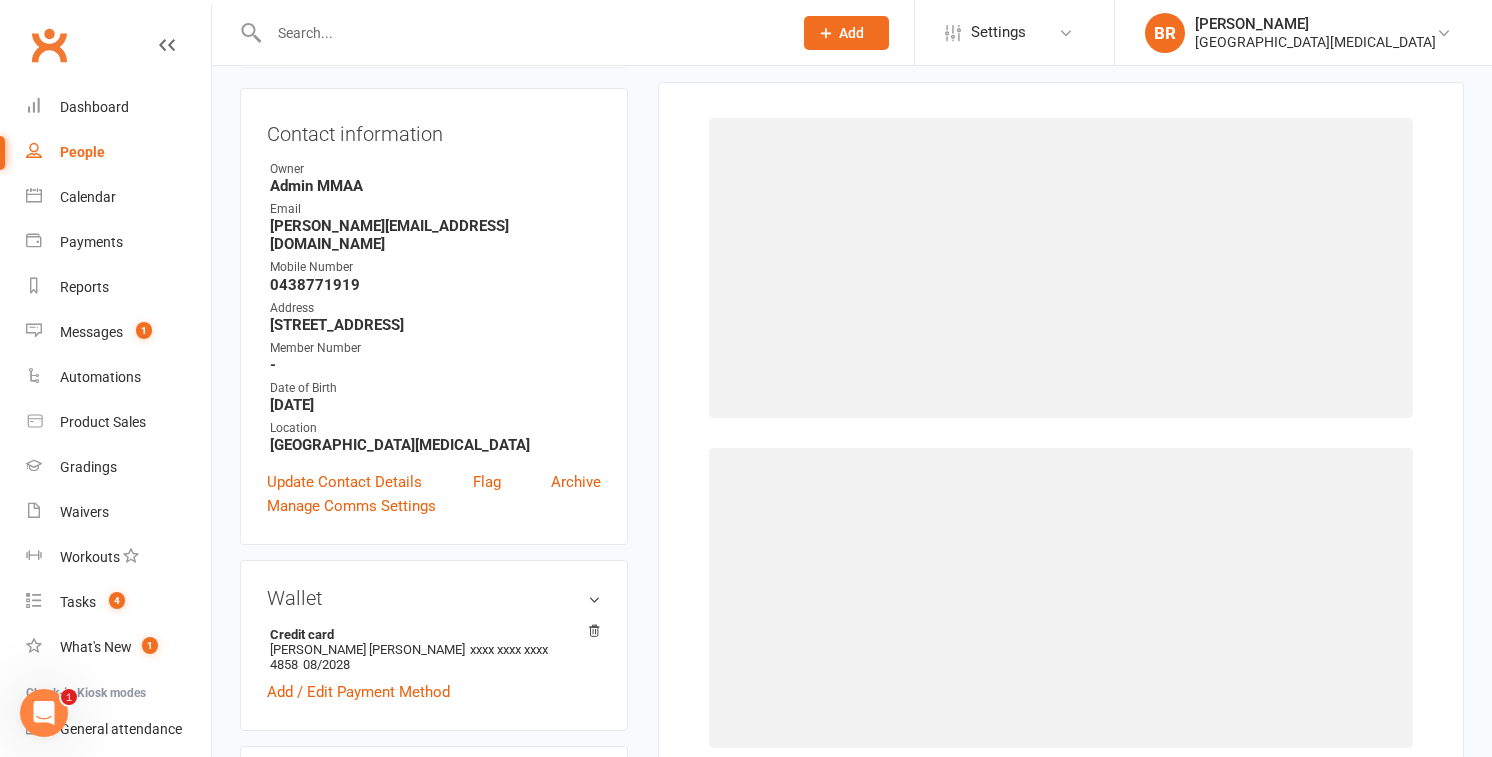 scroll, scrollTop: 170, scrollLeft: 0, axis: vertical 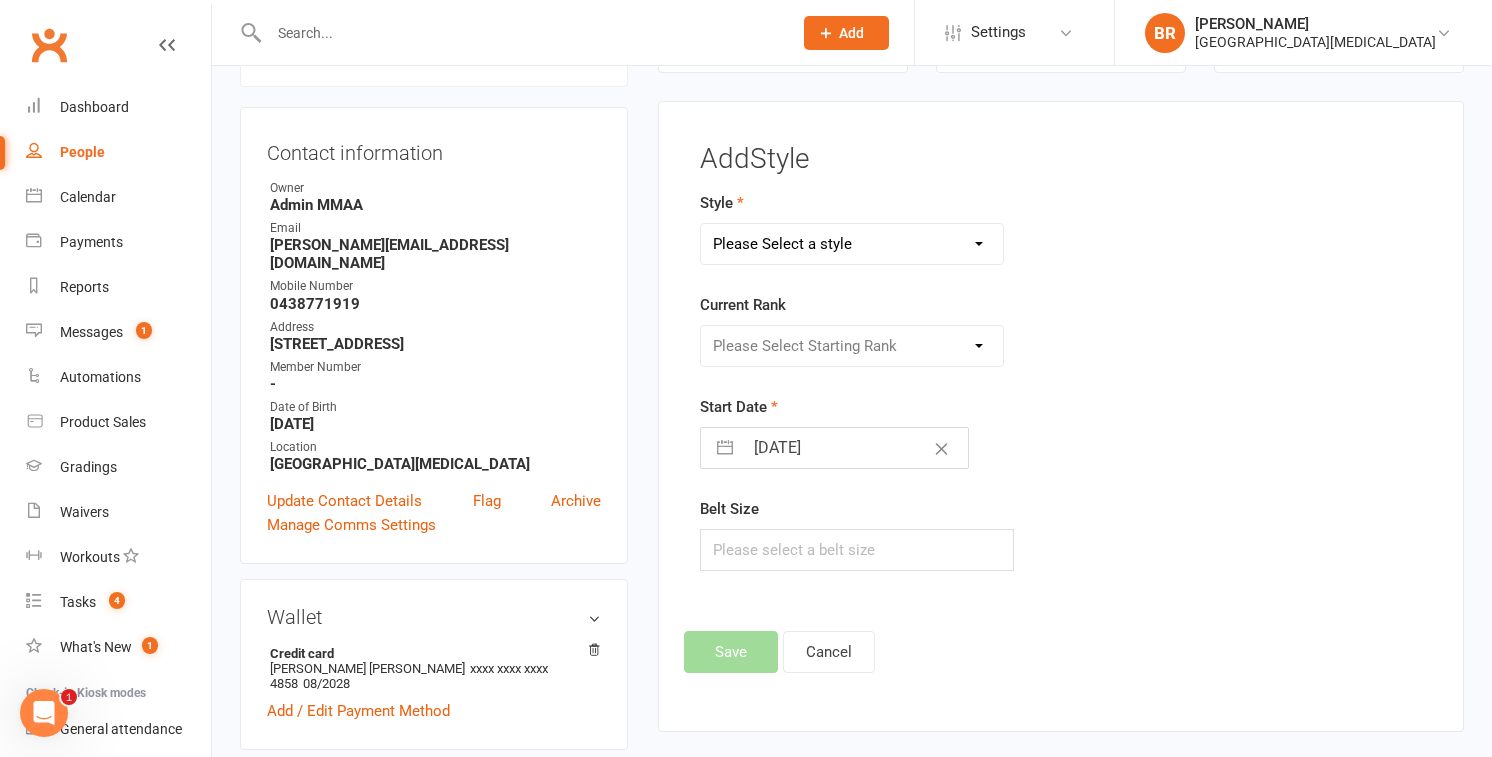 select on "2048" 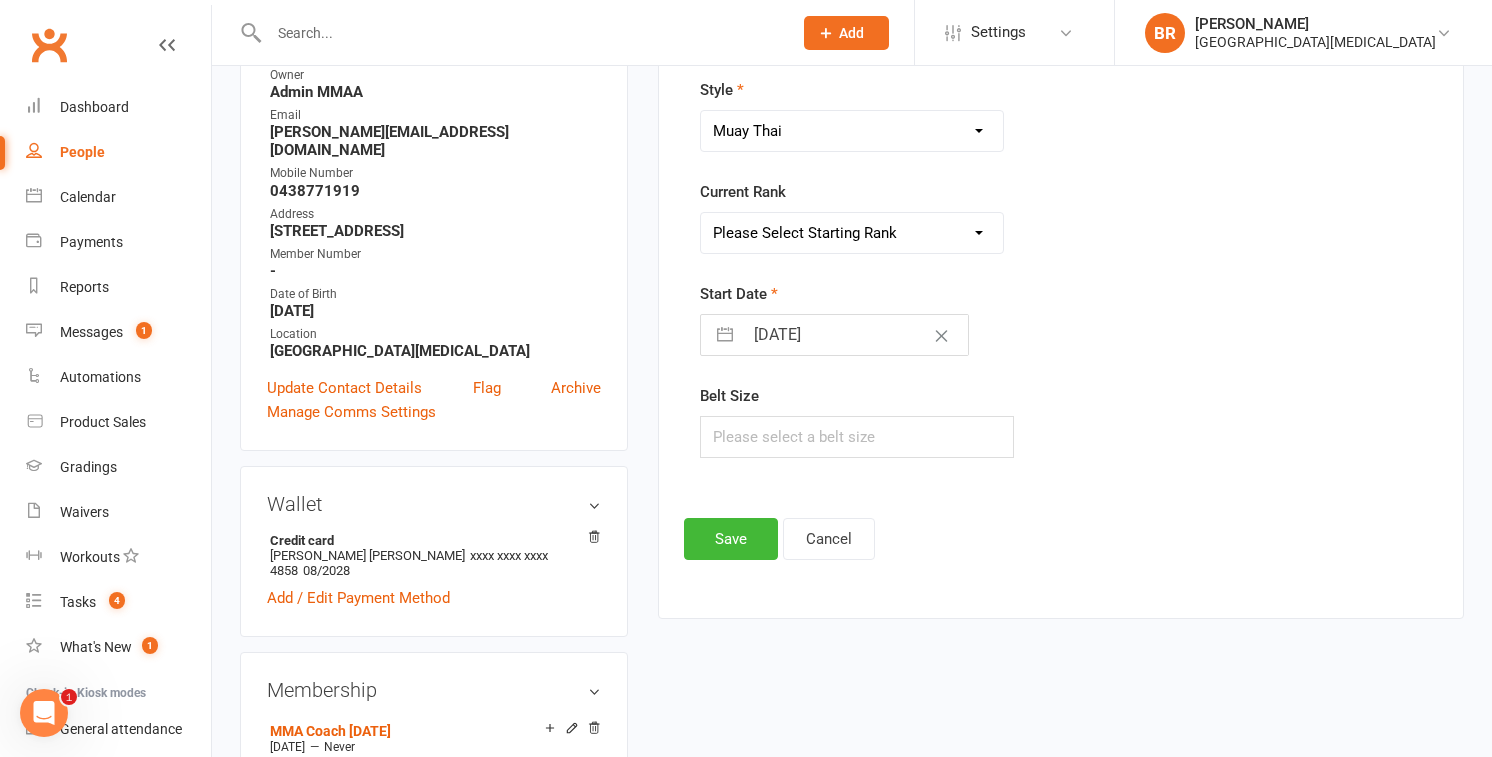 scroll, scrollTop: 269, scrollLeft: 0, axis: vertical 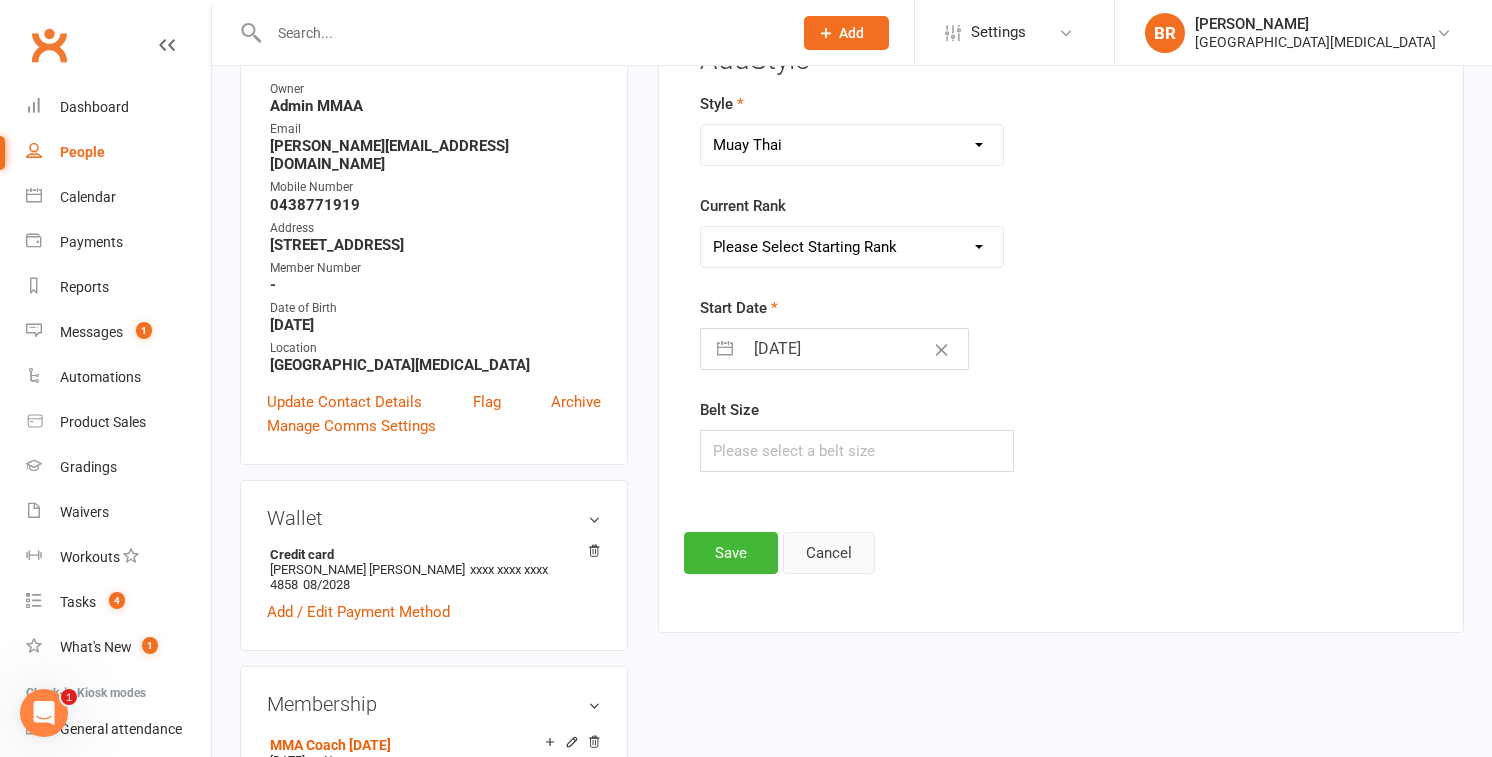 click on "Cancel" at bounding box center [829, 553] 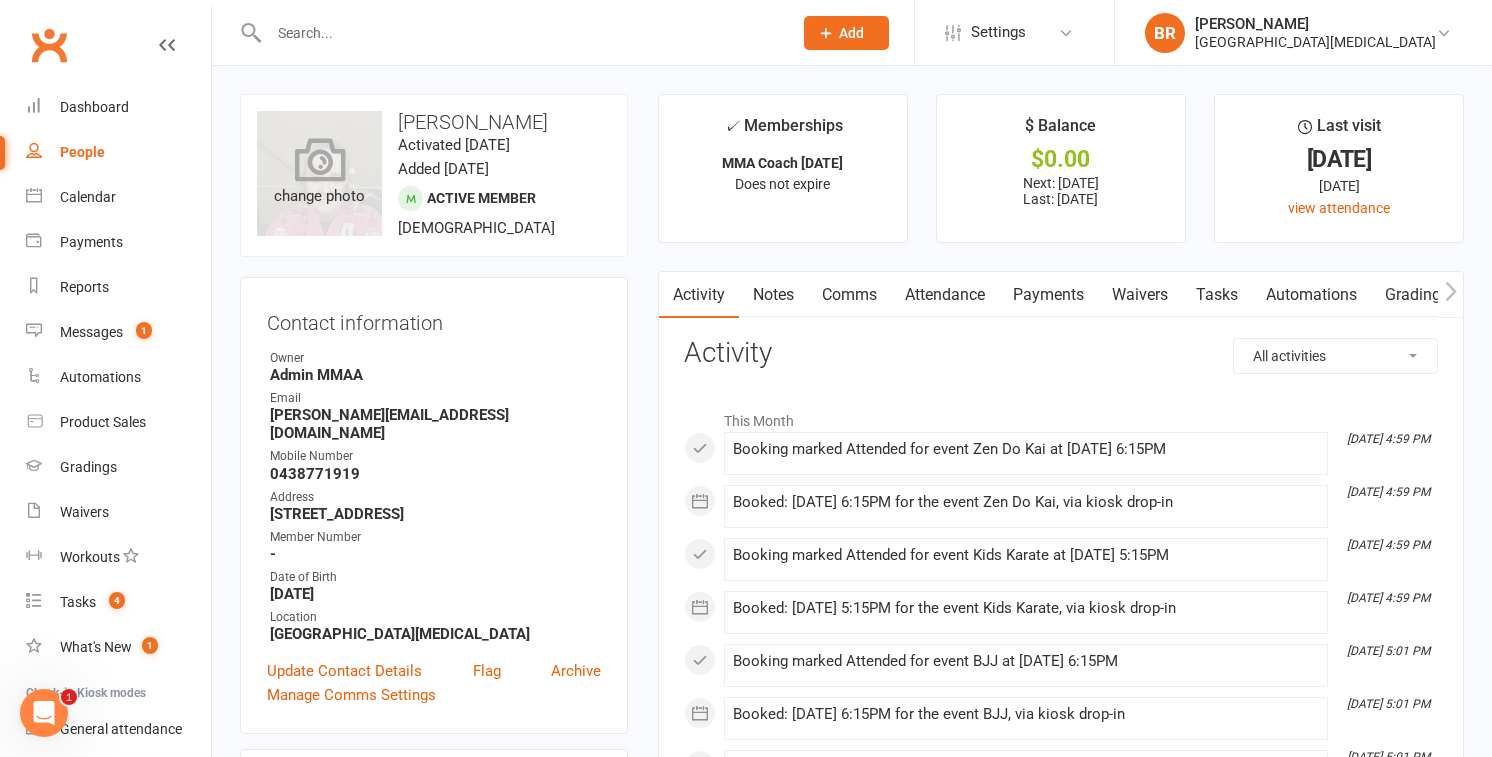 scroll, scrollTop: 0, scrollLeft: 0, axis: both 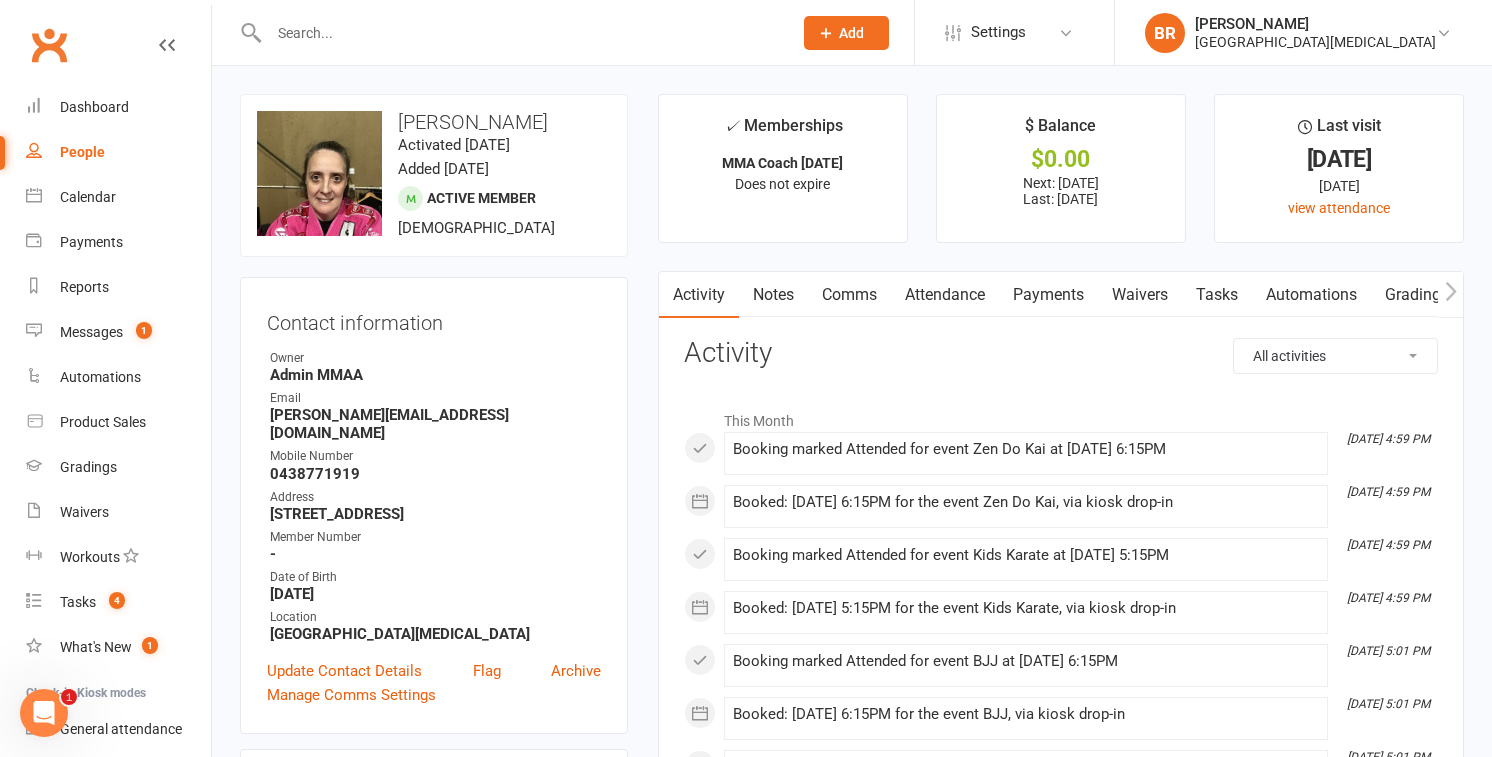 click at bounding box center [520, 33] 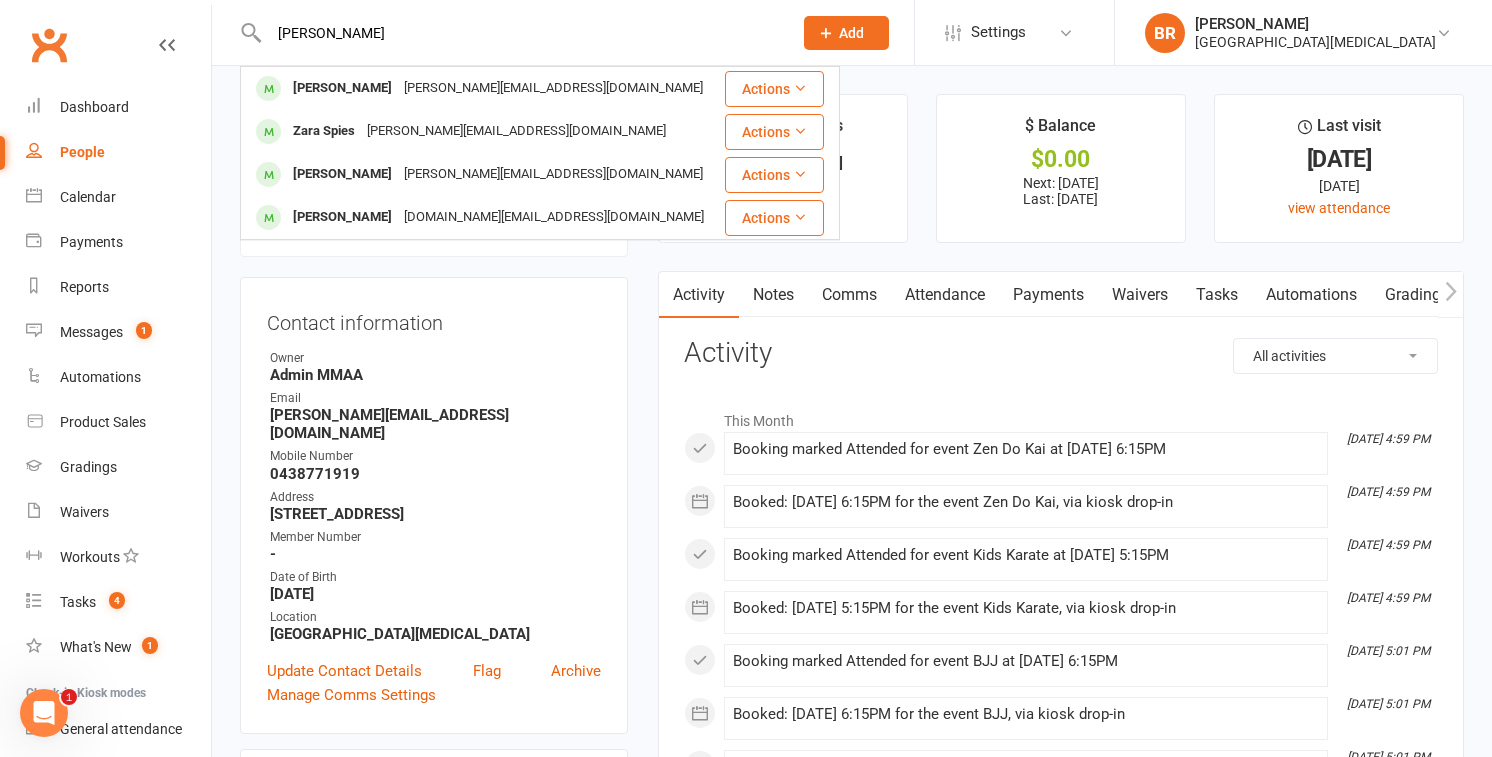 type on "[PERSON_NAME]" 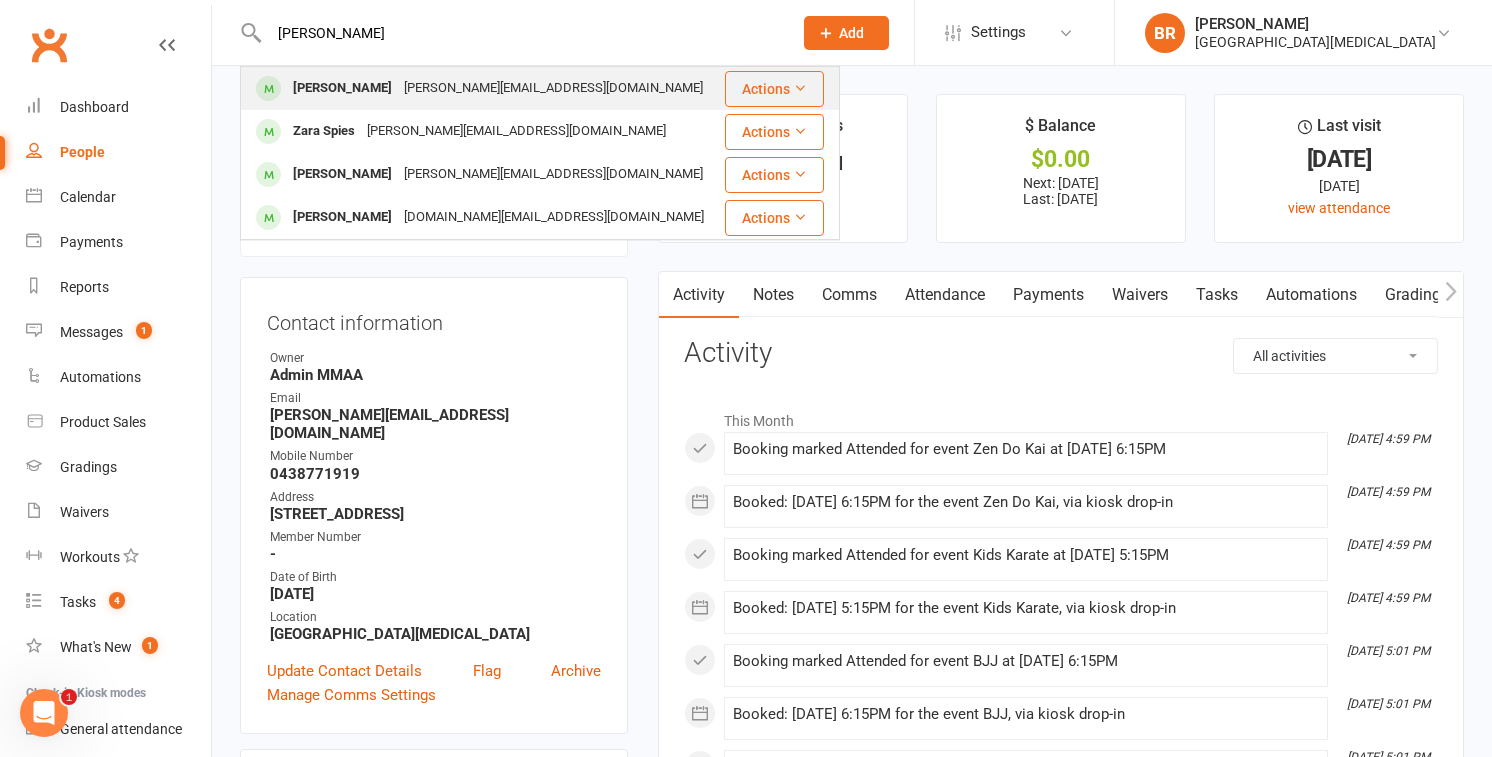 drag, startPoint x: 291, startPoint y: 65, endPoint x: 331, endPoint y: 83, distance: 43.863426 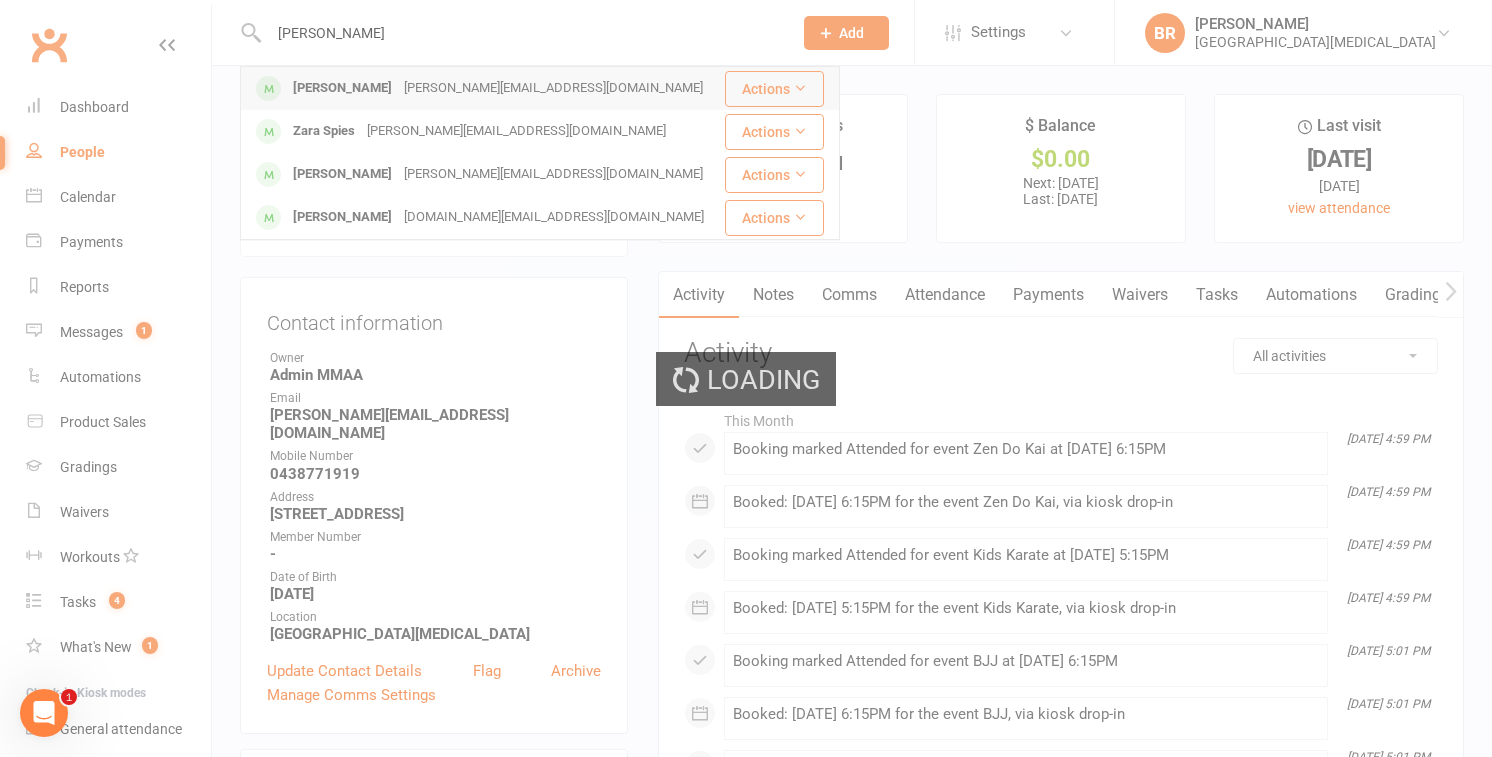 type 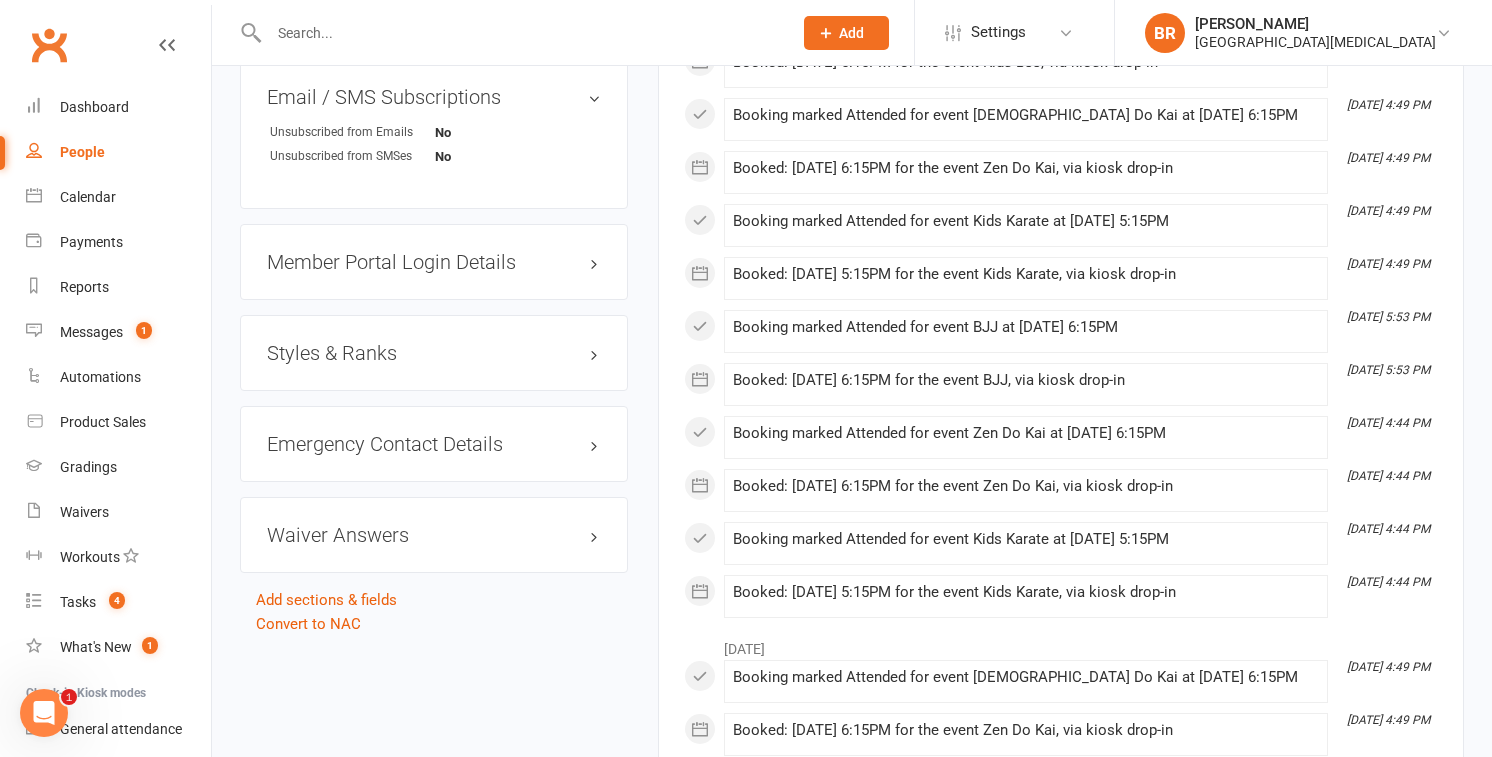 scroll, scrollTop: 1597, scrollLeft: 0, axis: vertical 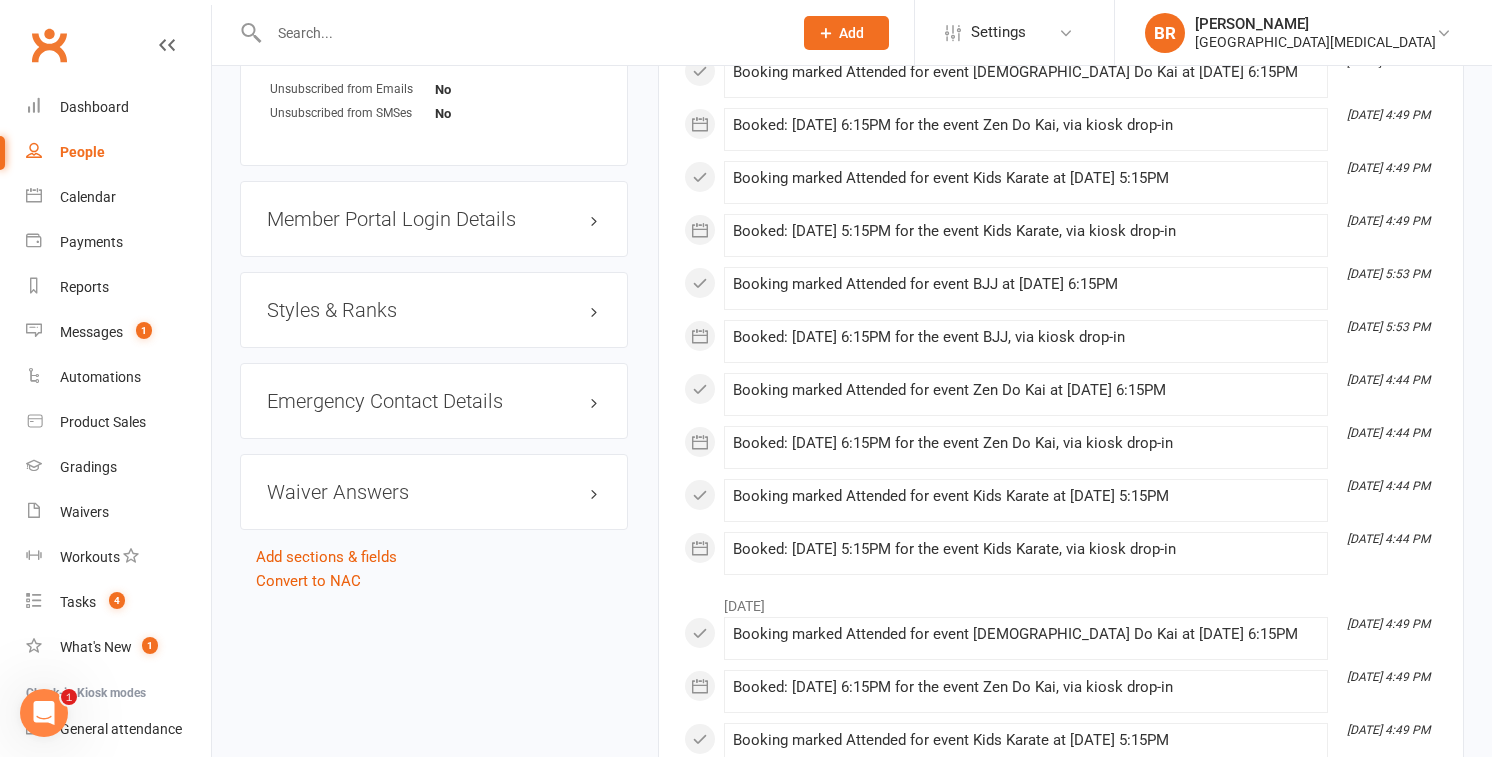 click on "Styles & Ranks" at bounding box center [434, 310] 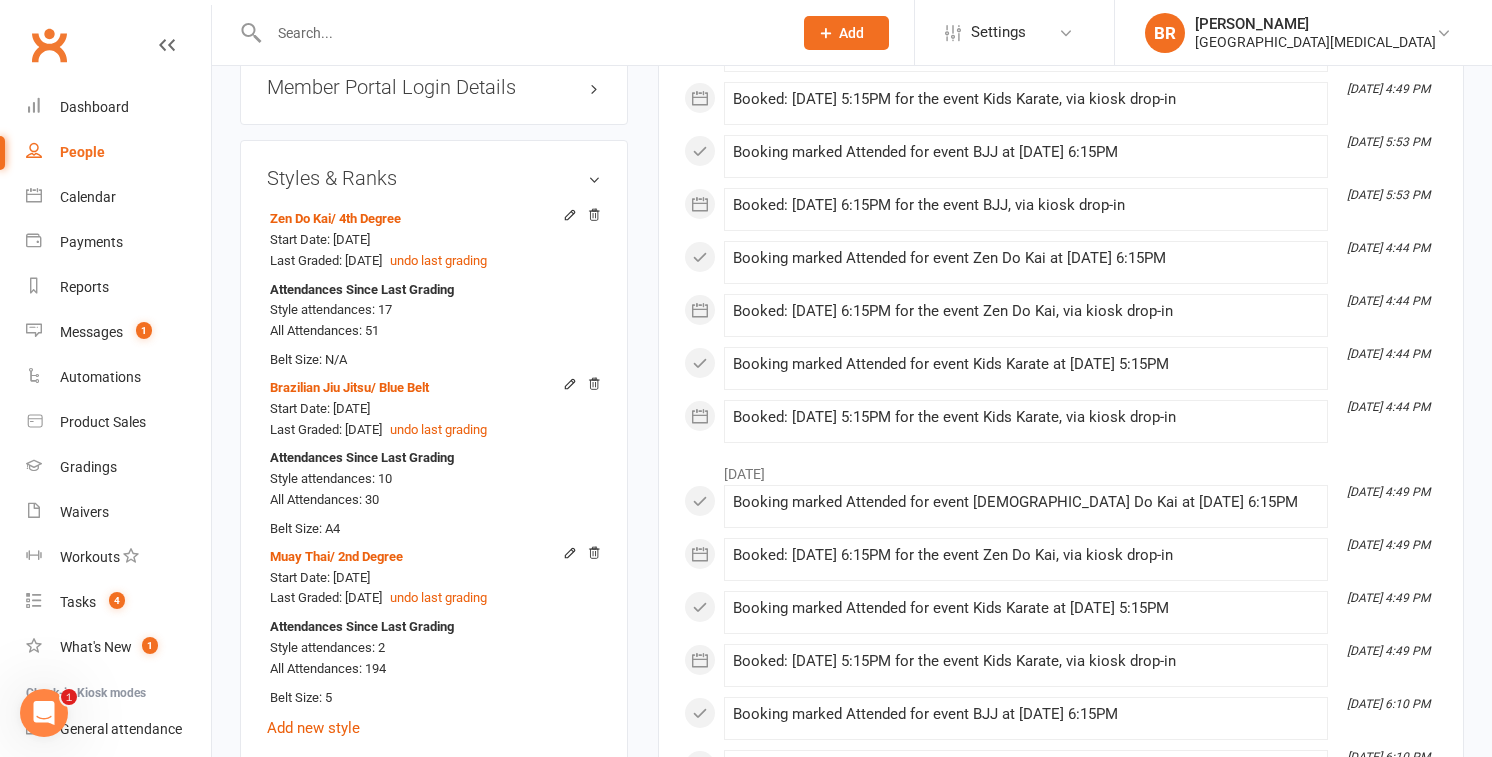 scroll, scrollTop: 1796, scrollLeft: 0, axis: vertical 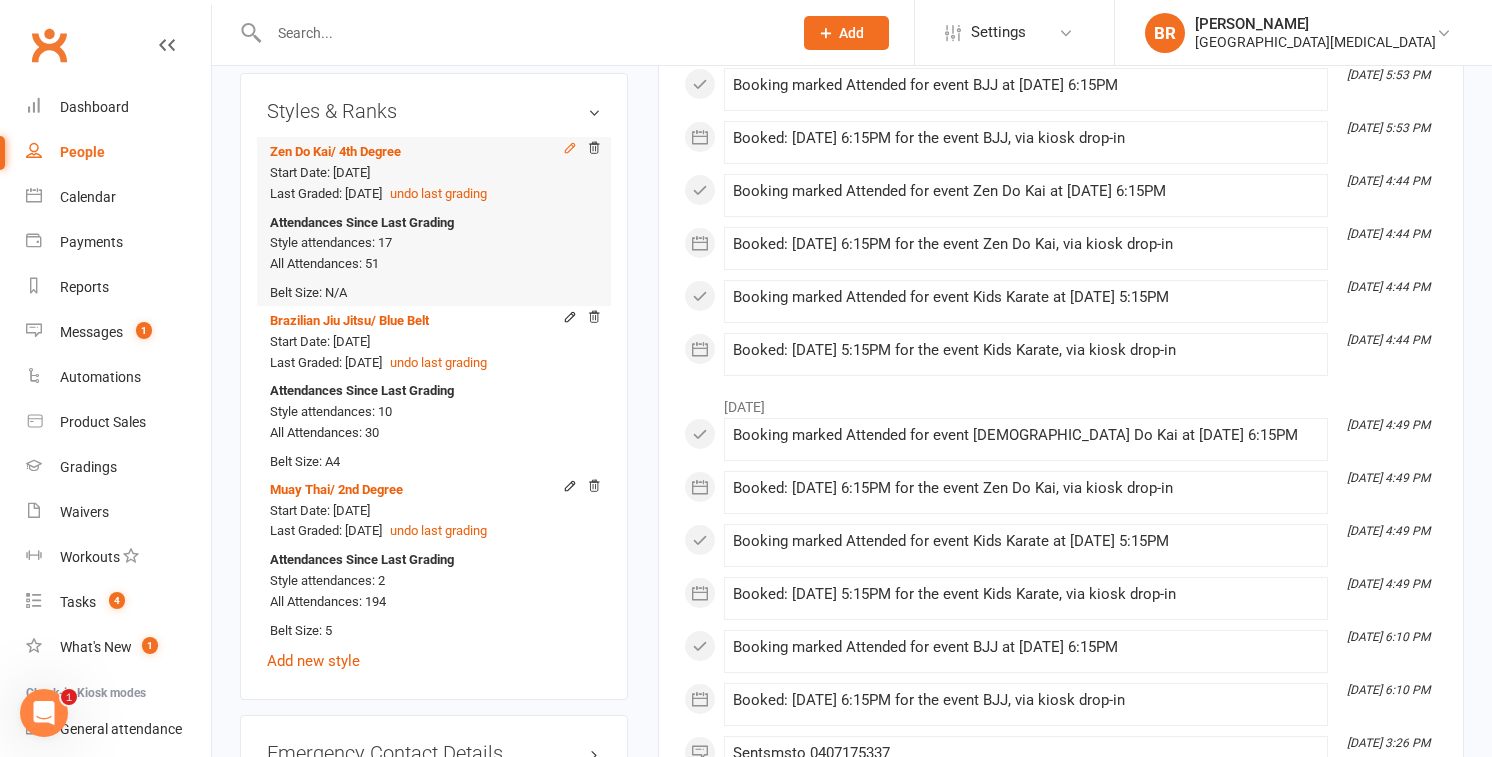 click 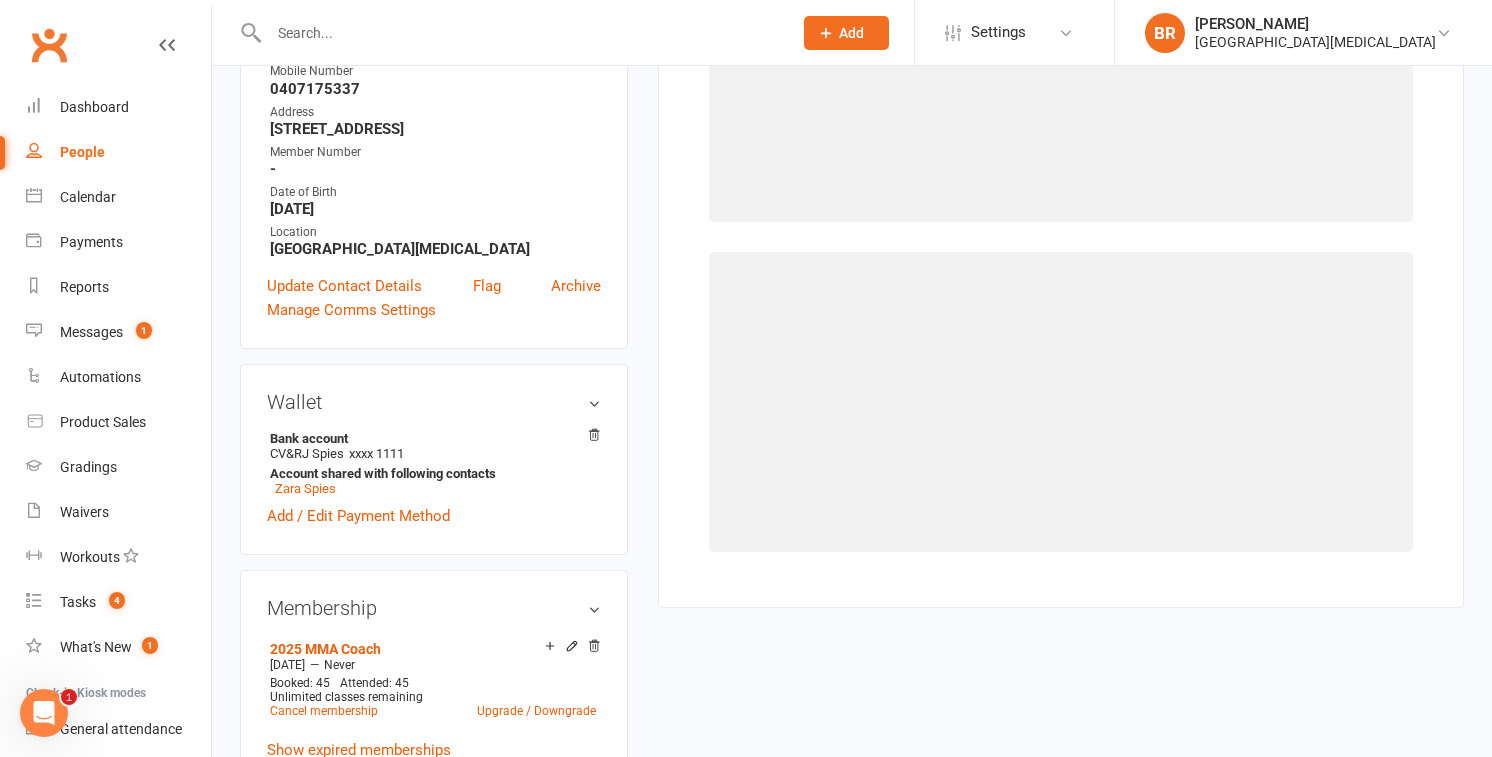 scroll, scrollTop: 170, scrollLeft: 0, axis: vertical 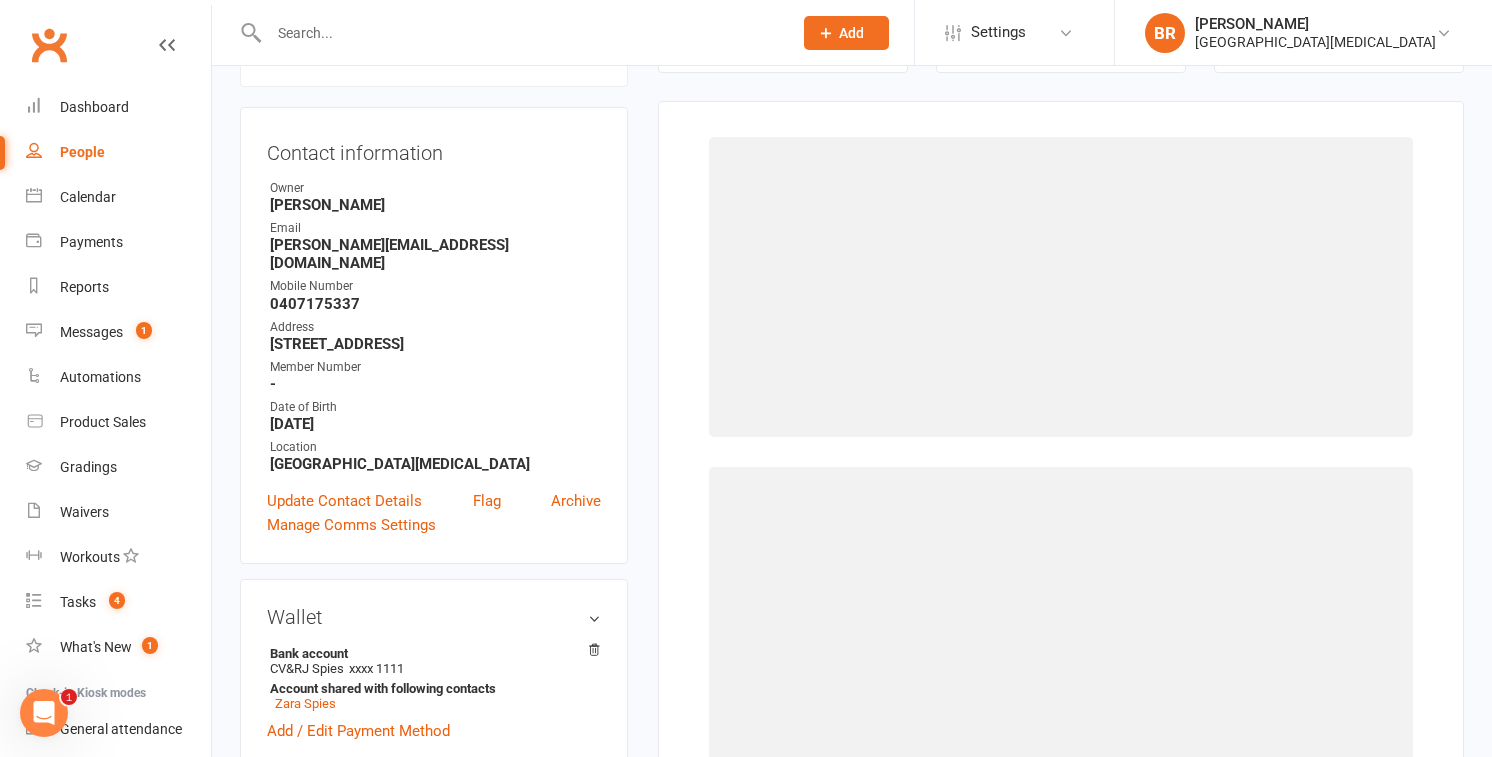 select on "2045" 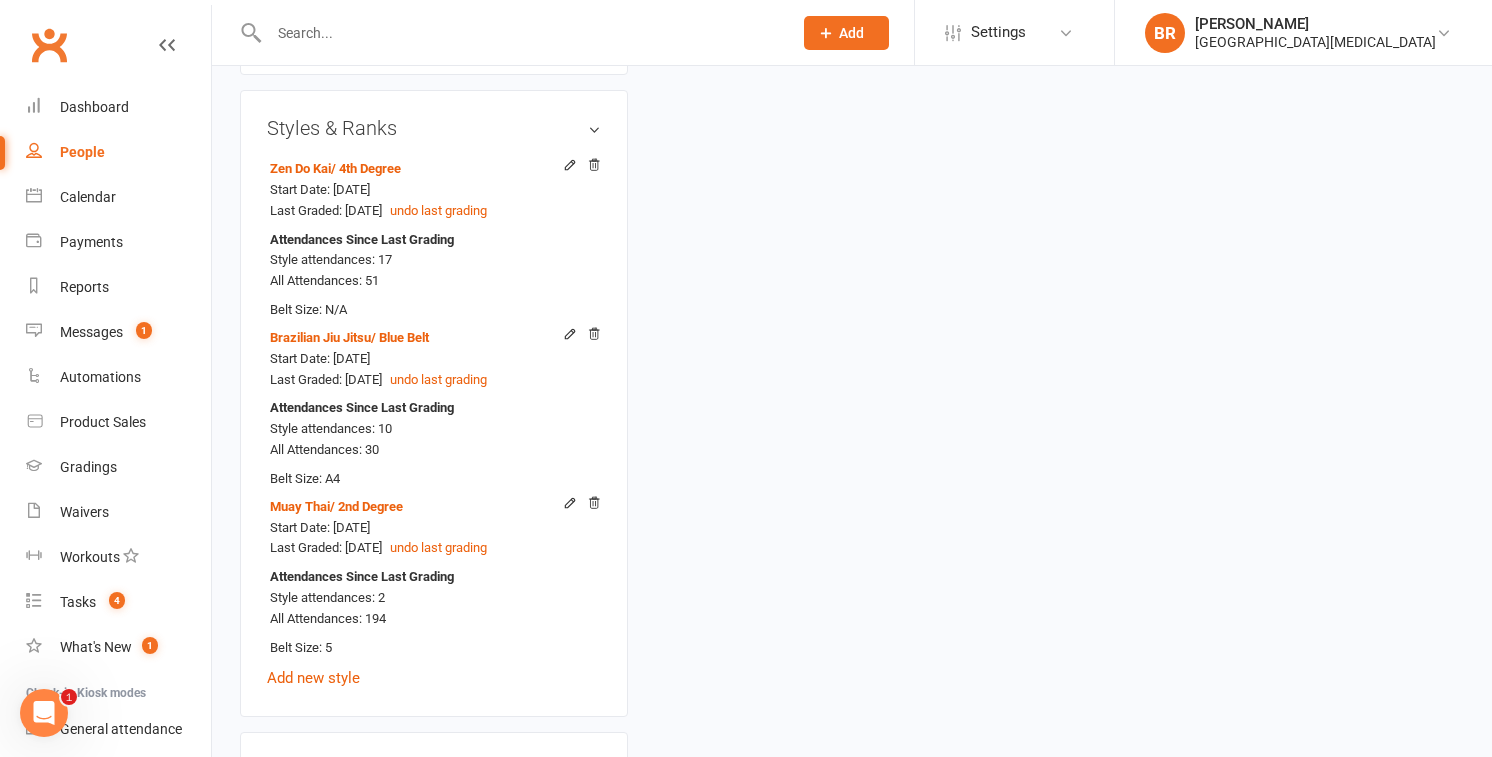 scroll, scrollTop: 1753, scrollLeft: 0, axis: vertical 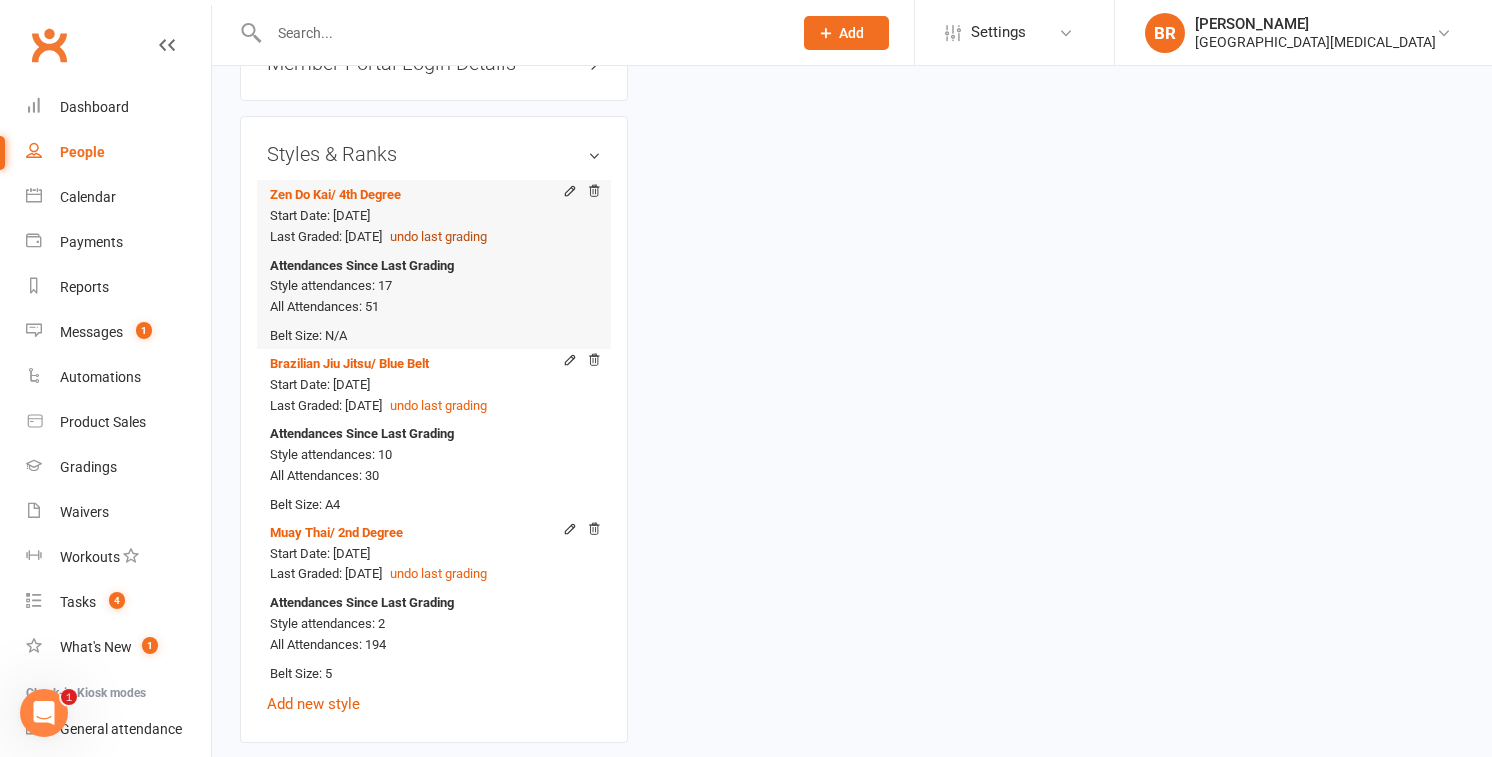 click on "undo last grading" at bounding box center [438, 237] 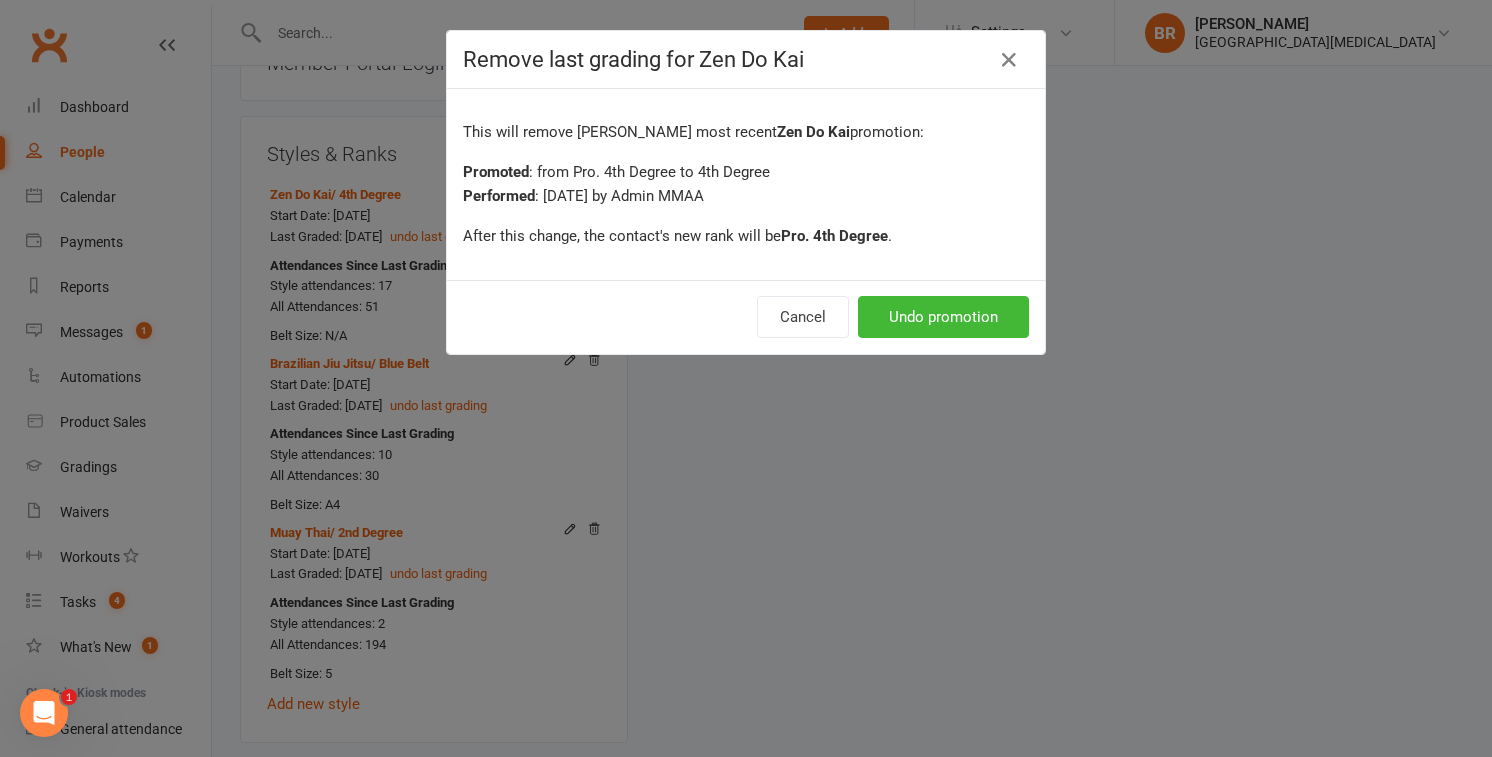 drag, startPoint x: 529, startPoint y: 194, endPoint x: 678, endPoint y: 205, distance: 149.40549 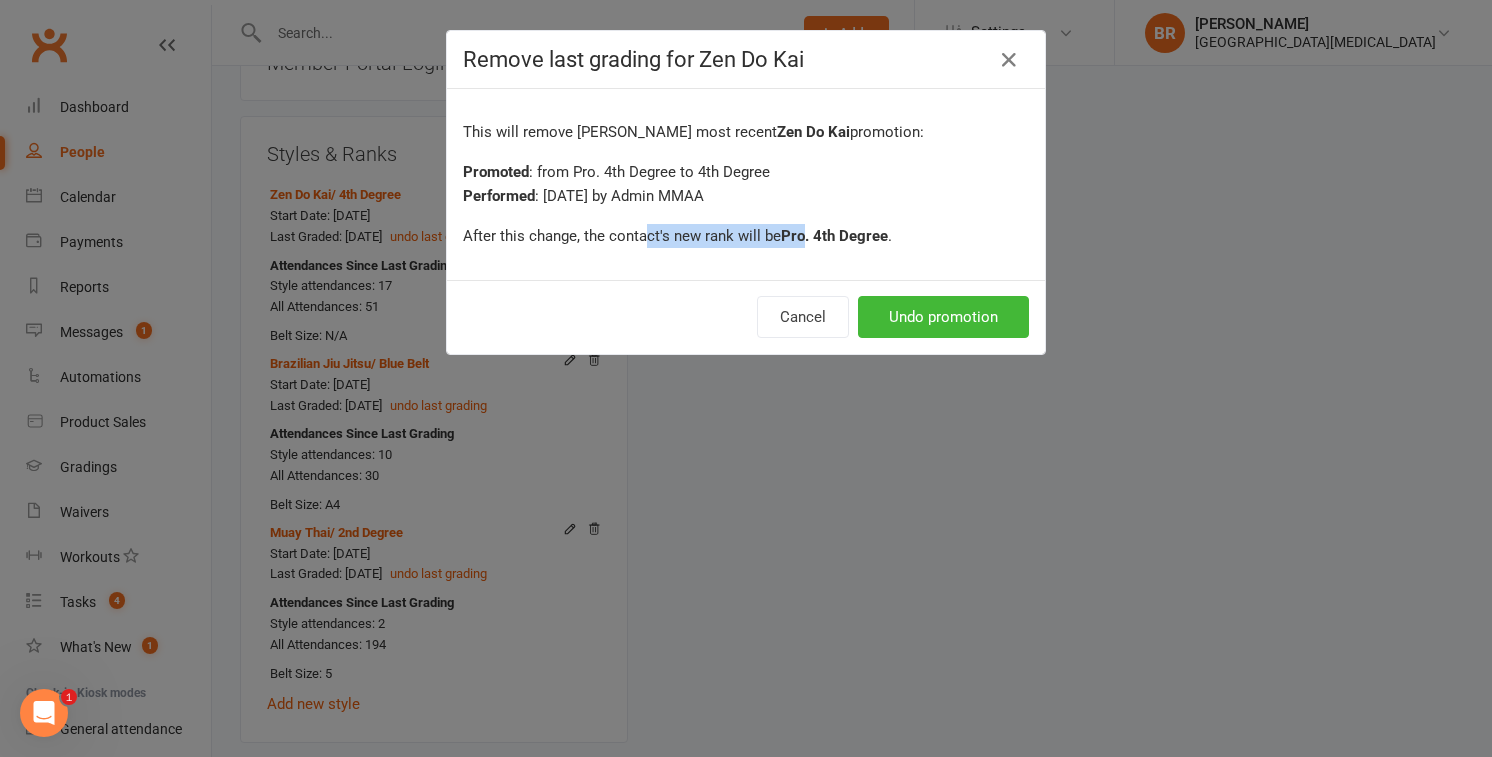 drag, startPoint x: 650, startPoint y: 239, endPoint x: 804, endPoint y: 239, distance: 154 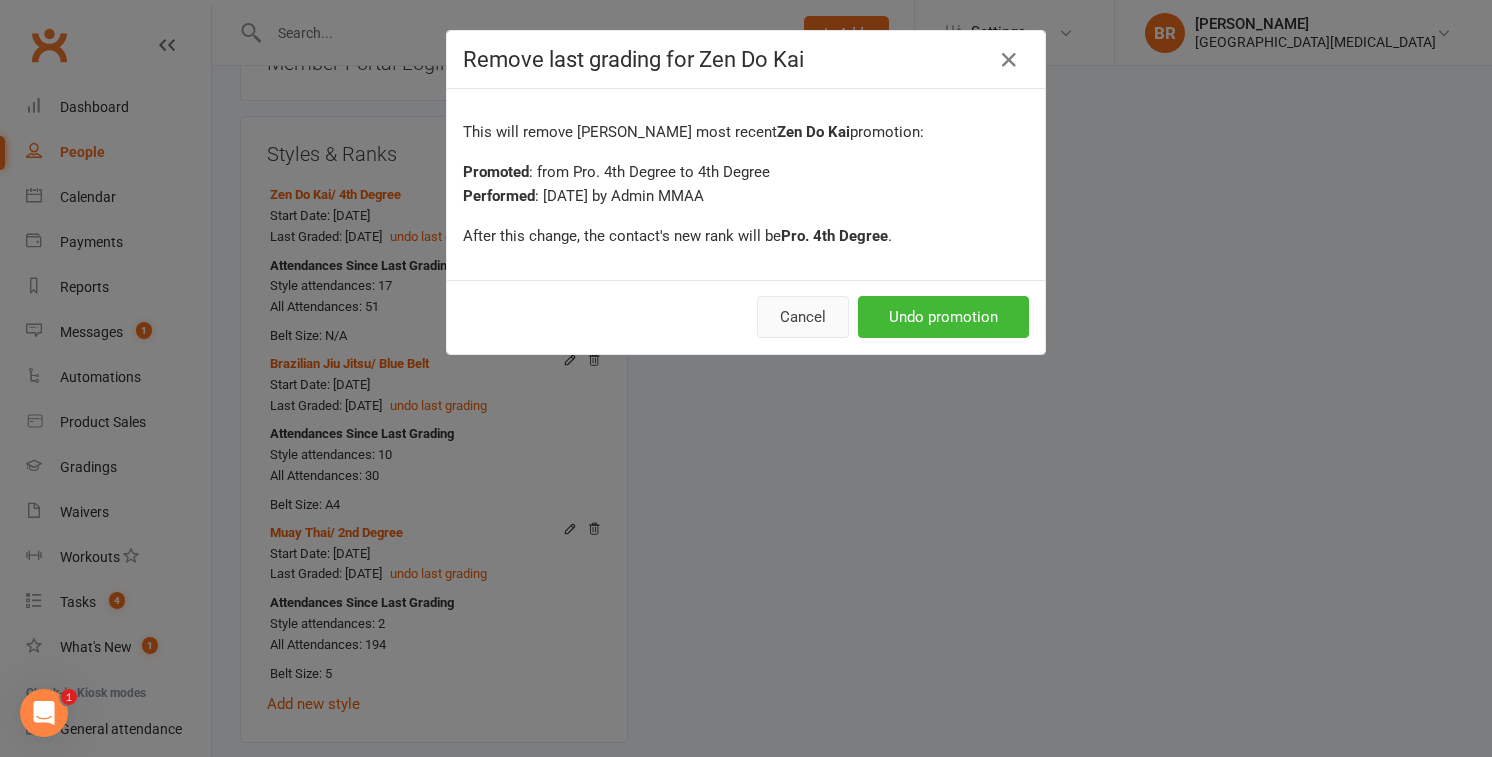 click on "Cancel" at bounding box center (803, 317) 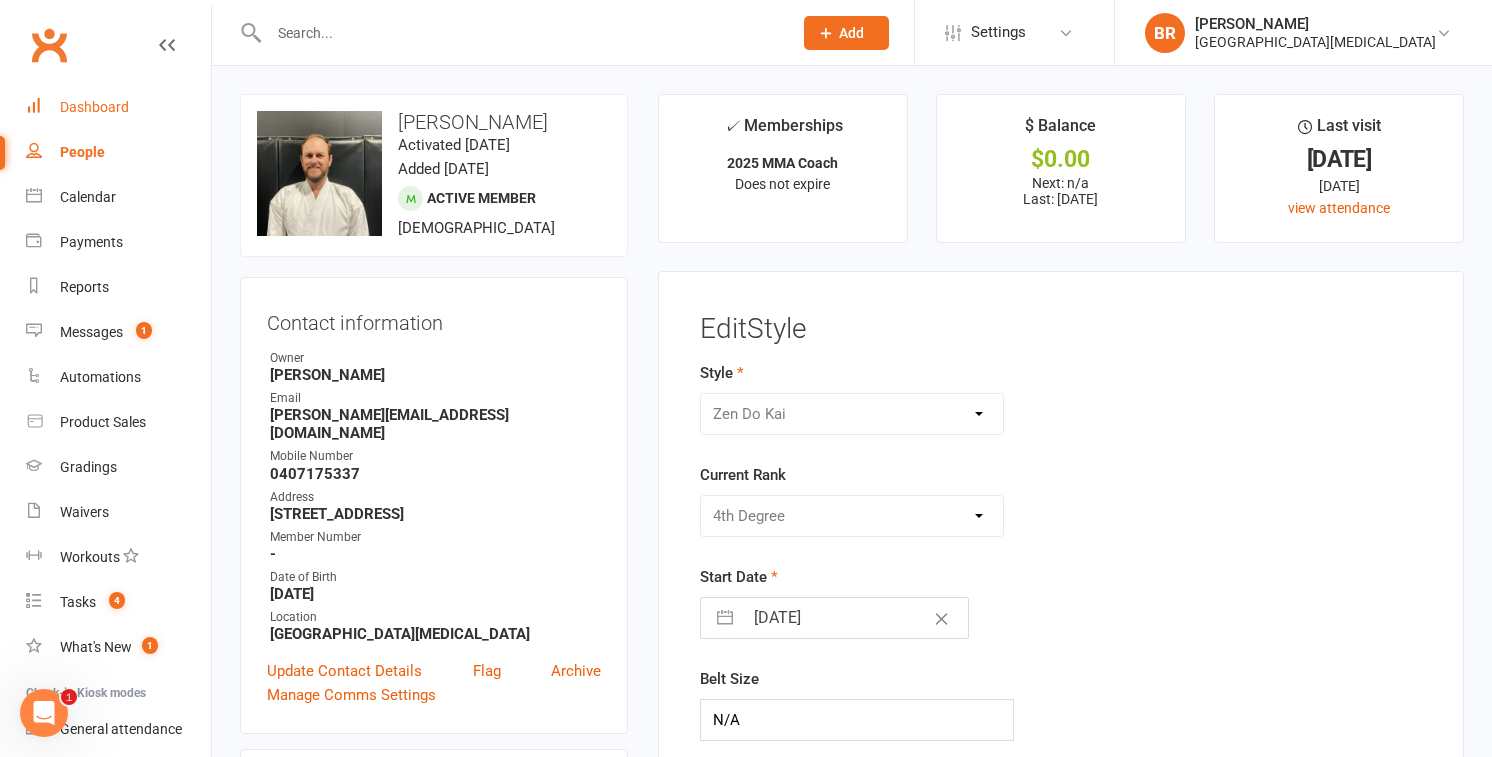 scroll, scrollTop: 0, scrollLeft: 0, axis: both 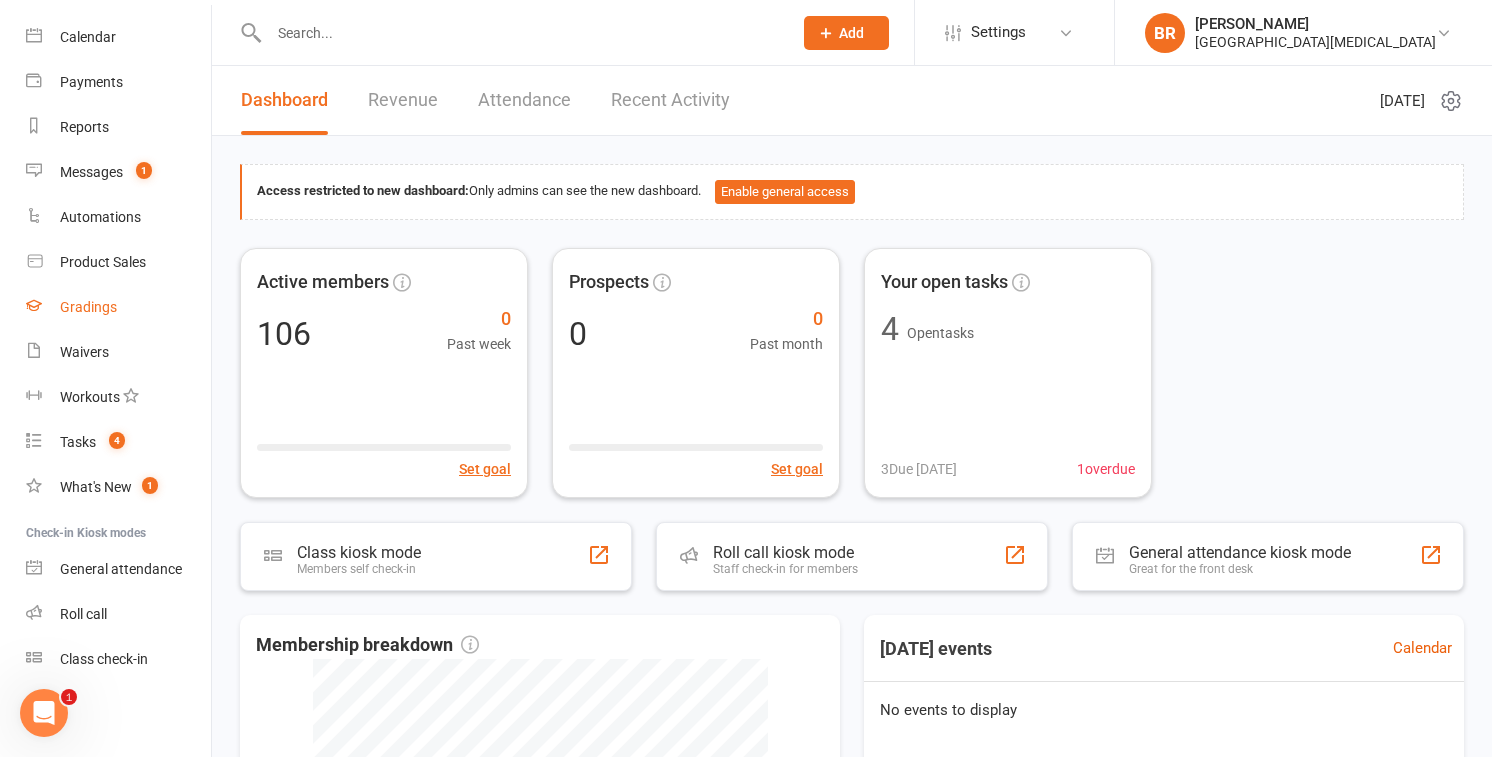 click on "Gradings" at bounding box center [118, 307] 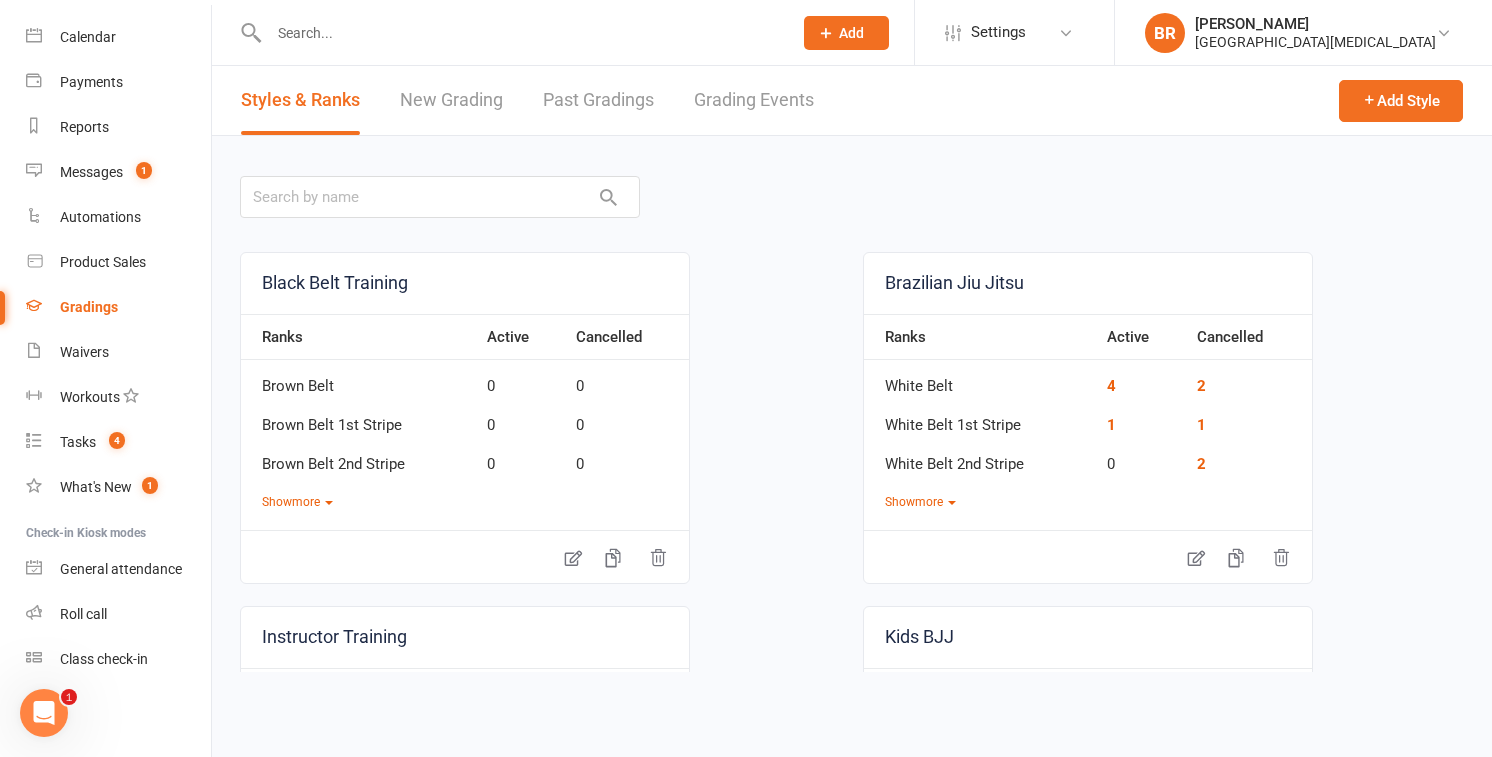 click on "New Grading" at bounding box center (451, 100) 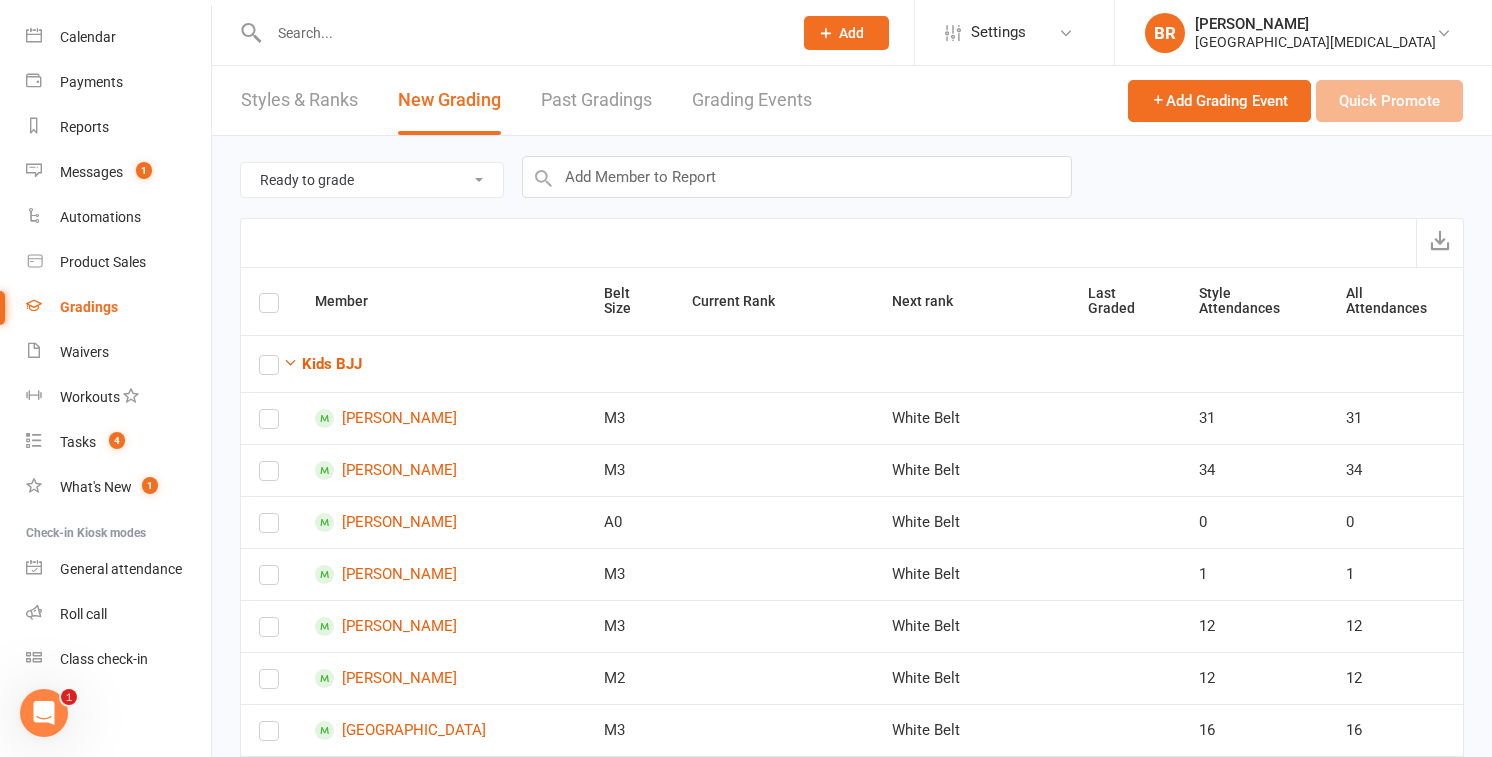 scroll, scrollTop: 0, scrollLeft: 0, axis: both 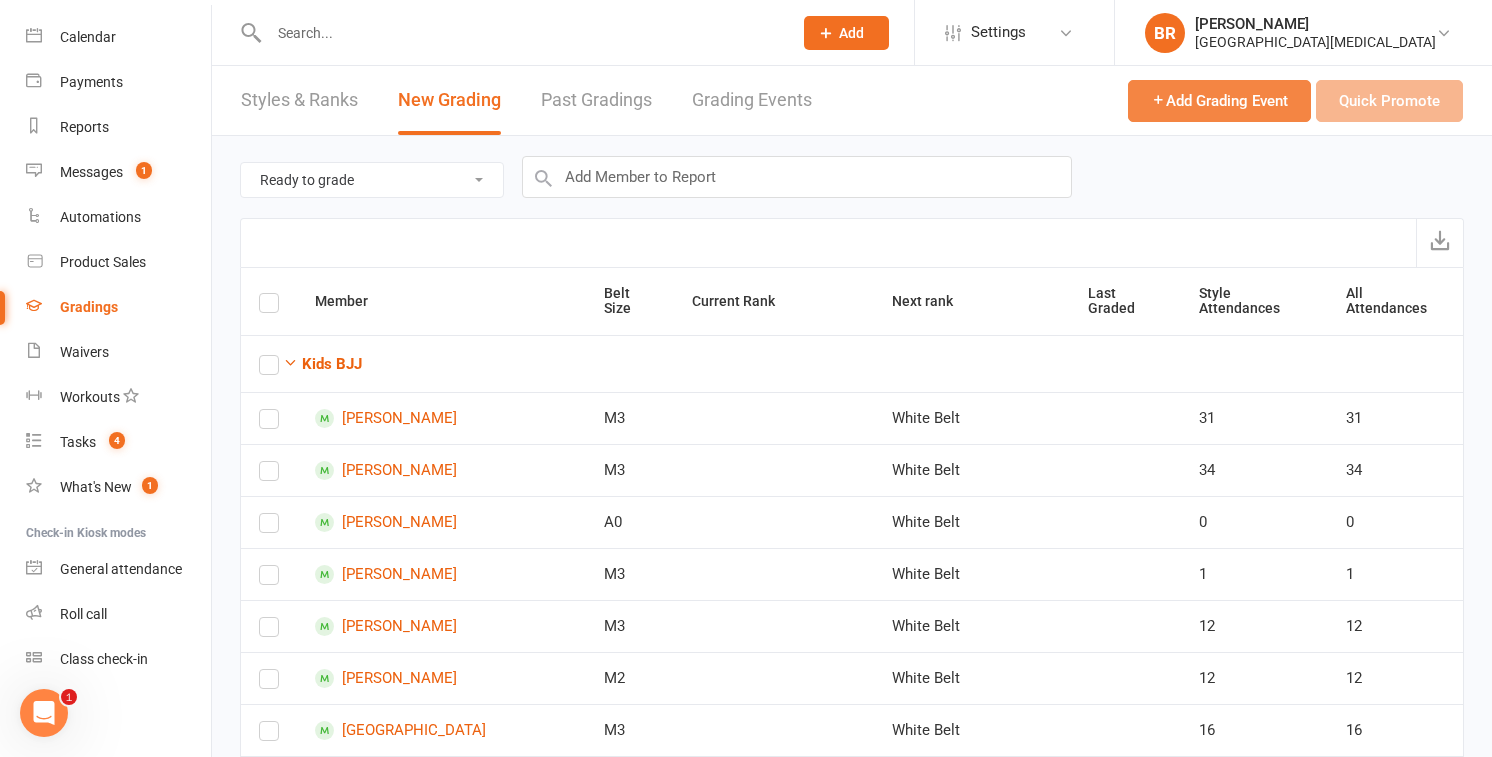 click on "Add Grading Event" at bounding box center (1219, 101) 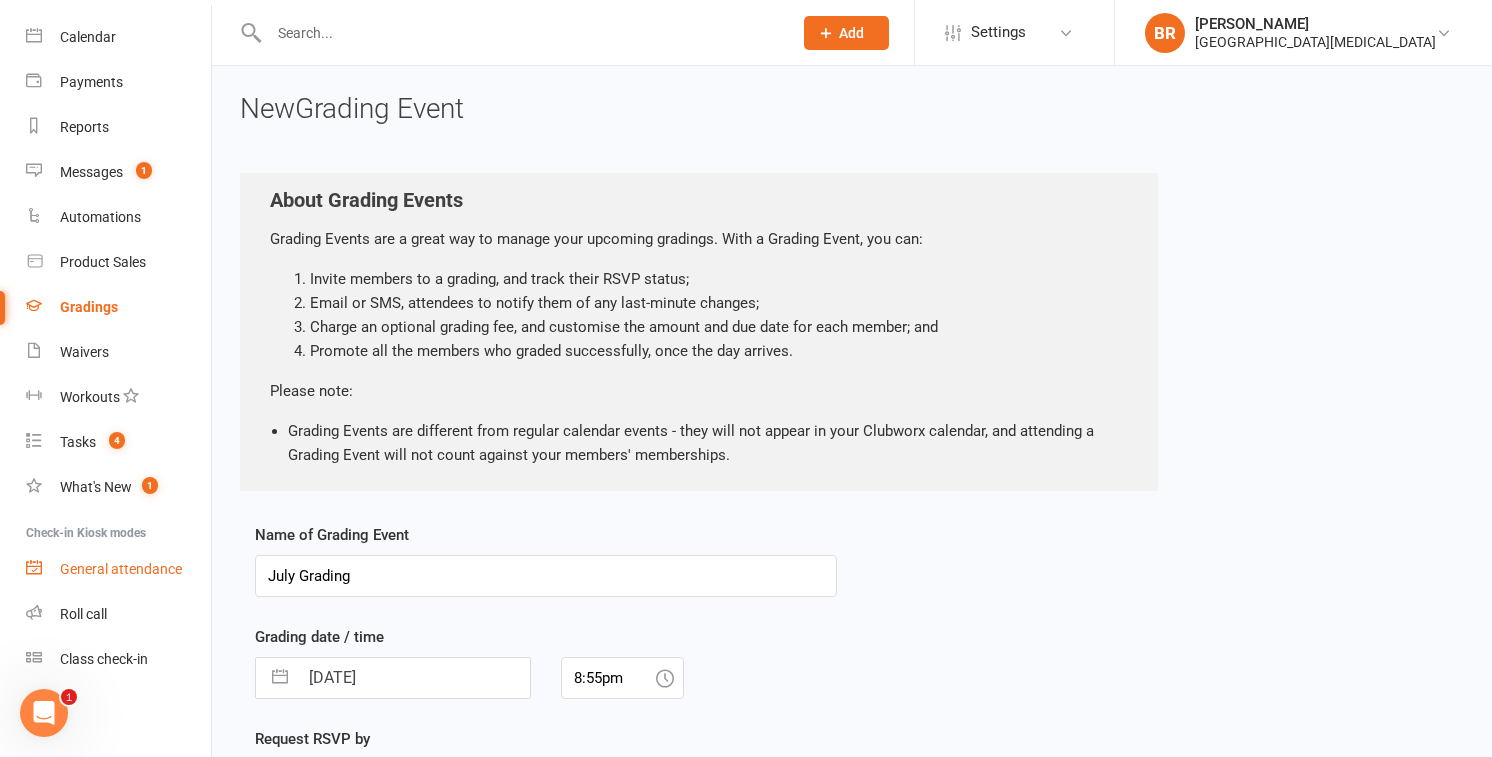 drag, startPoint x: 295, startPoint y: 574, endPoint x: 209, endPoint y: 572, distance: 86.023254 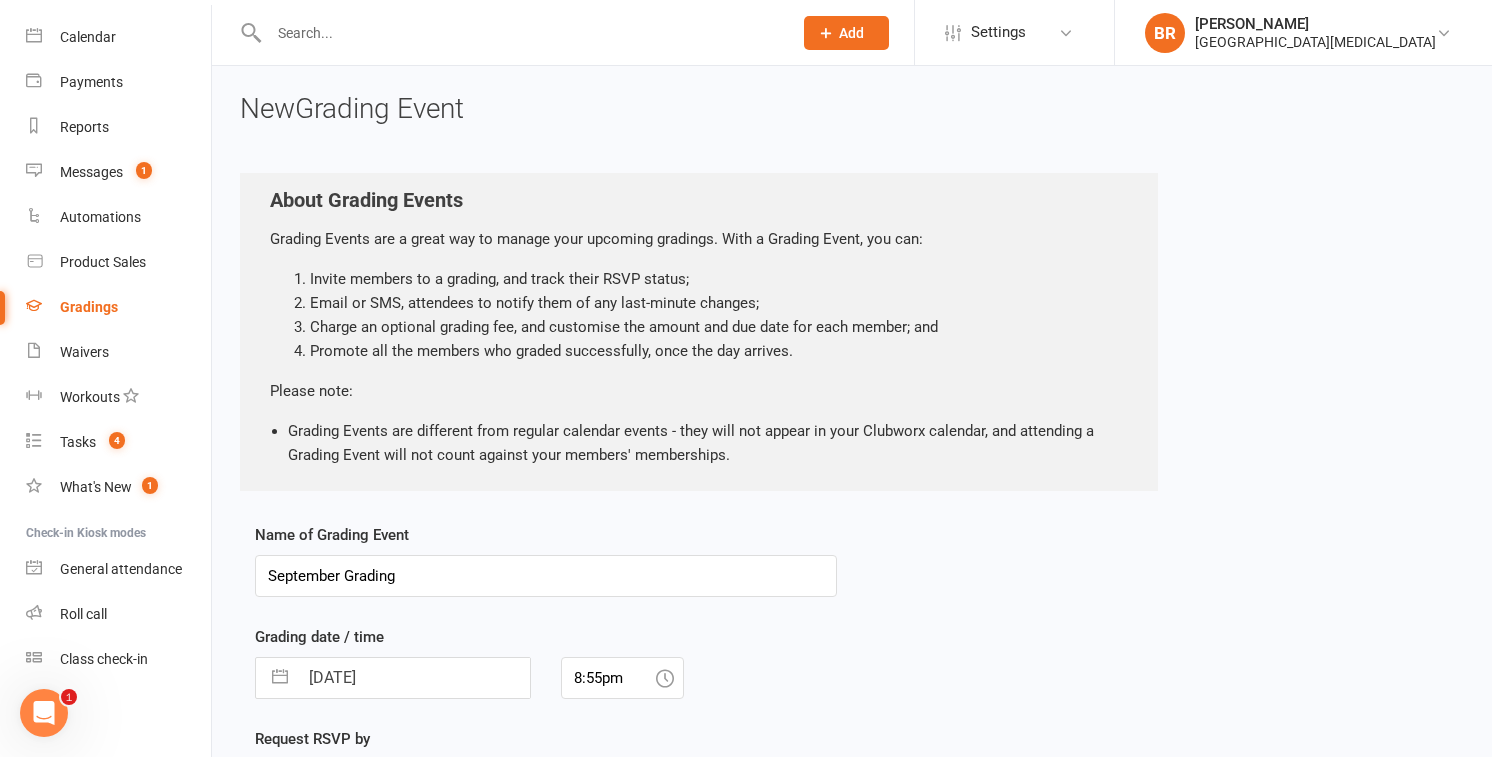 type on "September Grading" 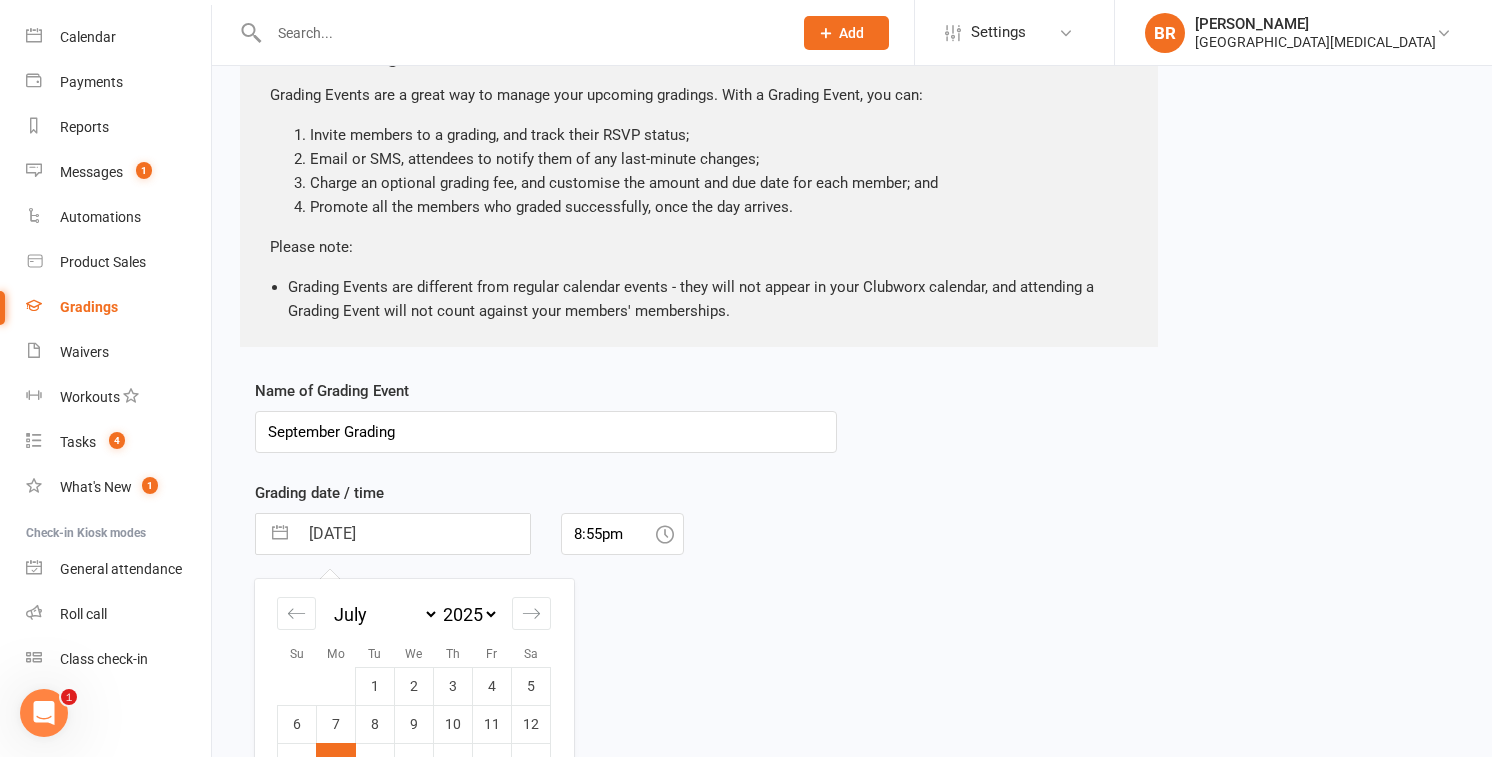 scroll, scrollTop: 196, scrollLeft: 0, axis: vertical 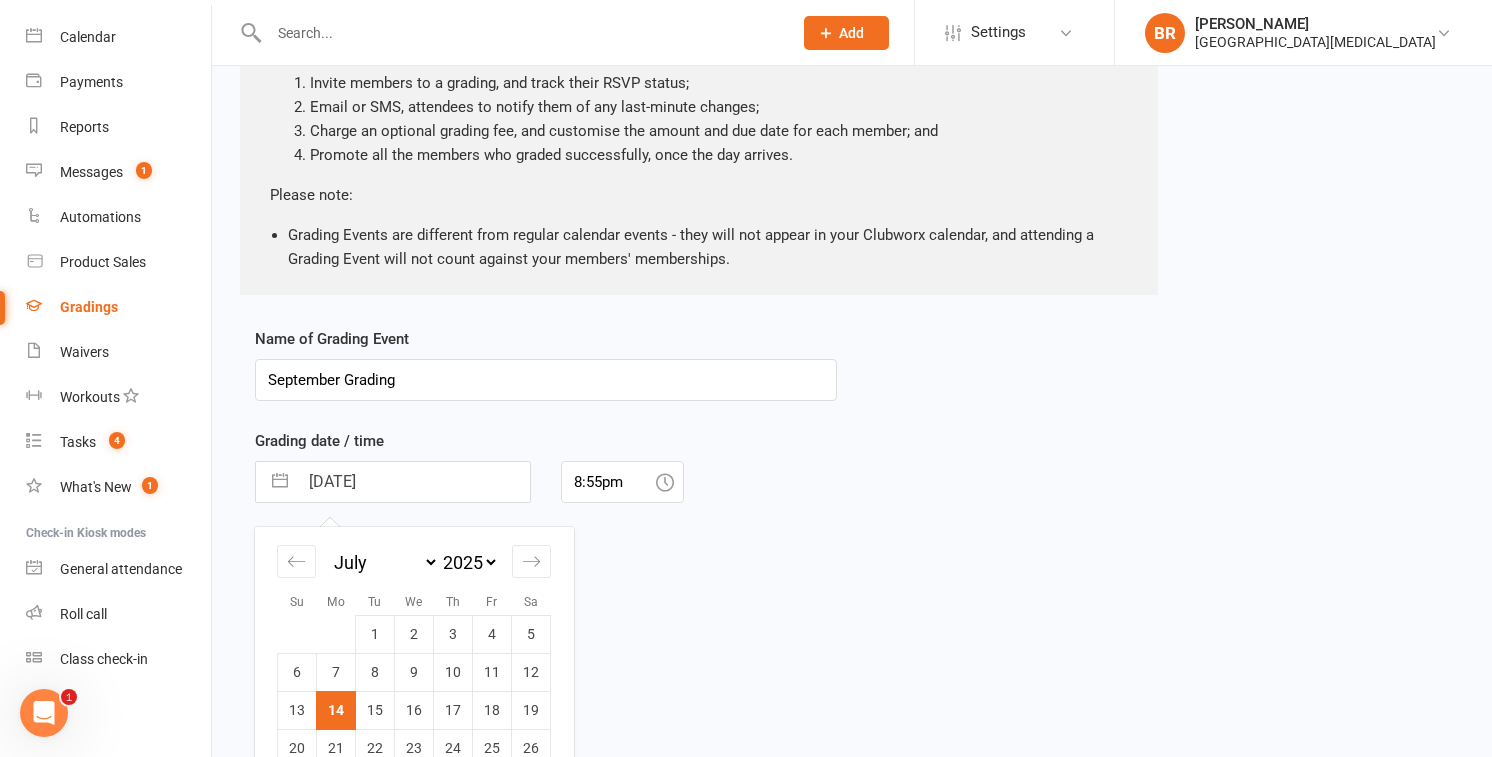 select on "8" 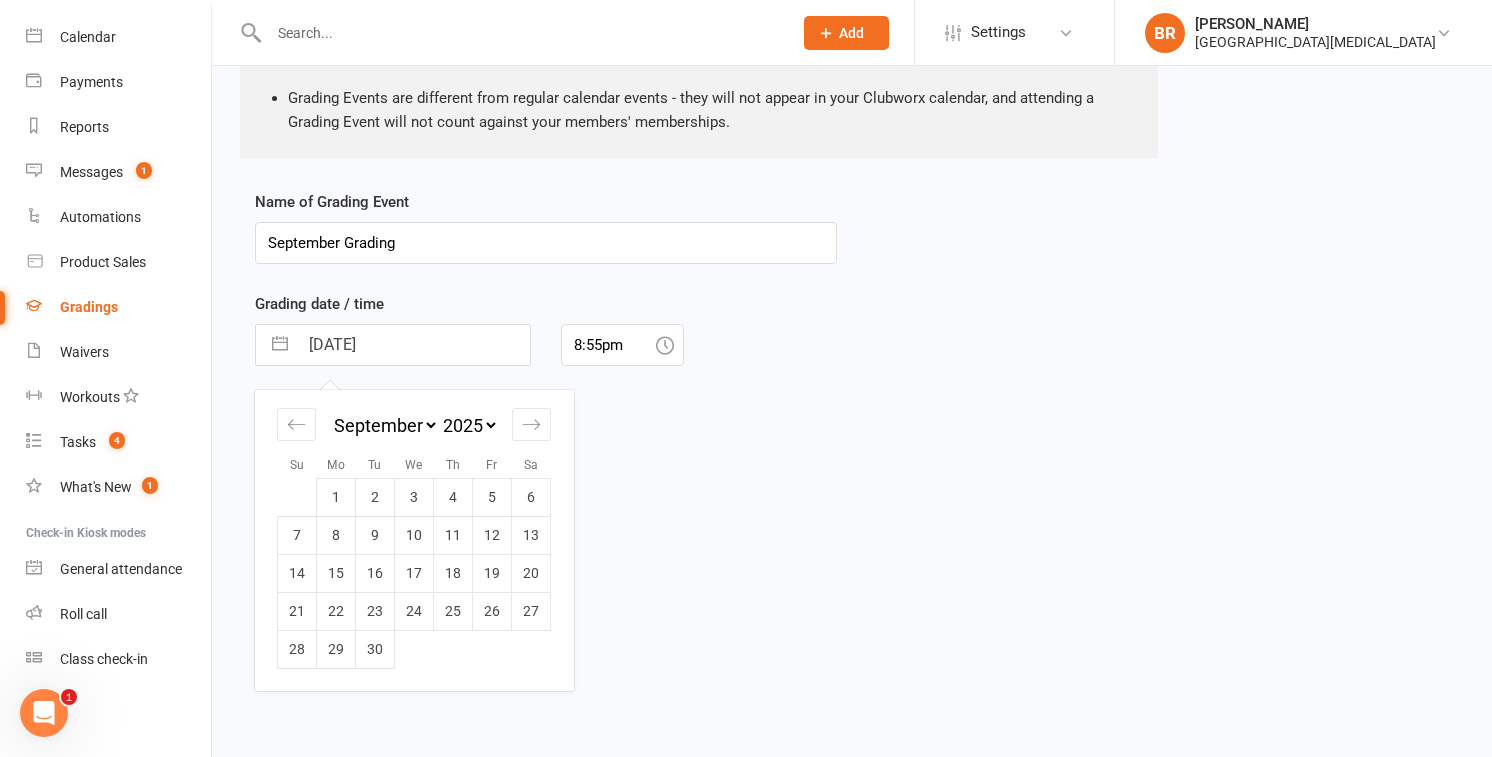 scroll, scrollTop: 343, scrollLeft: 0, axis: vertical 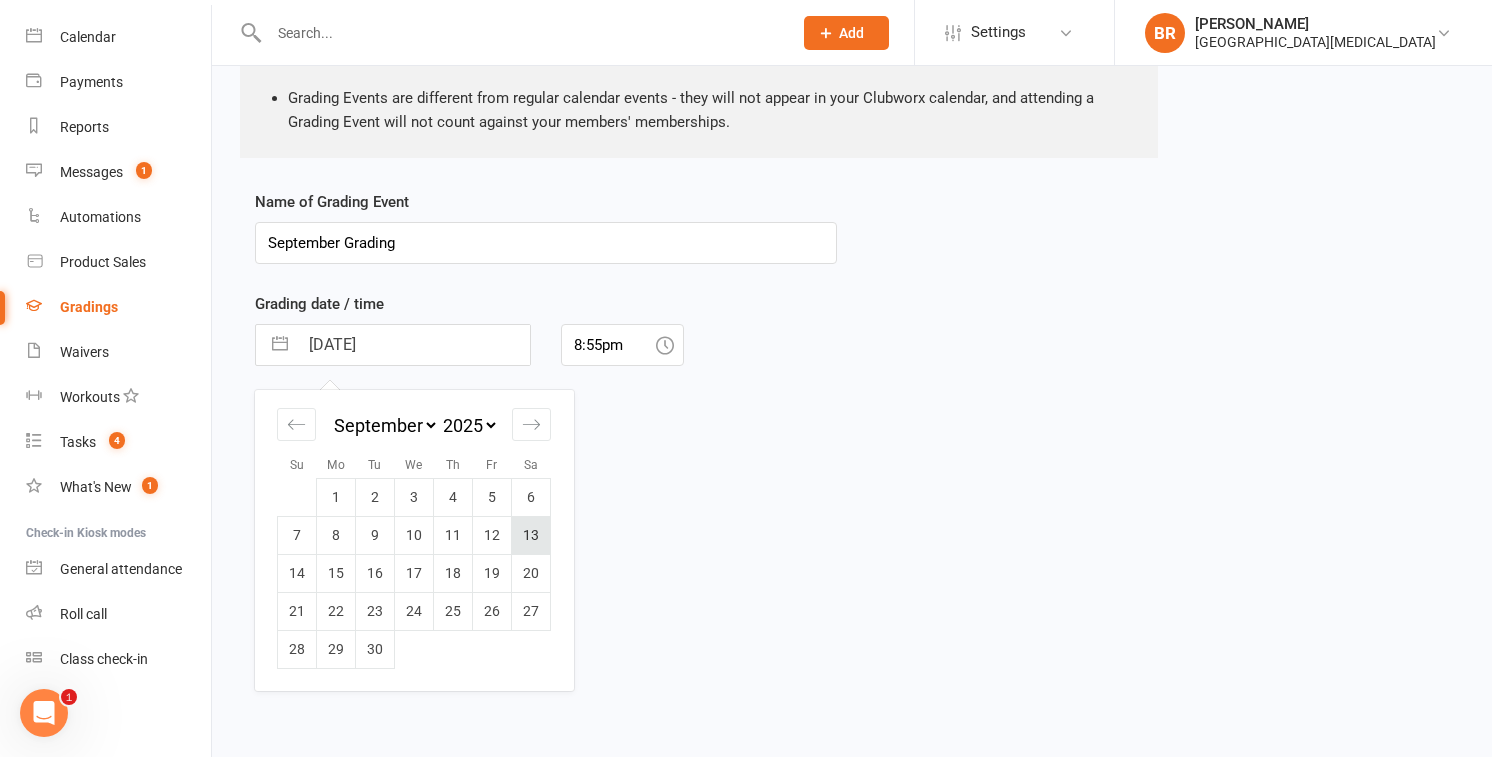 click on "13" at bounding box center (531, 535) 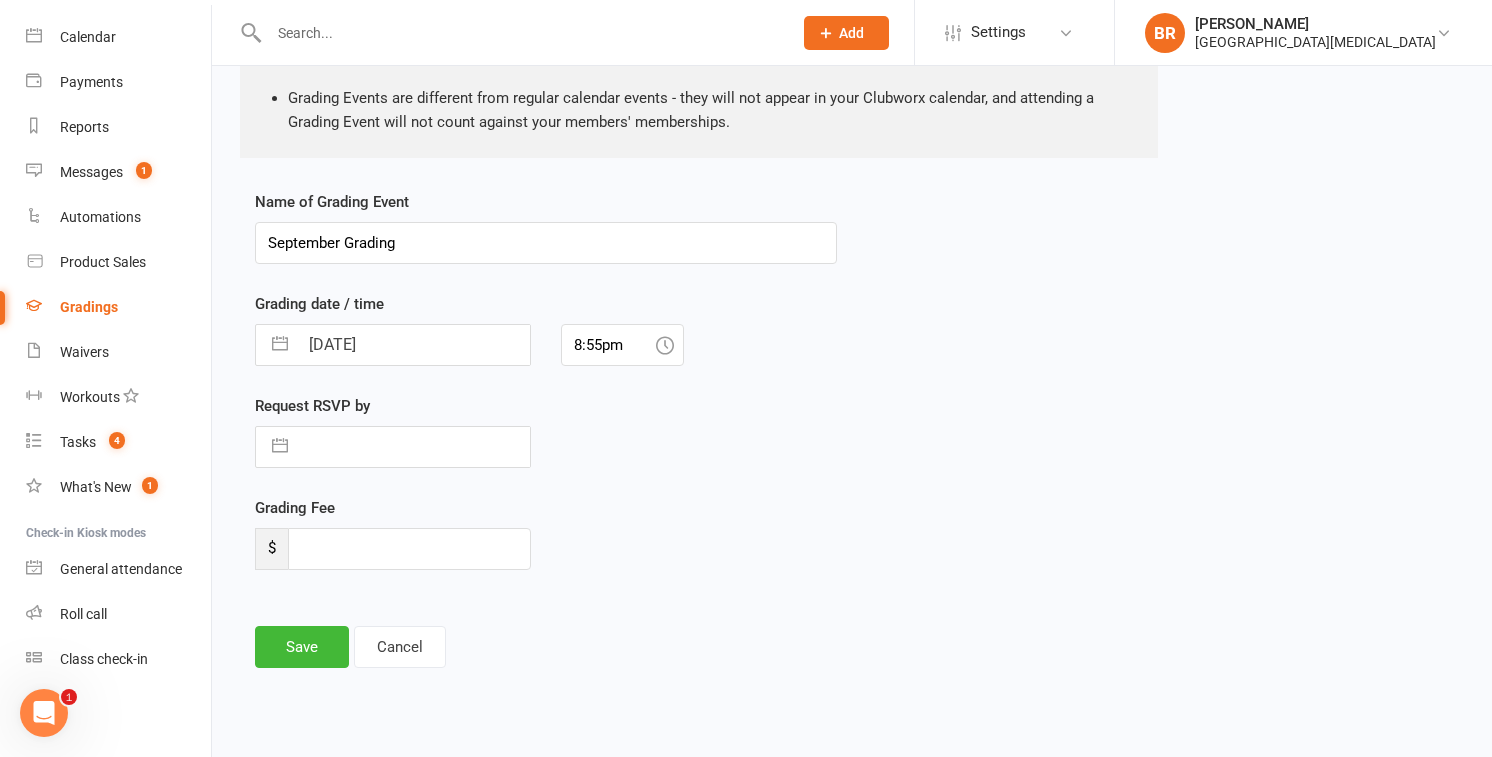 click at bounding box center (280, 447) 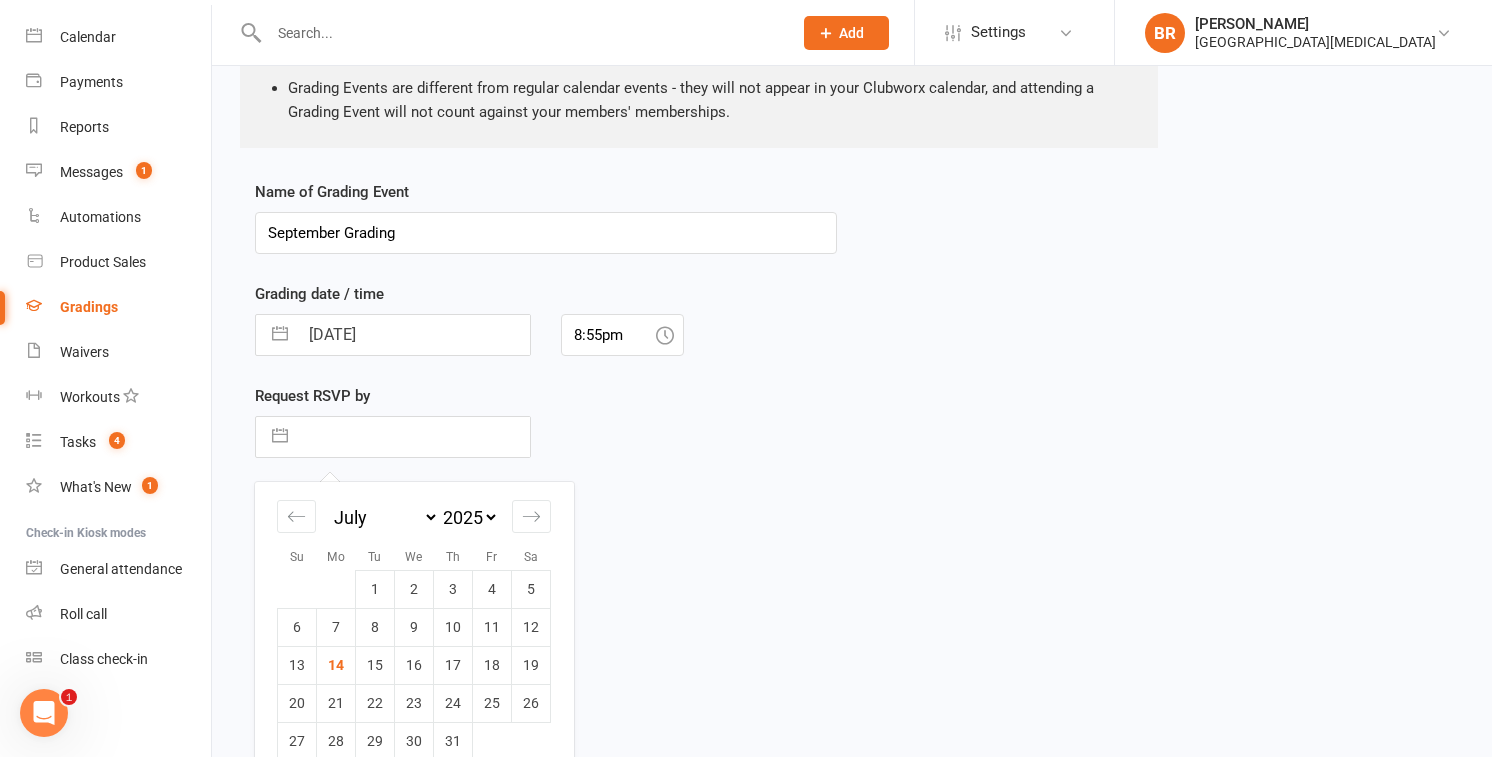 select on "8" 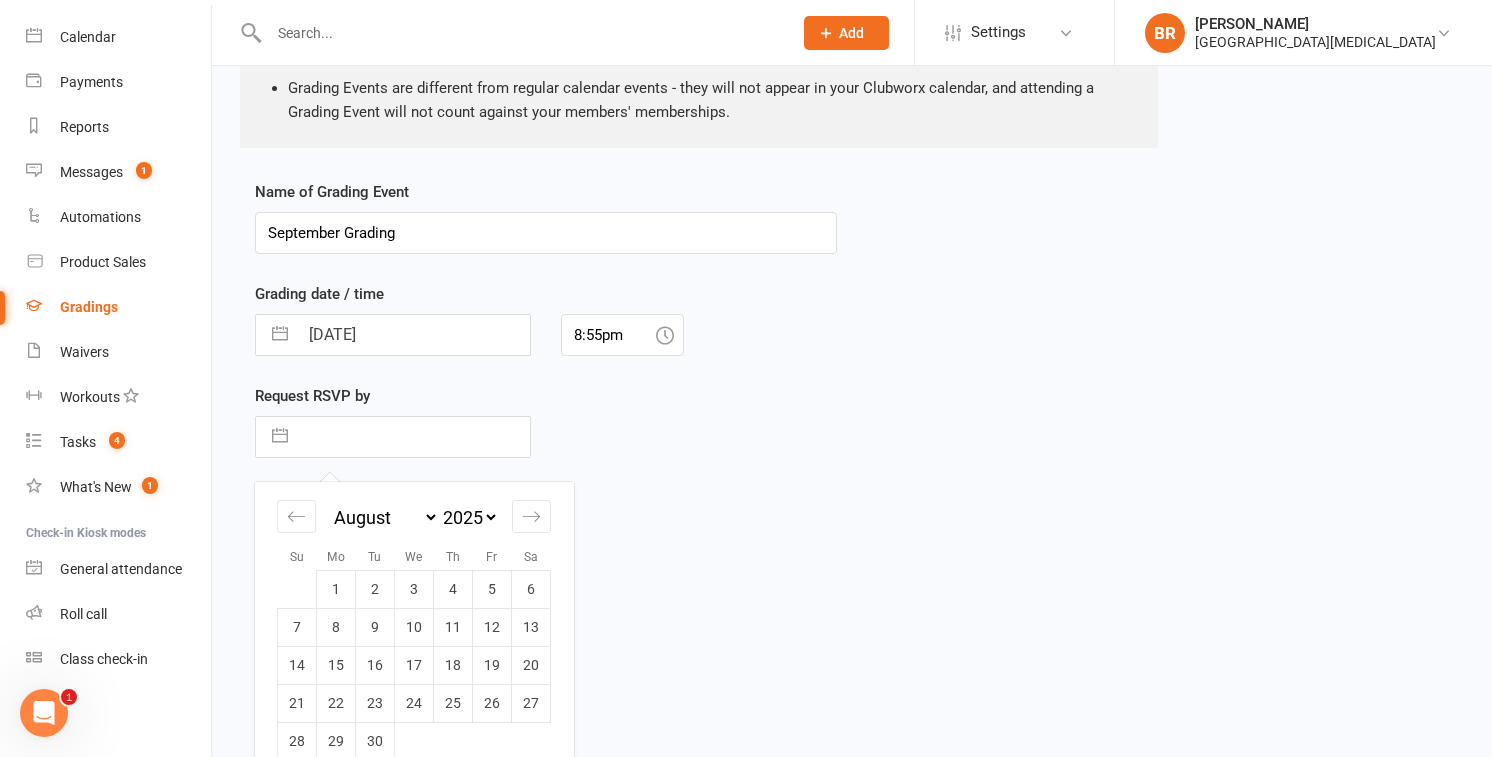 select on "8" 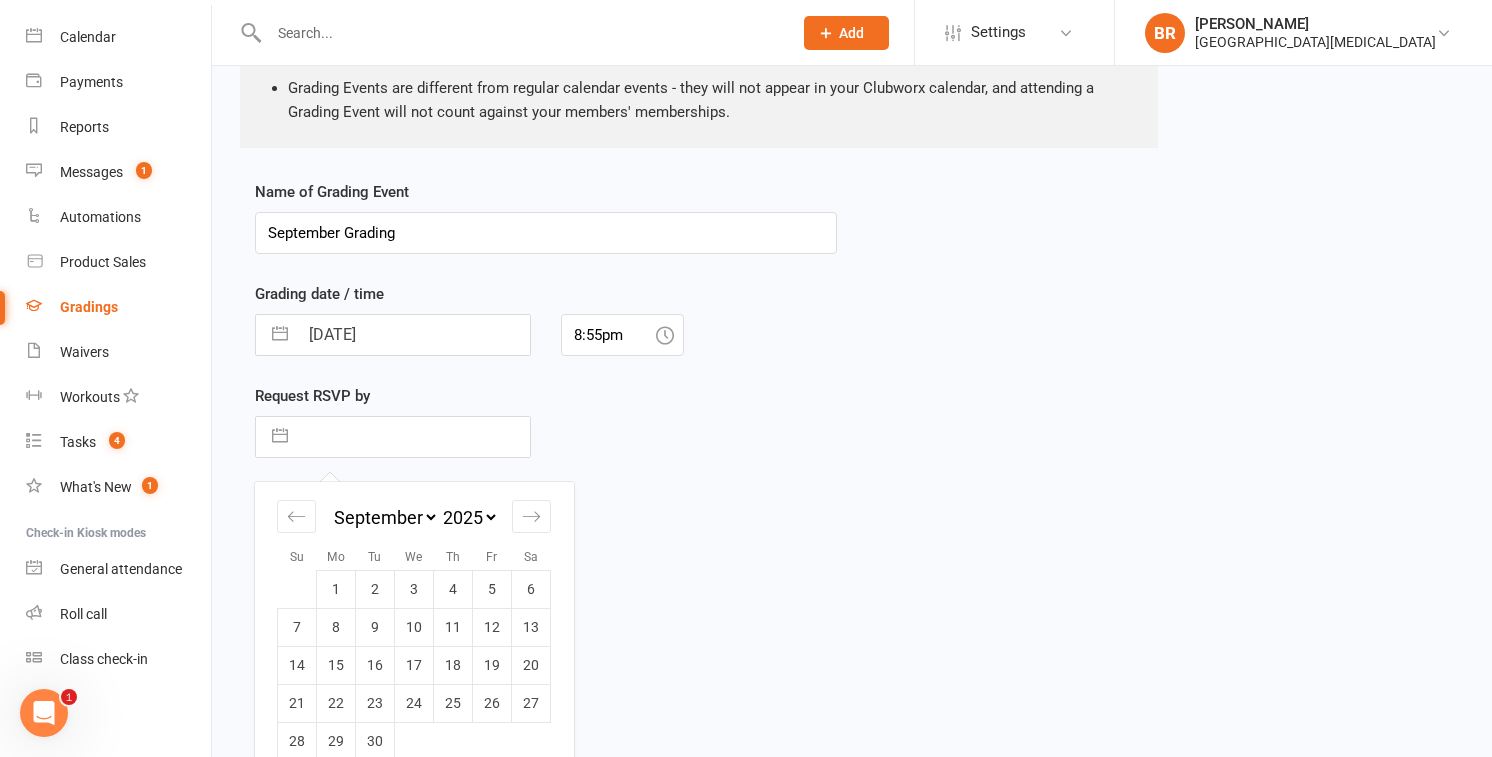 select on "6" 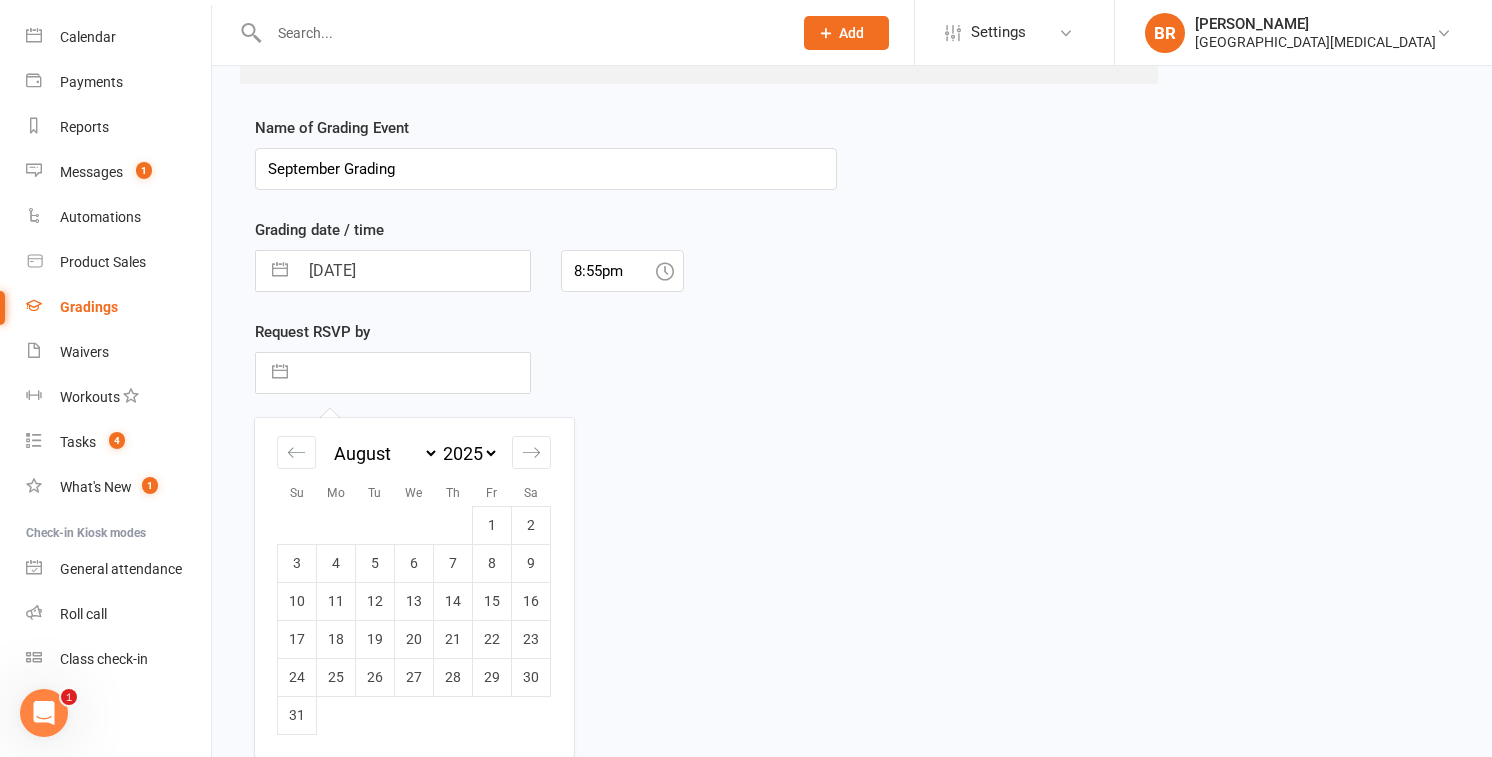 scroll, scrollTop: 406, scrollLeft: 0, axis: vertical 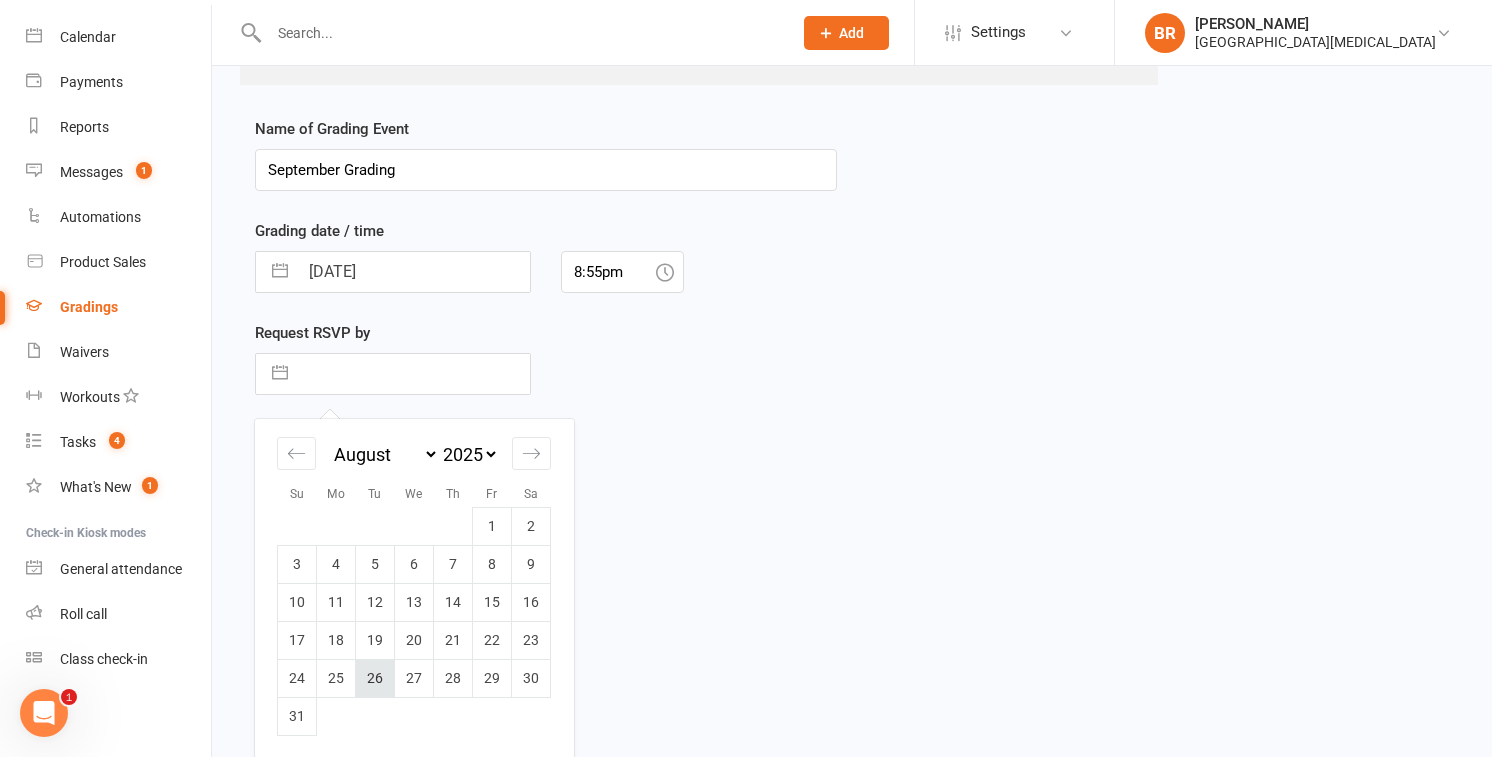 click on "26" at bounding box center [375, 678] 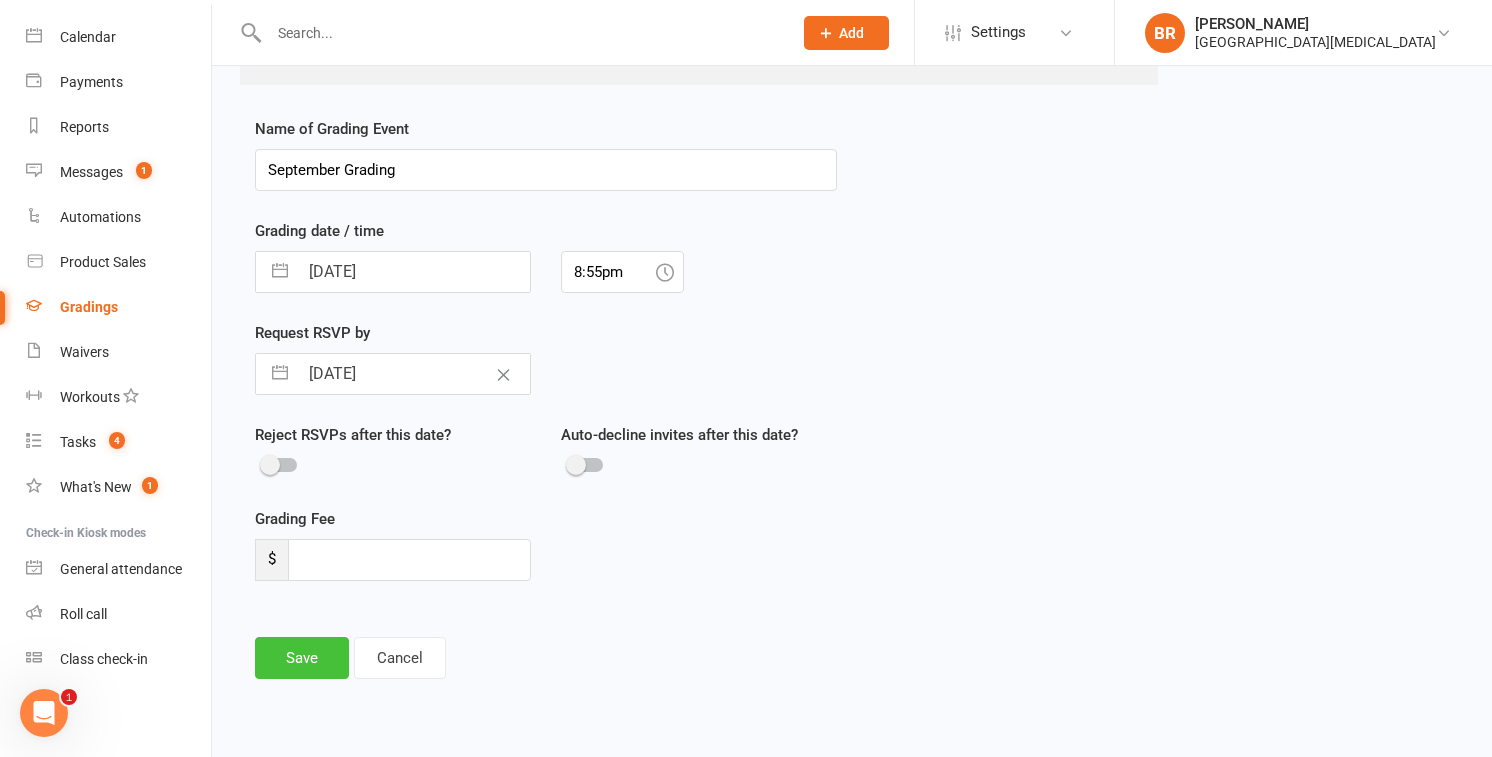 click on "Save" at bounding box center [302, 658] 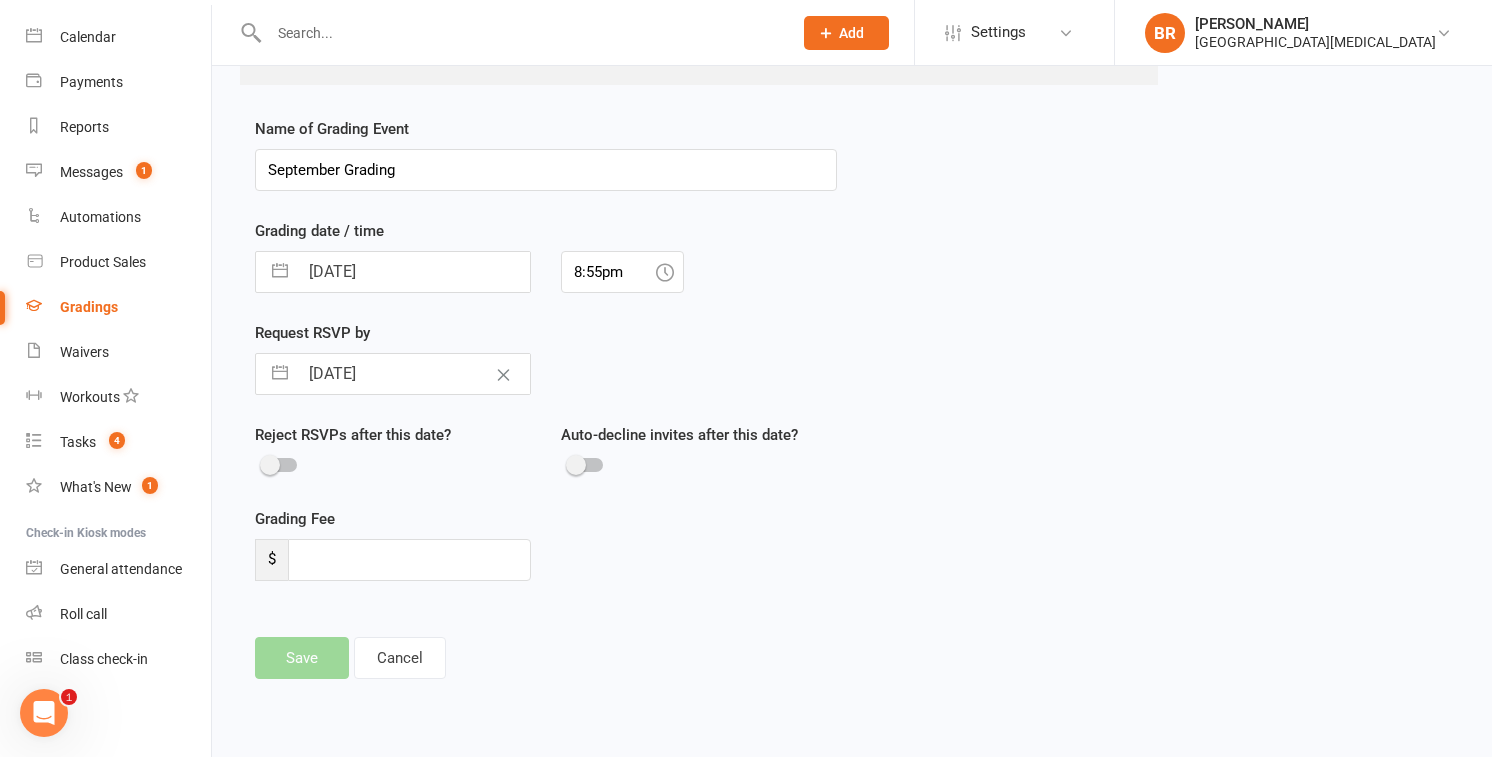 scroll, scrollTop: 0, scrollLeft: 0, axis: both 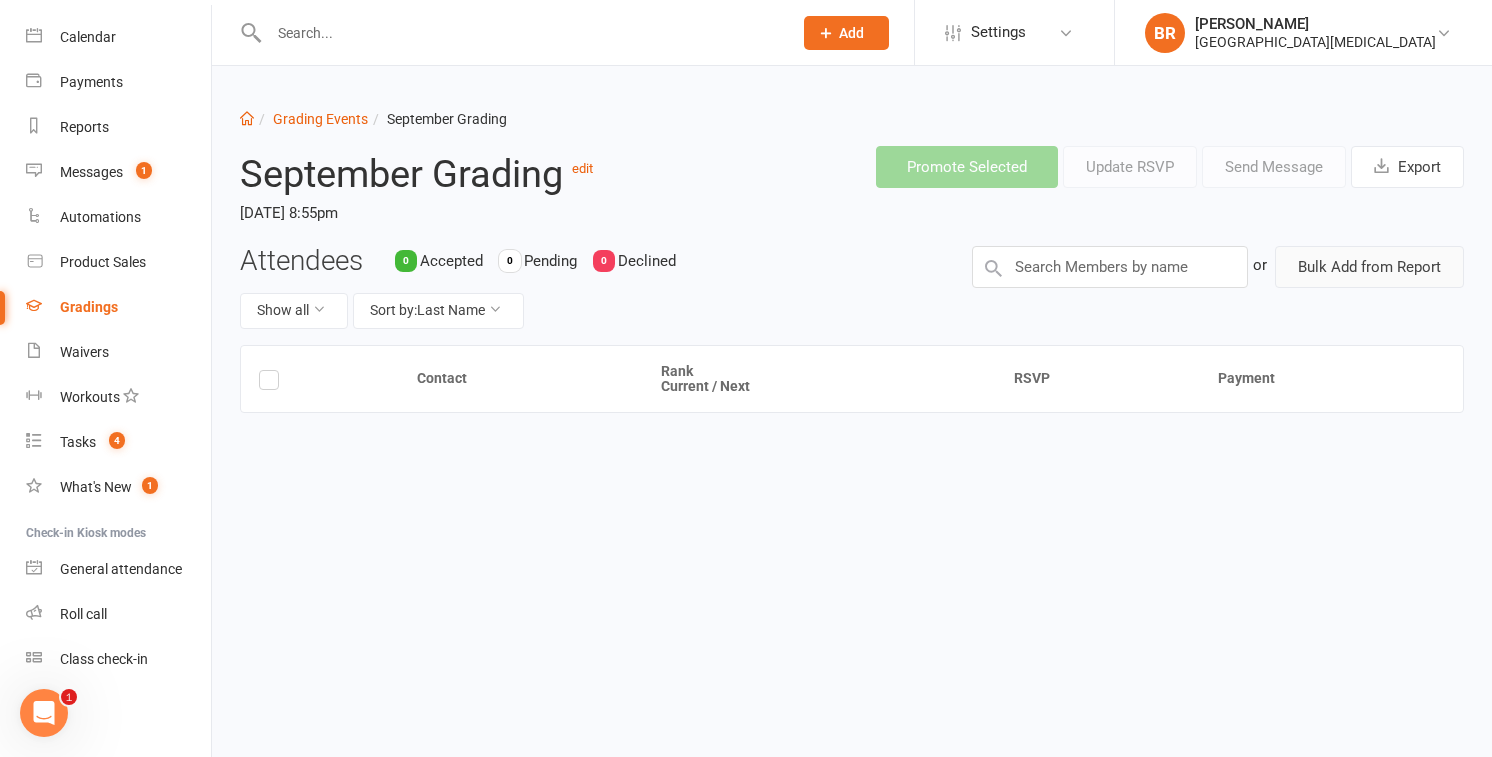click on "Bulk Add from Report" at bounding box center (1369, 267) 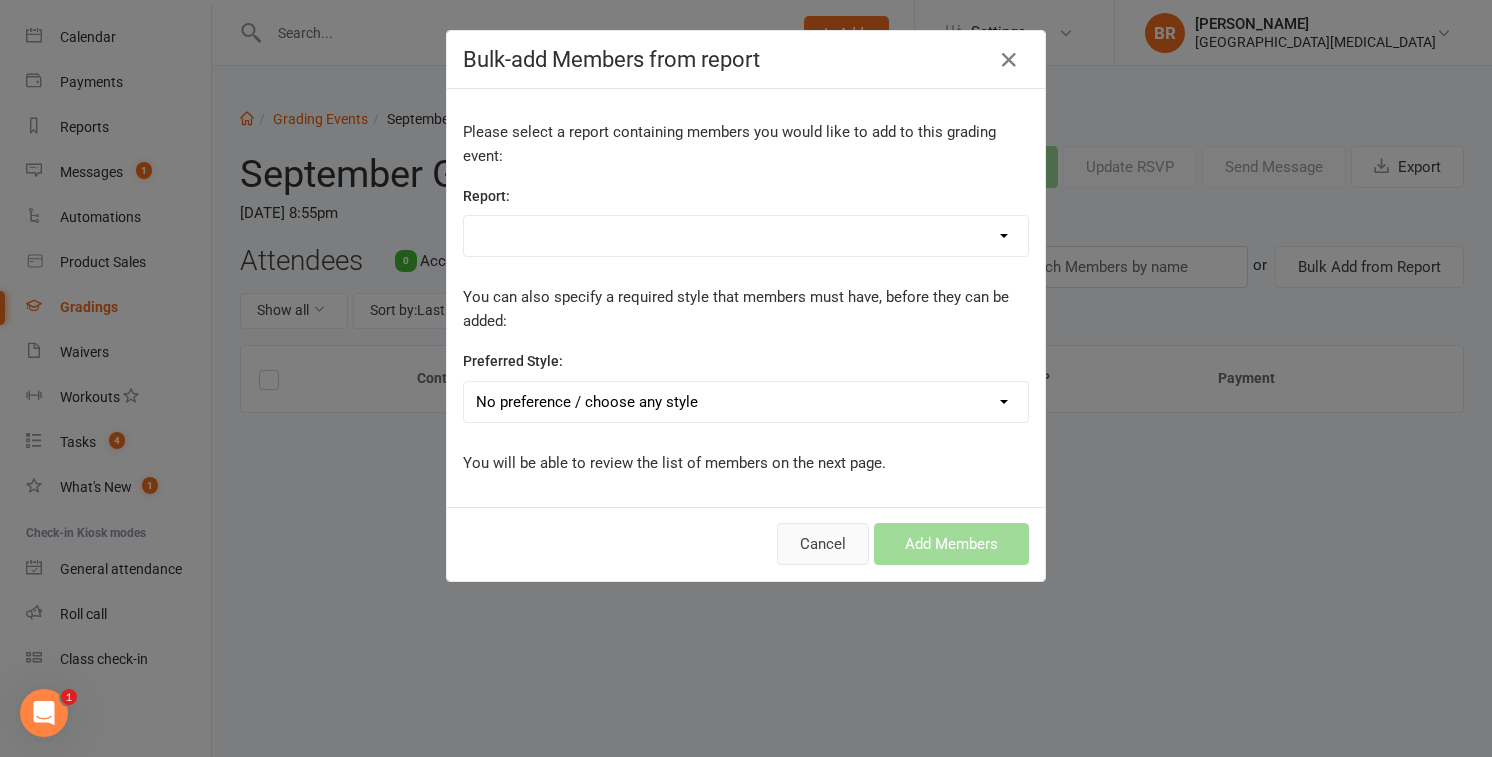 click on "Cancel" at bounding box center [823, 544] 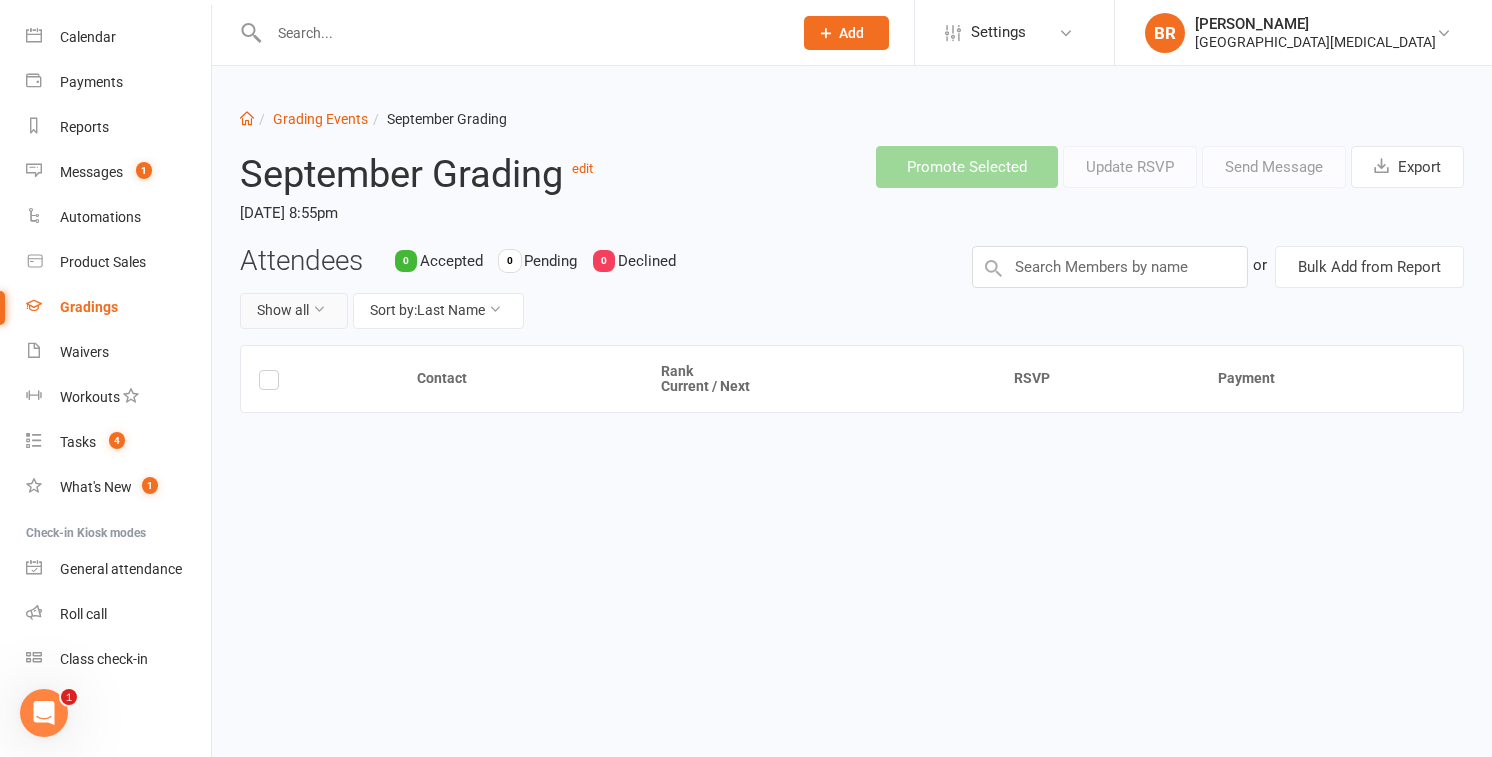 click on "Show all" at bounding box center [294, 311] 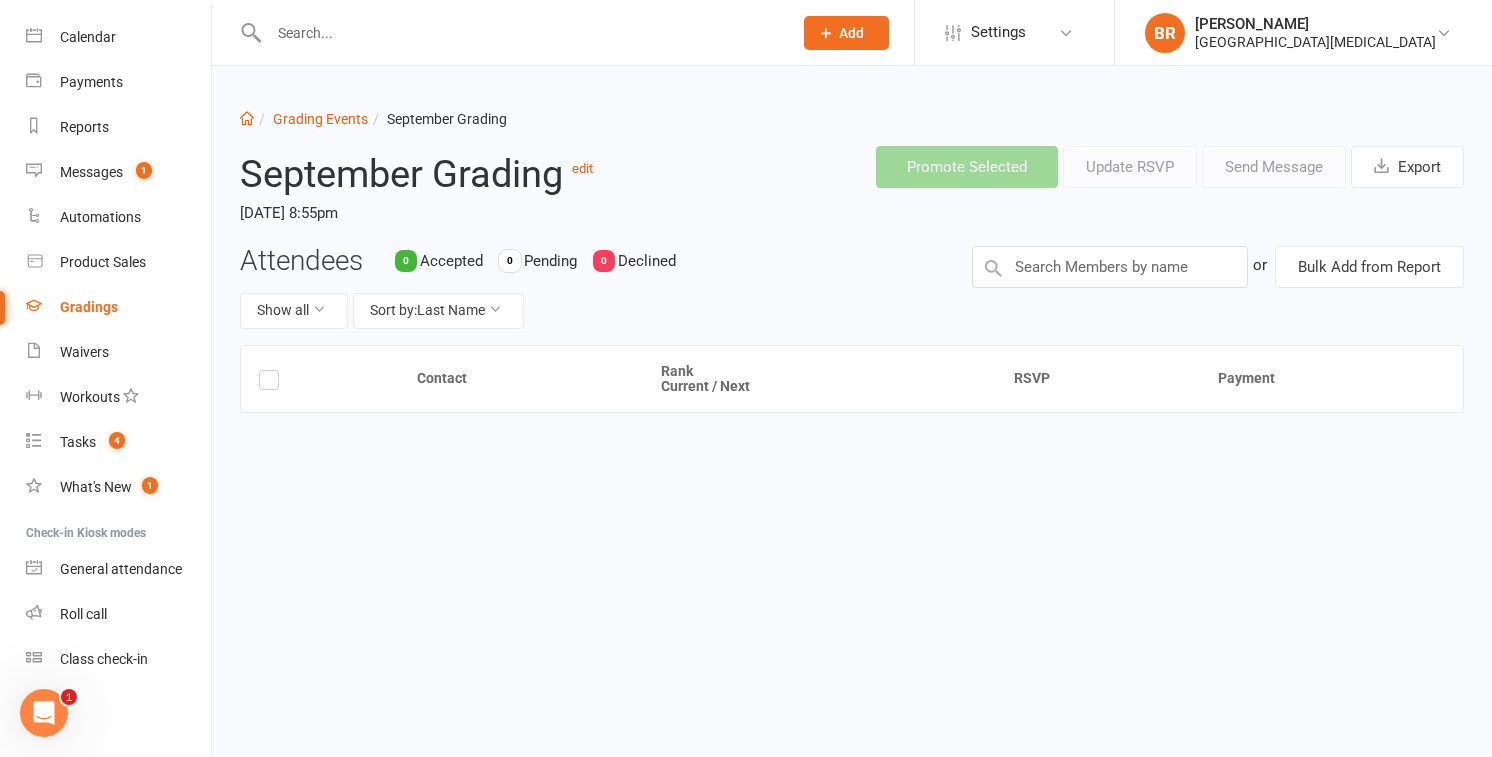 click on "Attendees 0 Accepted 0 Pending 0 Declined Show all   Sort by:  Last Name" at bounding box center [591, 295] 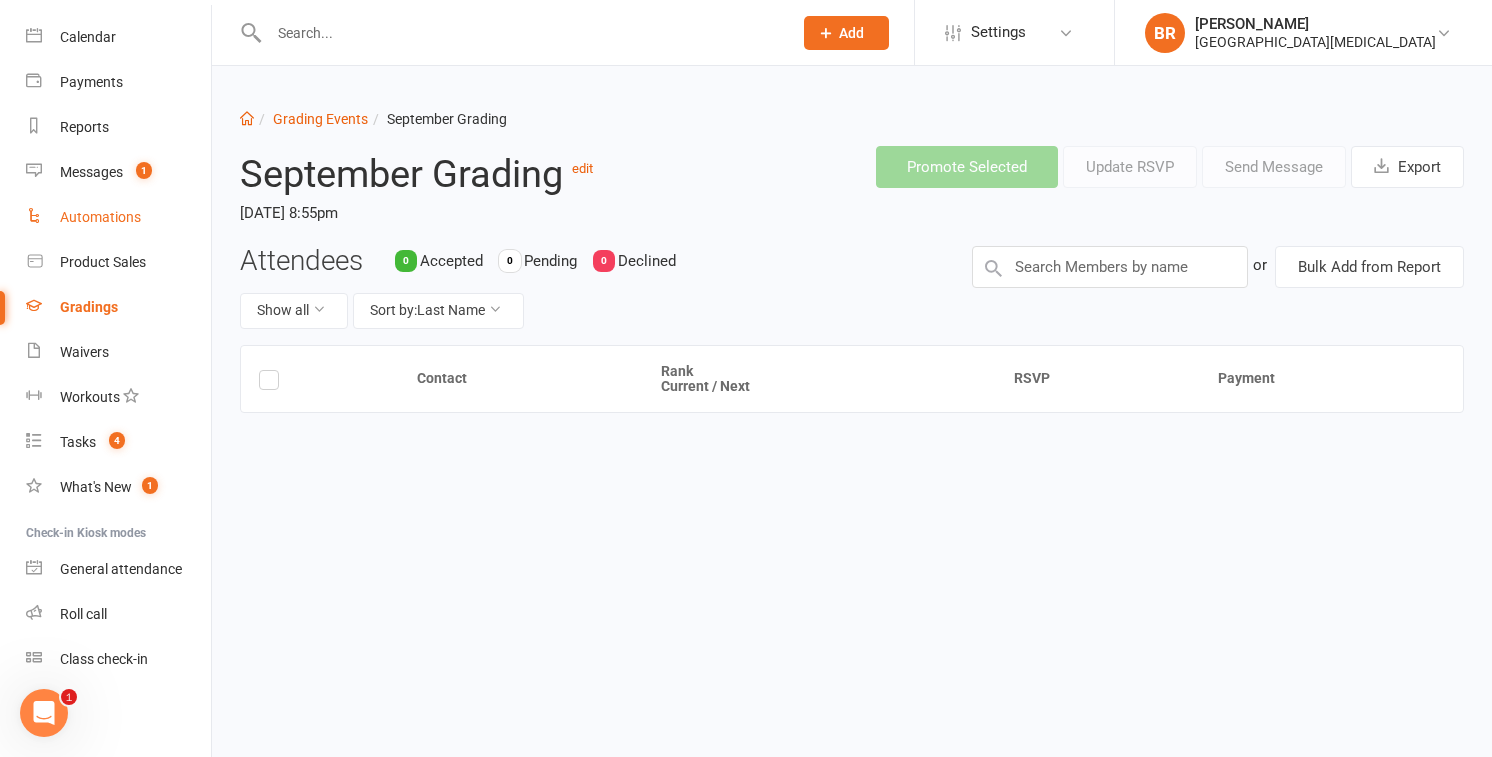 scroll, scrollTop: 90, scrollLeft: 0, axis: vertical 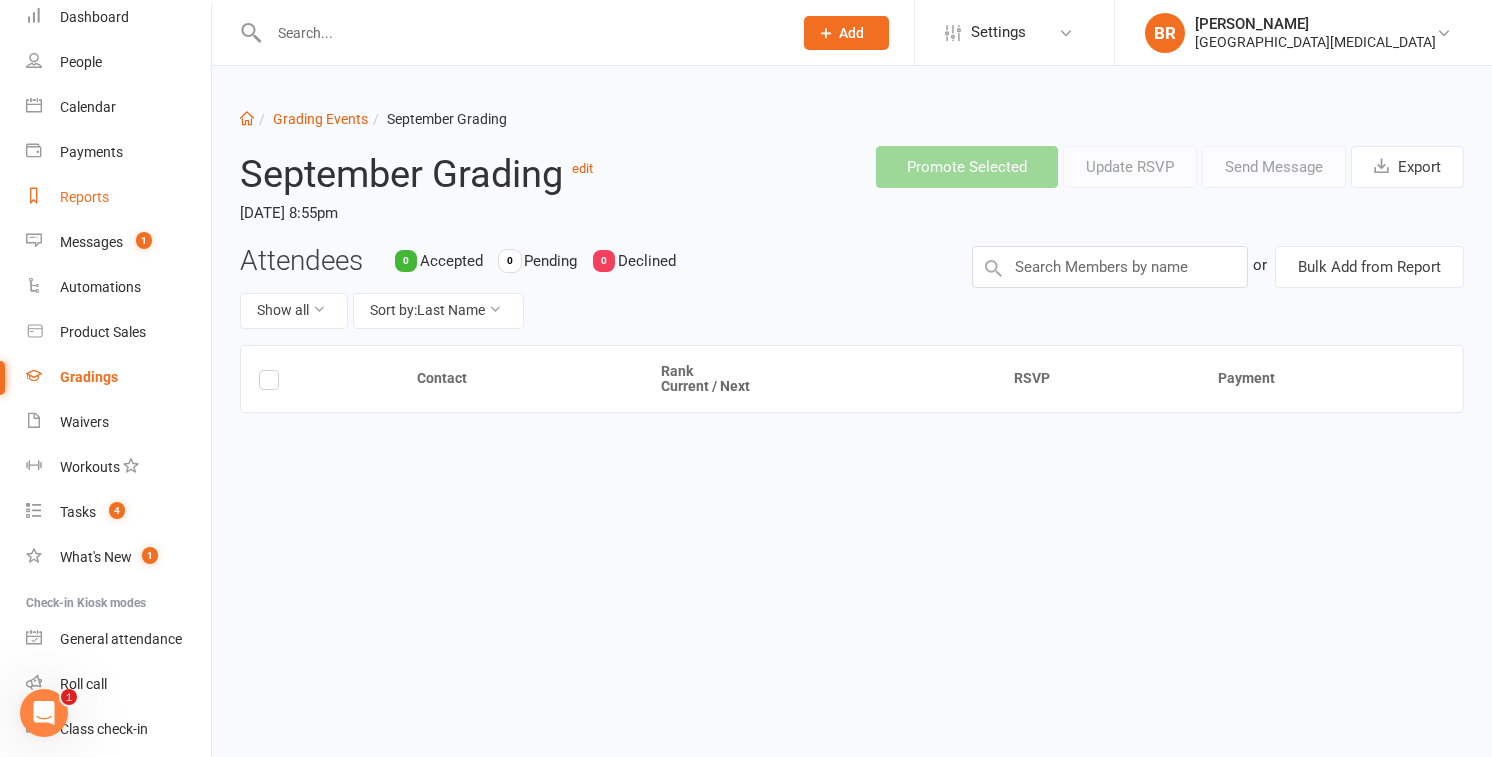 click on "Reports" at bounding box center [118, 197] 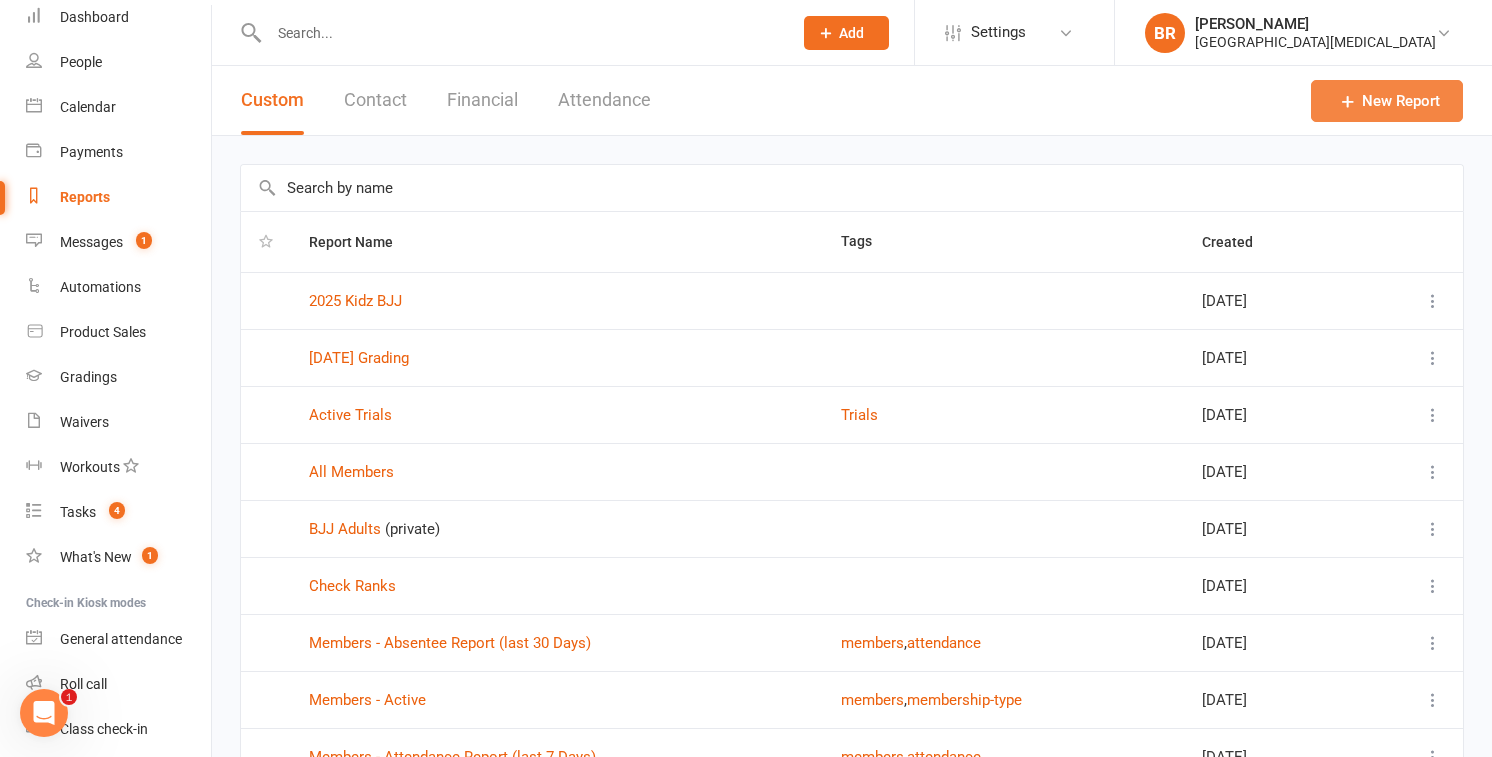 click on "New Report" at bounding box center [1387, 101] 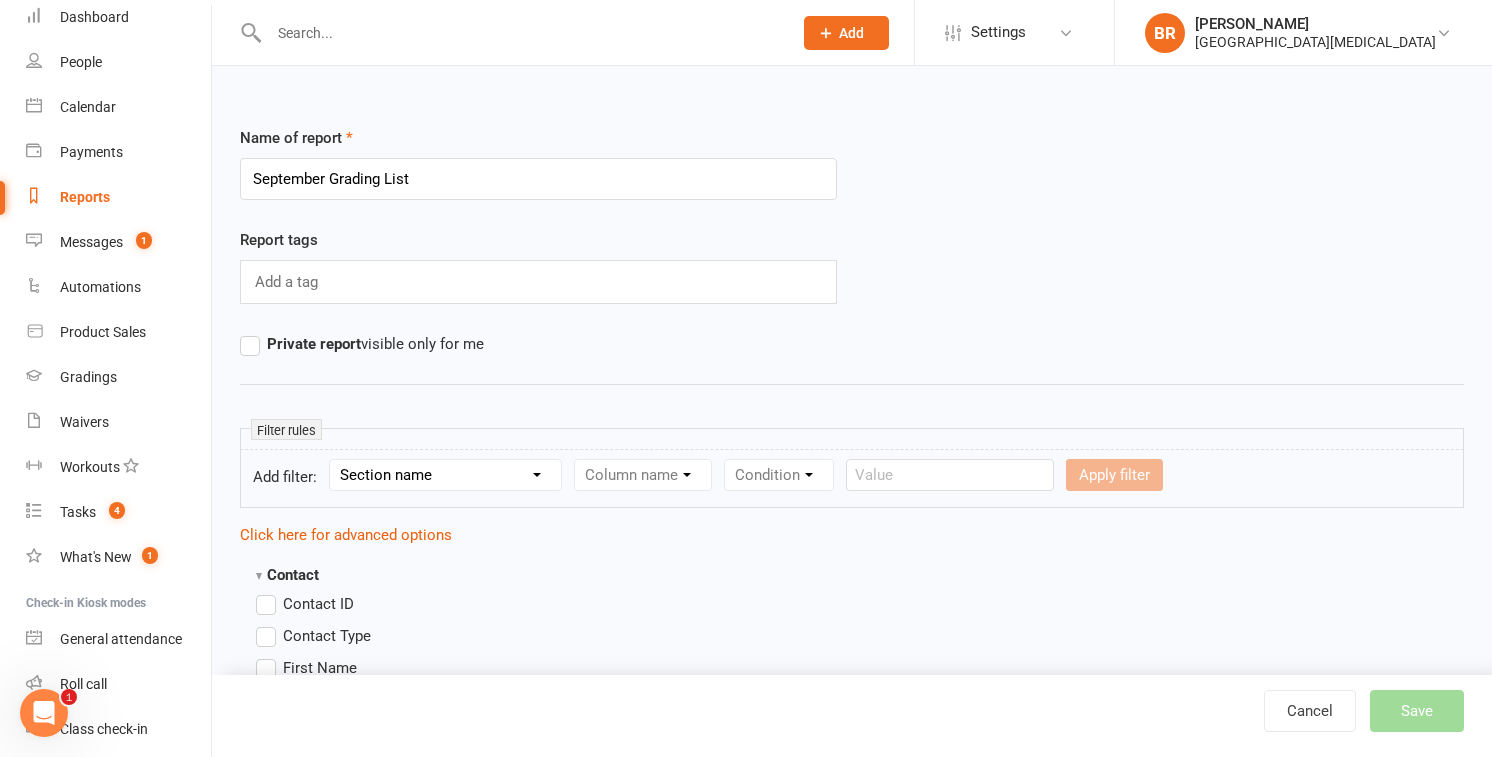 type on "September Grading List" 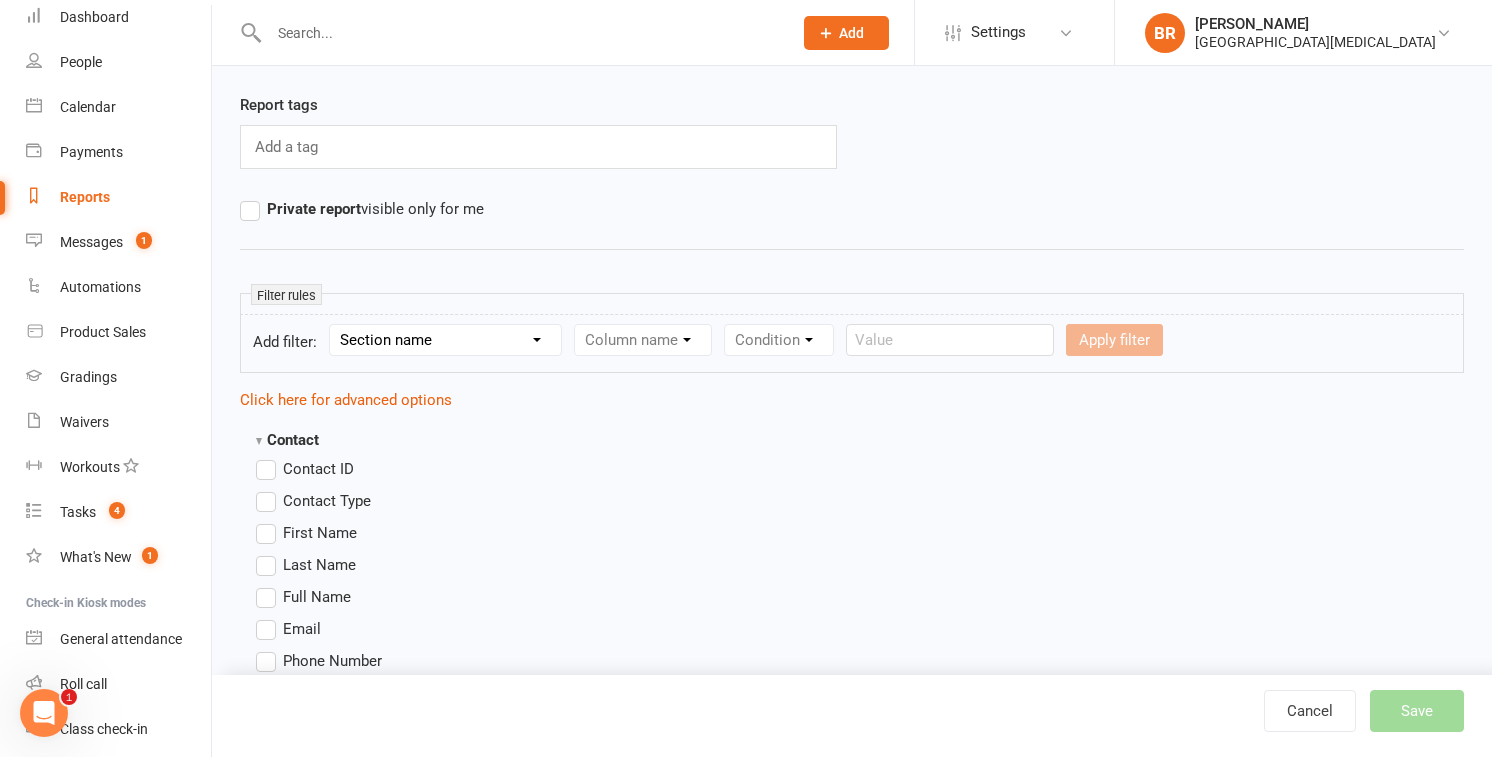 scroll, scrollTop: 145, scrollLeft: 0, axis: vertical 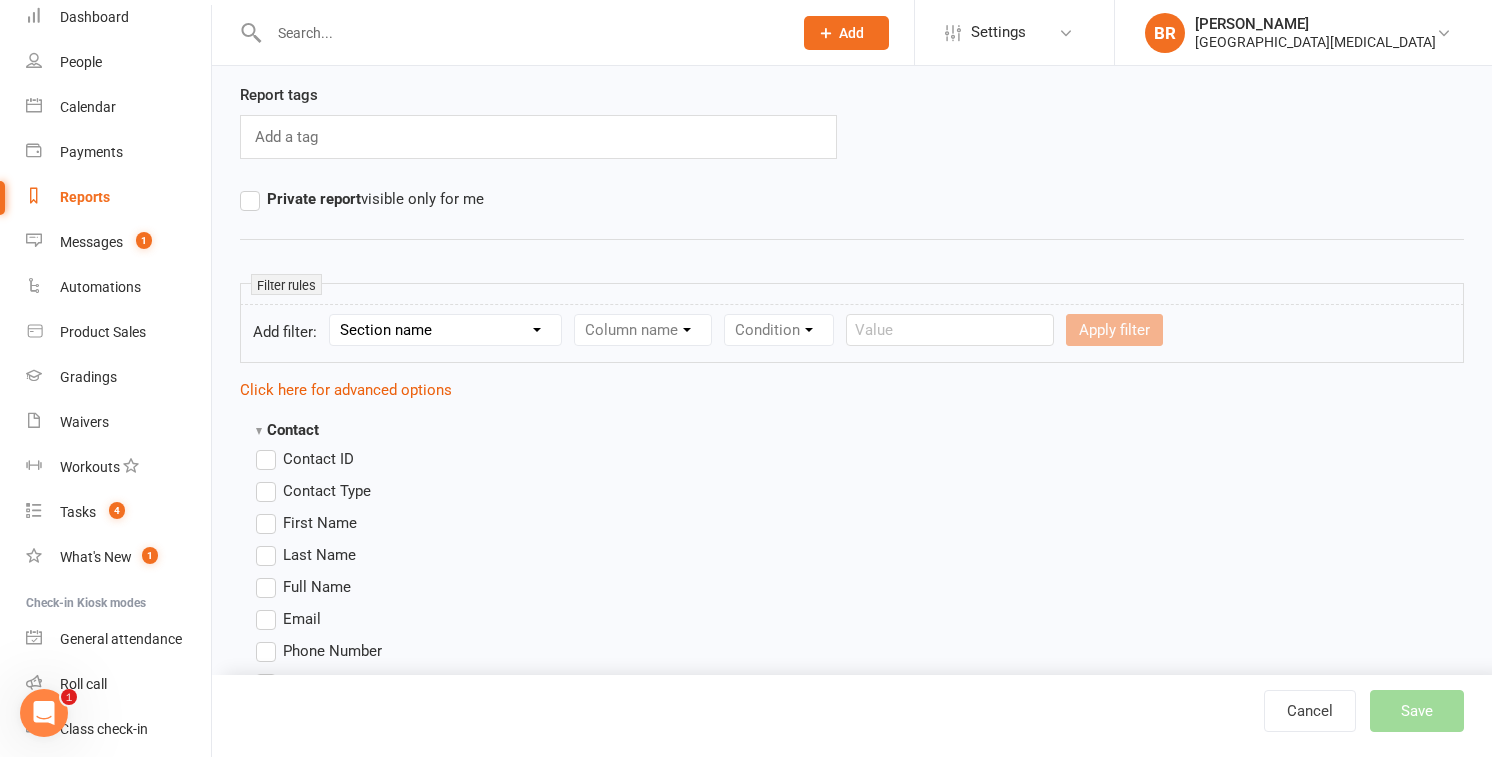 click on "Private report  visible only for me" at bounding box center [362, 199] 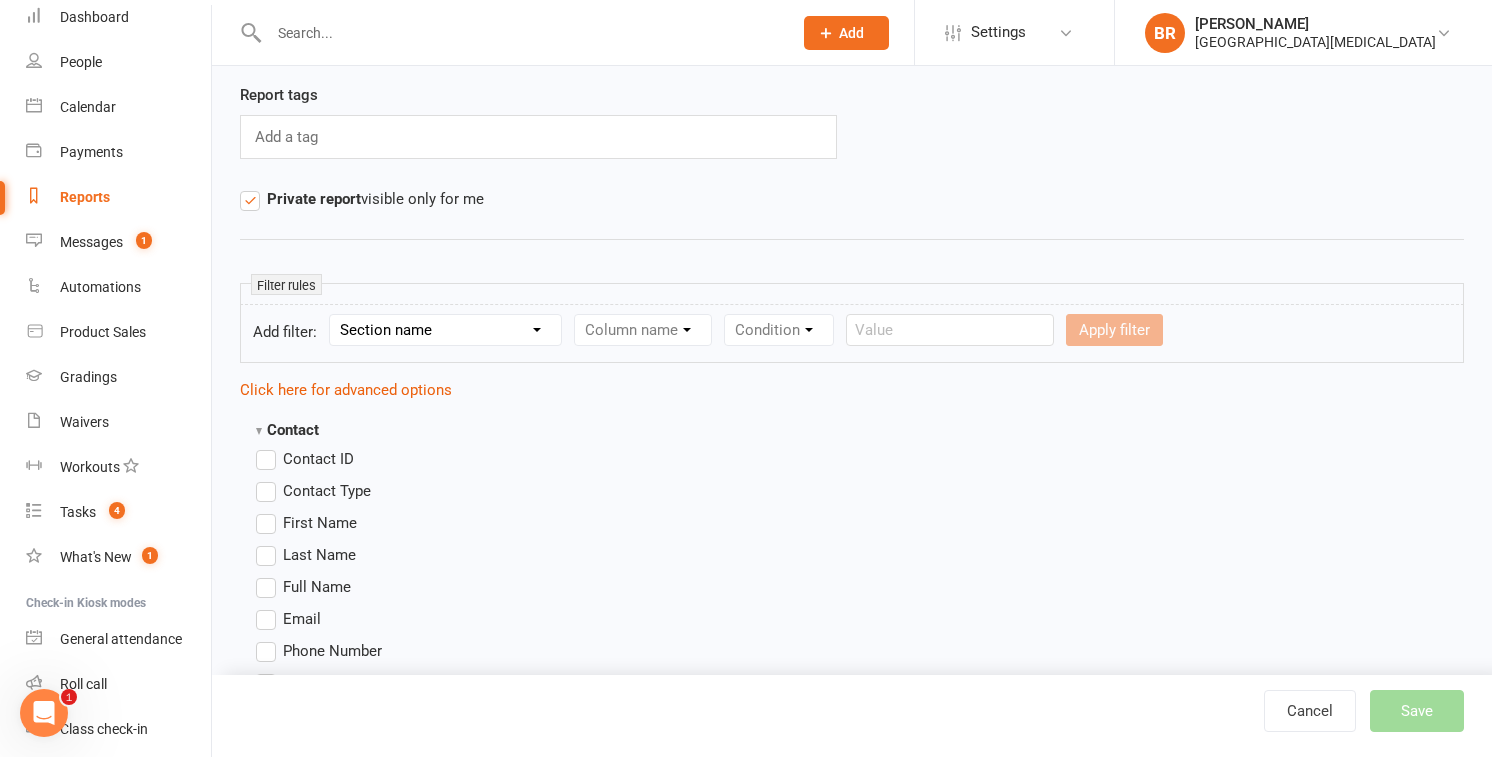 select on "14" 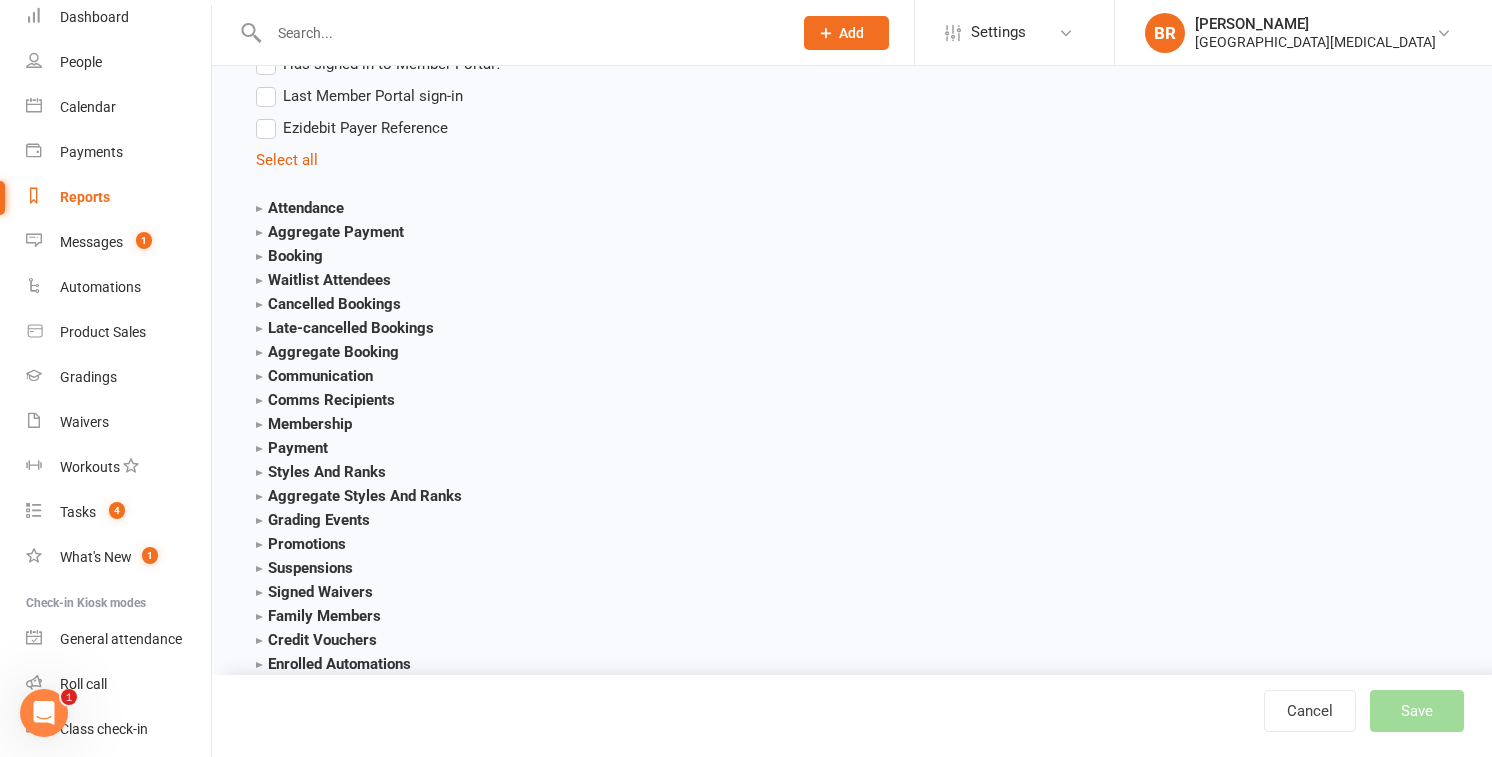 scroll, scrollTop: 2077, scrollLeft: 0, axis: vertical 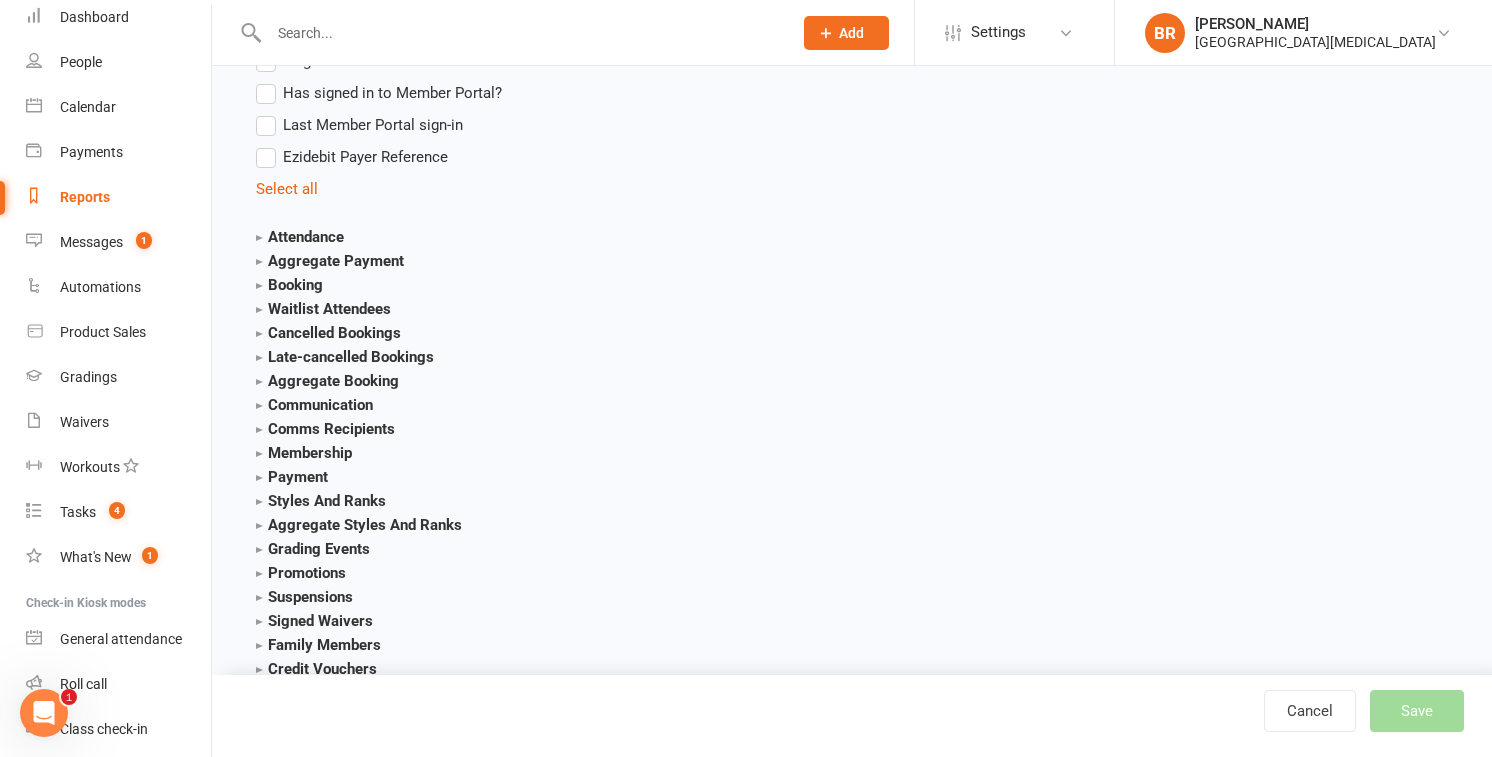 click on "Attendance" at bounding box center [300, 237] 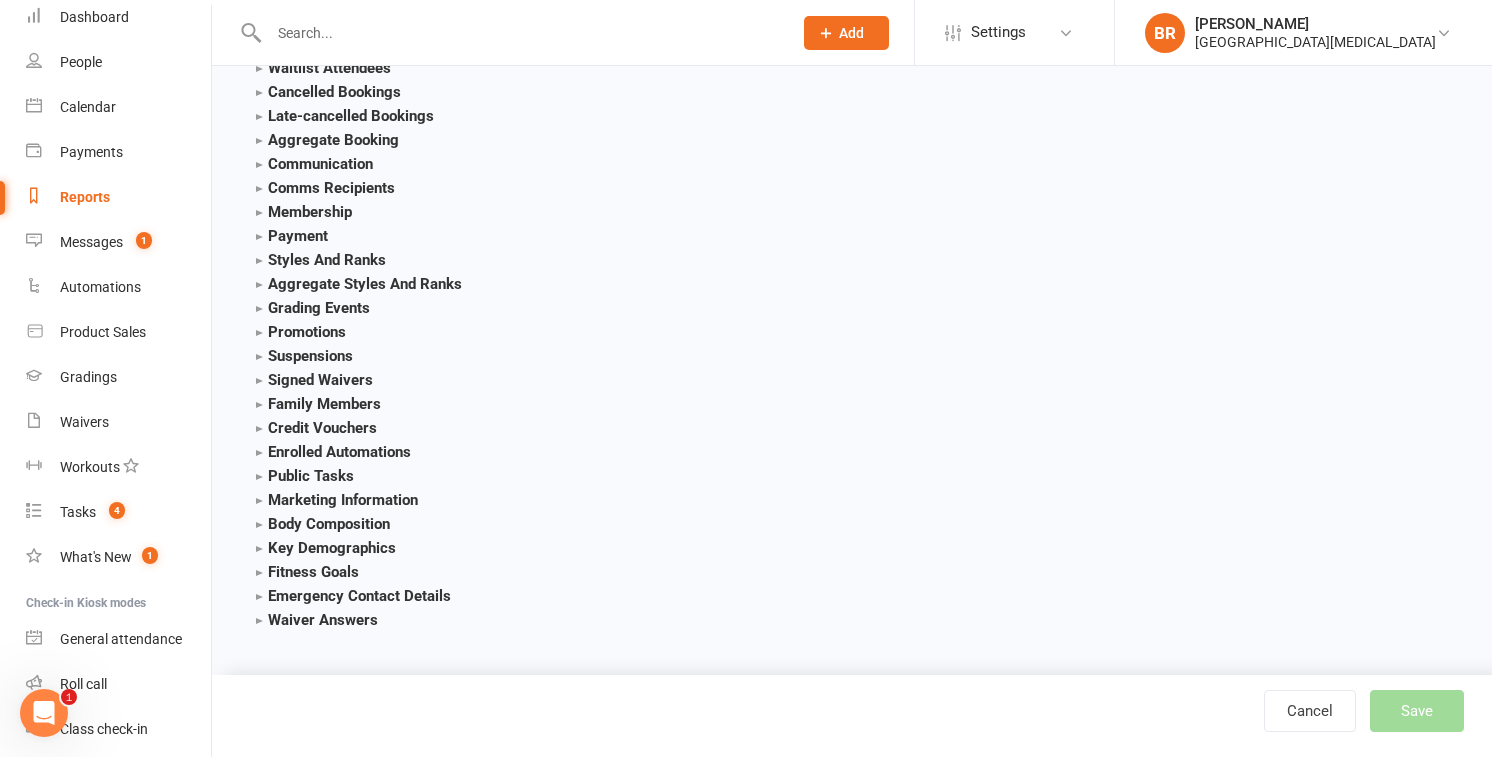 scroll, scrollTop: 2691, scrollLeft: 0, axis: vertical 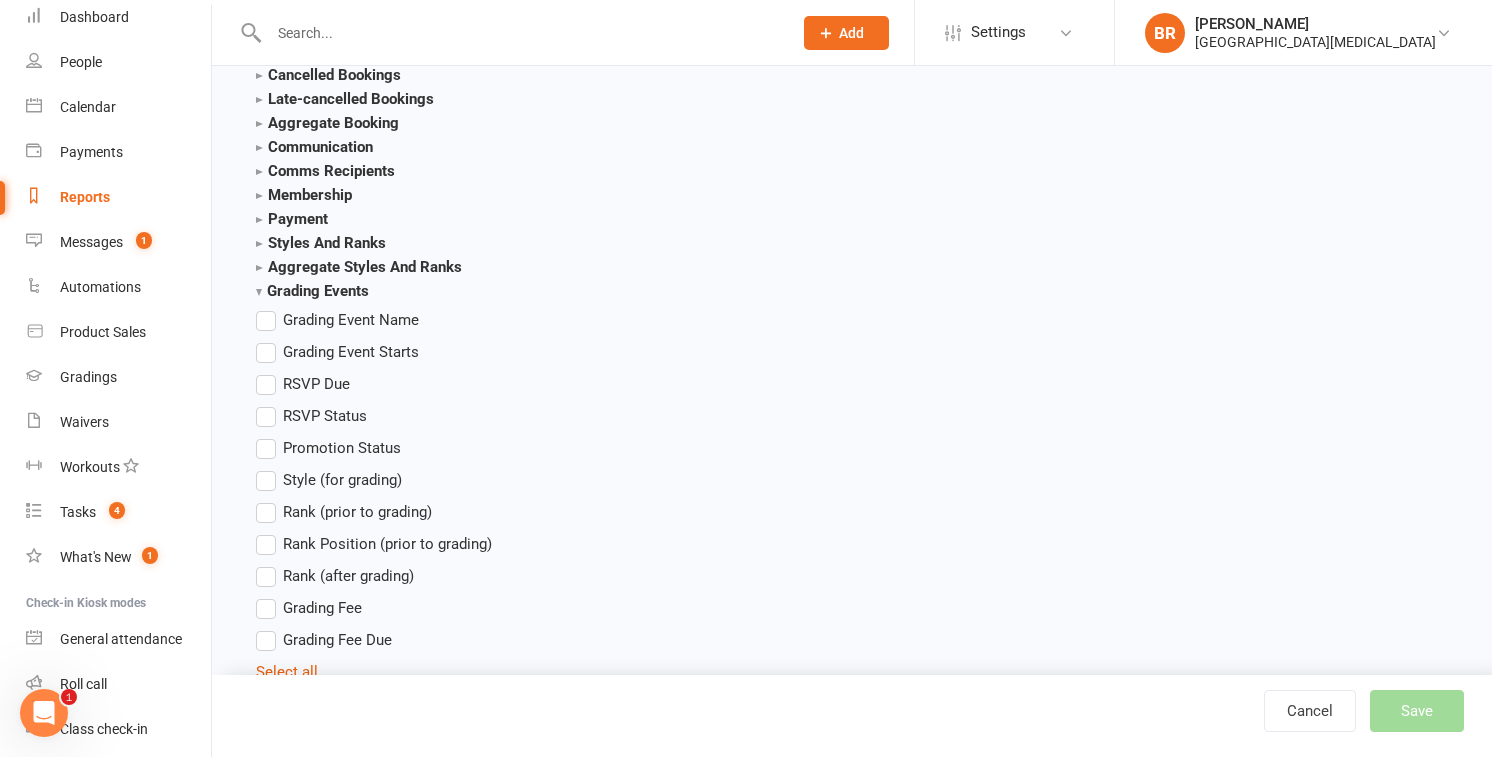 click on "Grading Events" at bounding box center (312, 291) 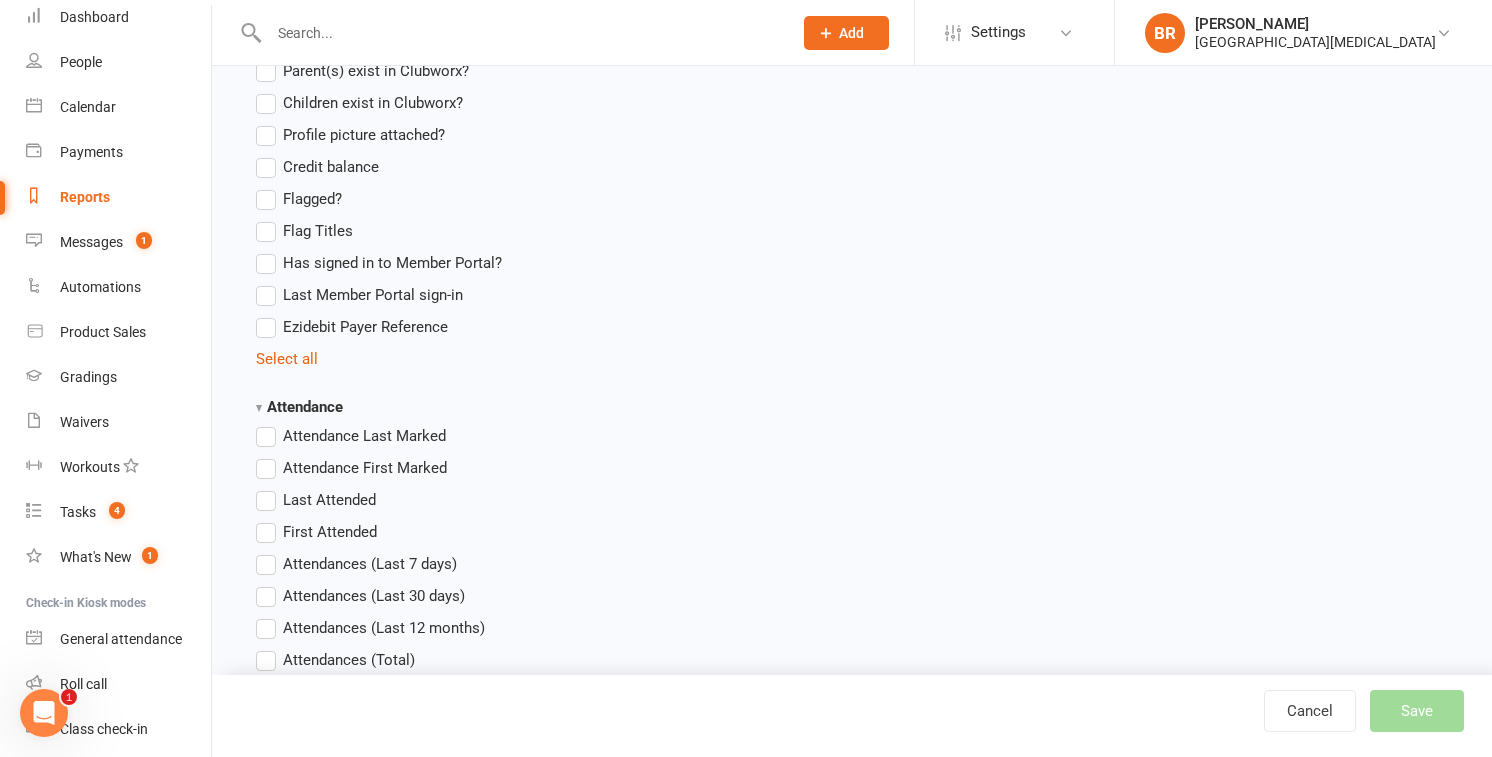 scroll, scrollTop: 1768, scrollLeft: 0, axis: vertical 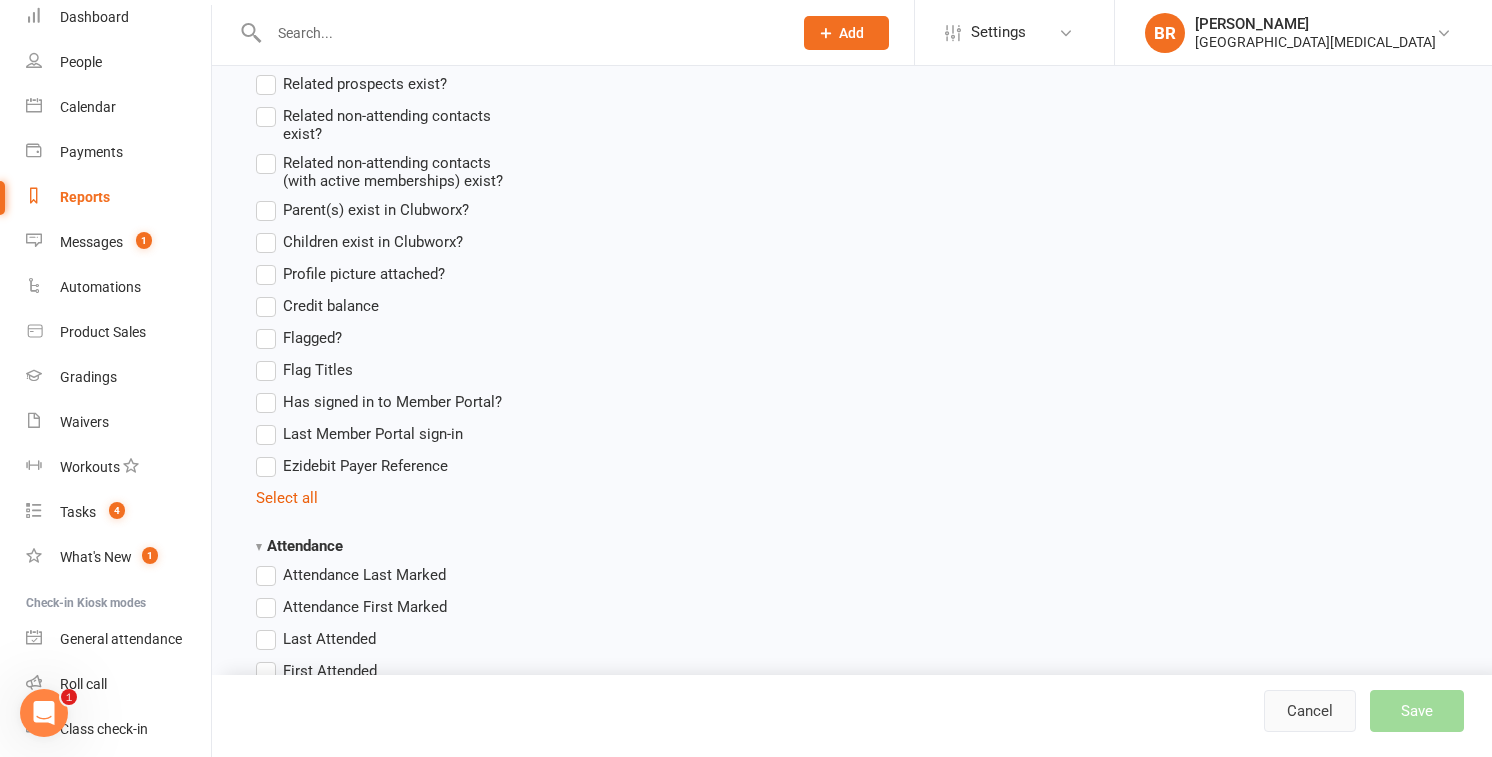 click on "Cancel" at bounding box center [1310, 711] 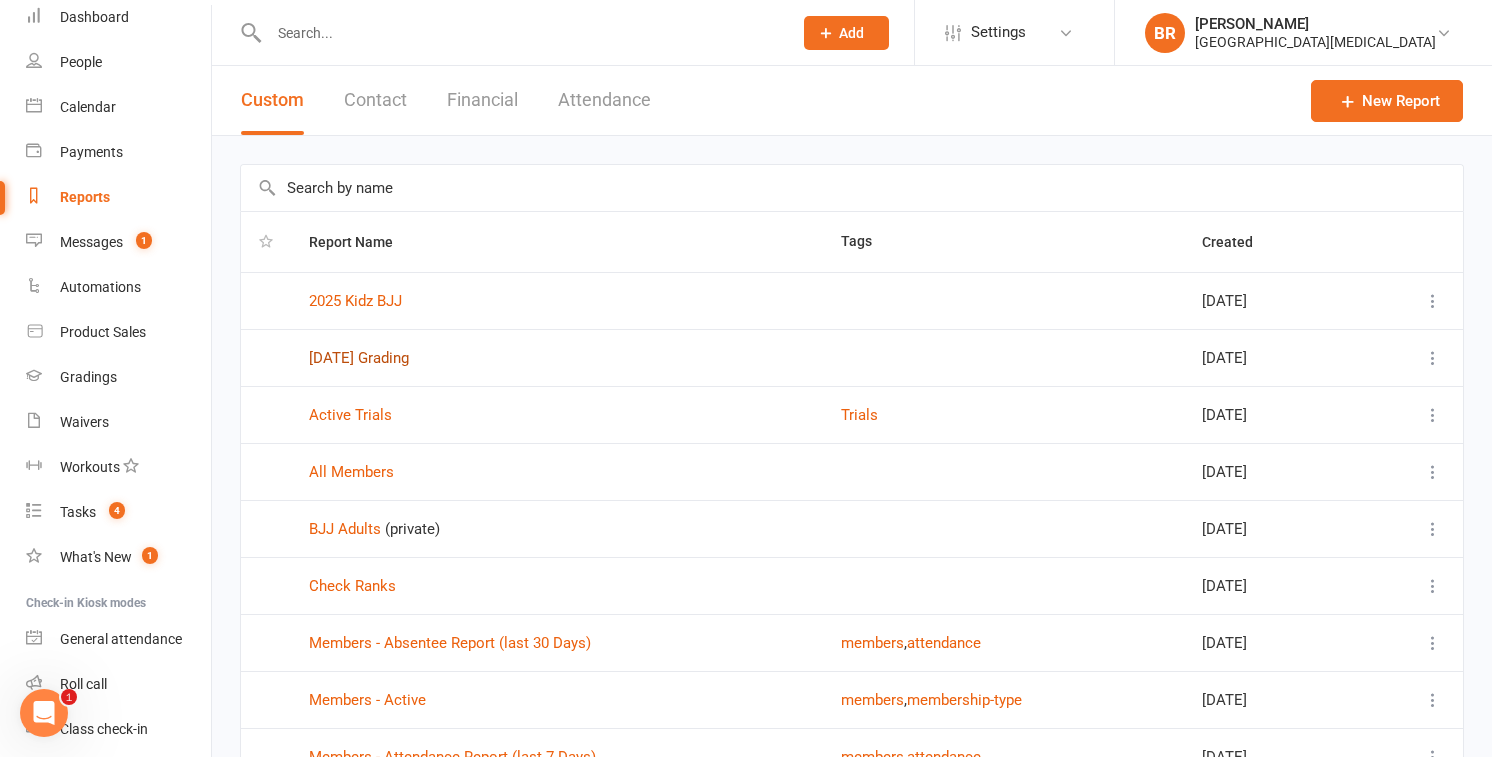 click on "[DATE] Grading" at bounding box center (359, 358) 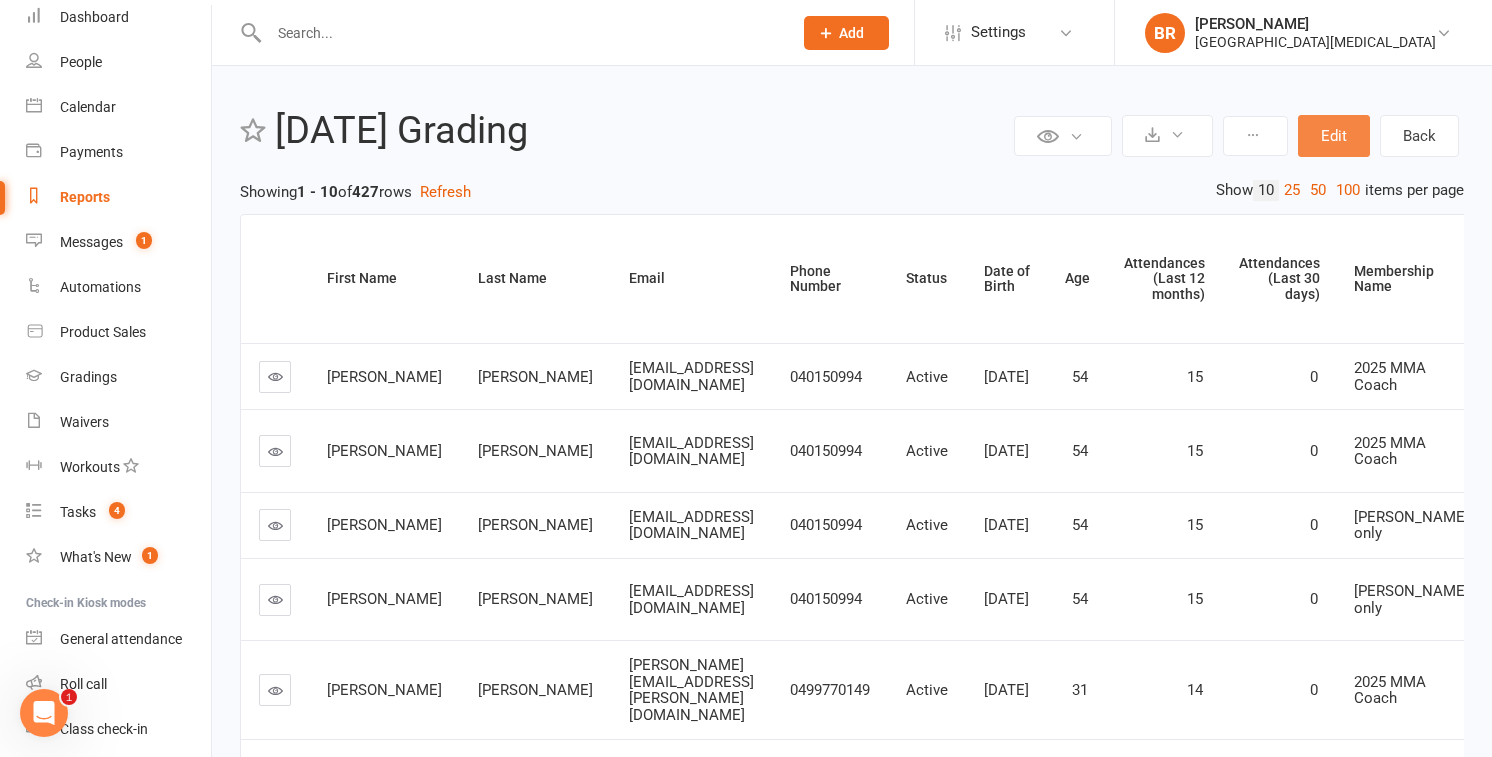 click on "Edit" at bounding box center [1334, 136] 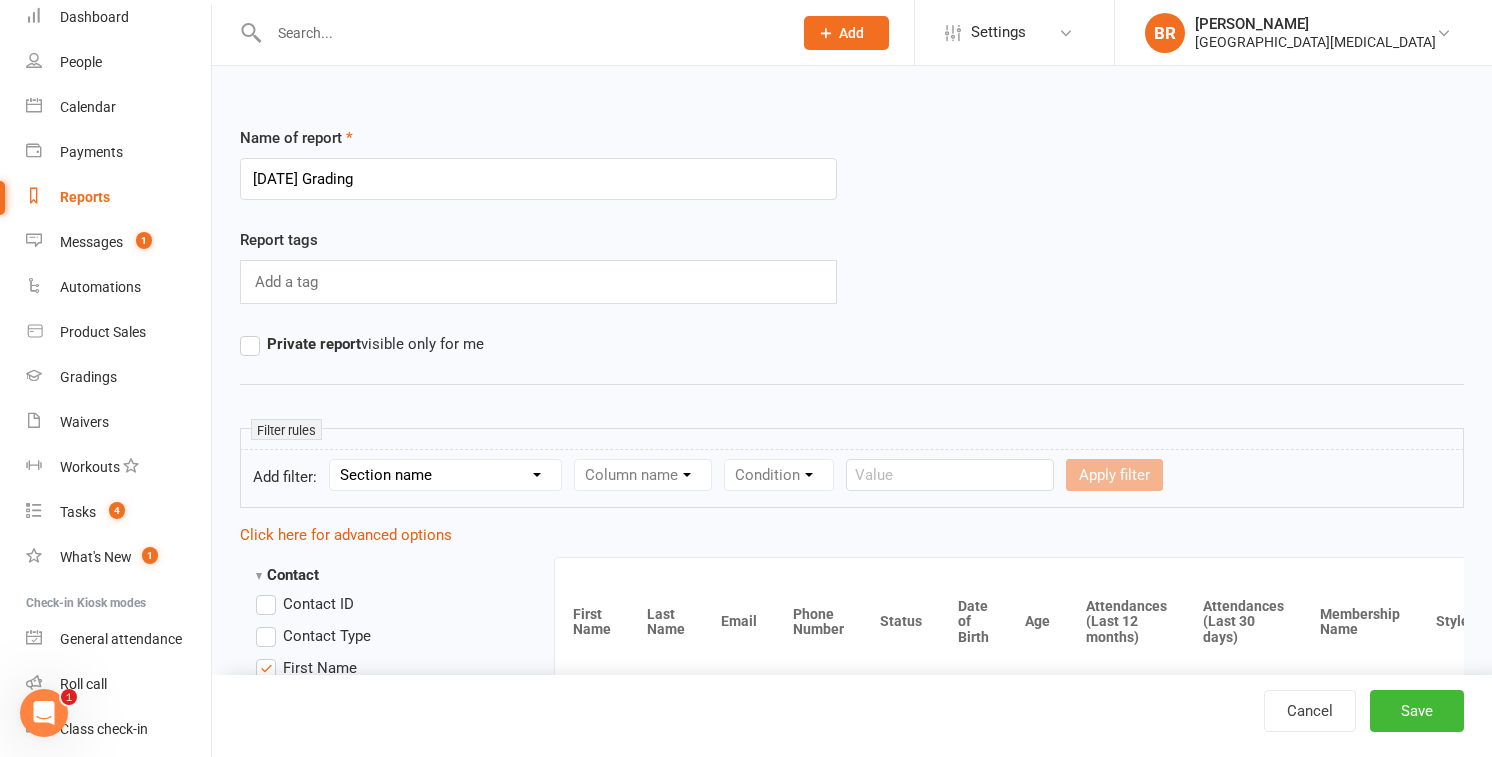 scroll, scrollTop: 0, scrollLeft: 0, axis: both 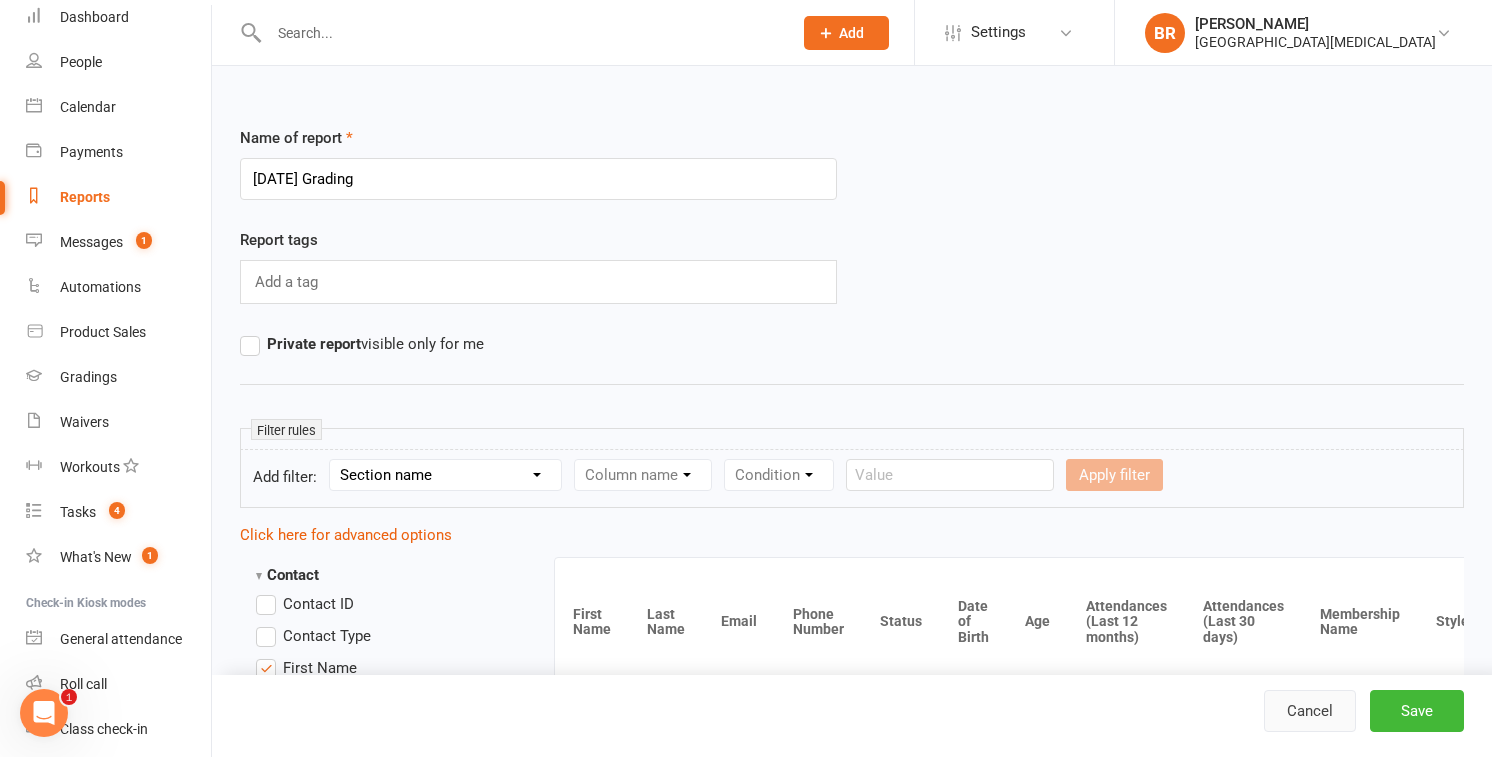 click on "Cancel" at bounding box center [1310, 711] 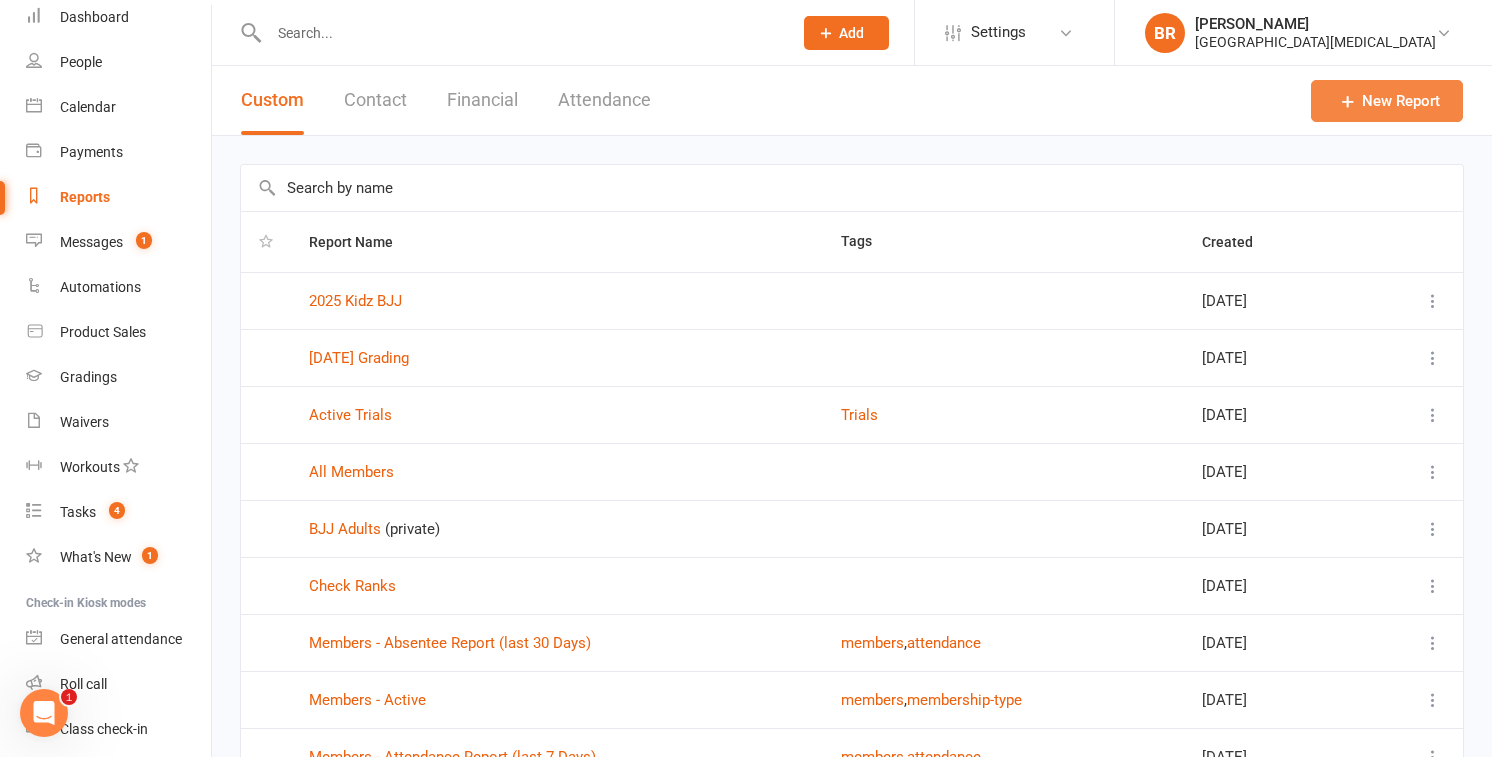 click on "New Report" at bounding box center (1387, 101) 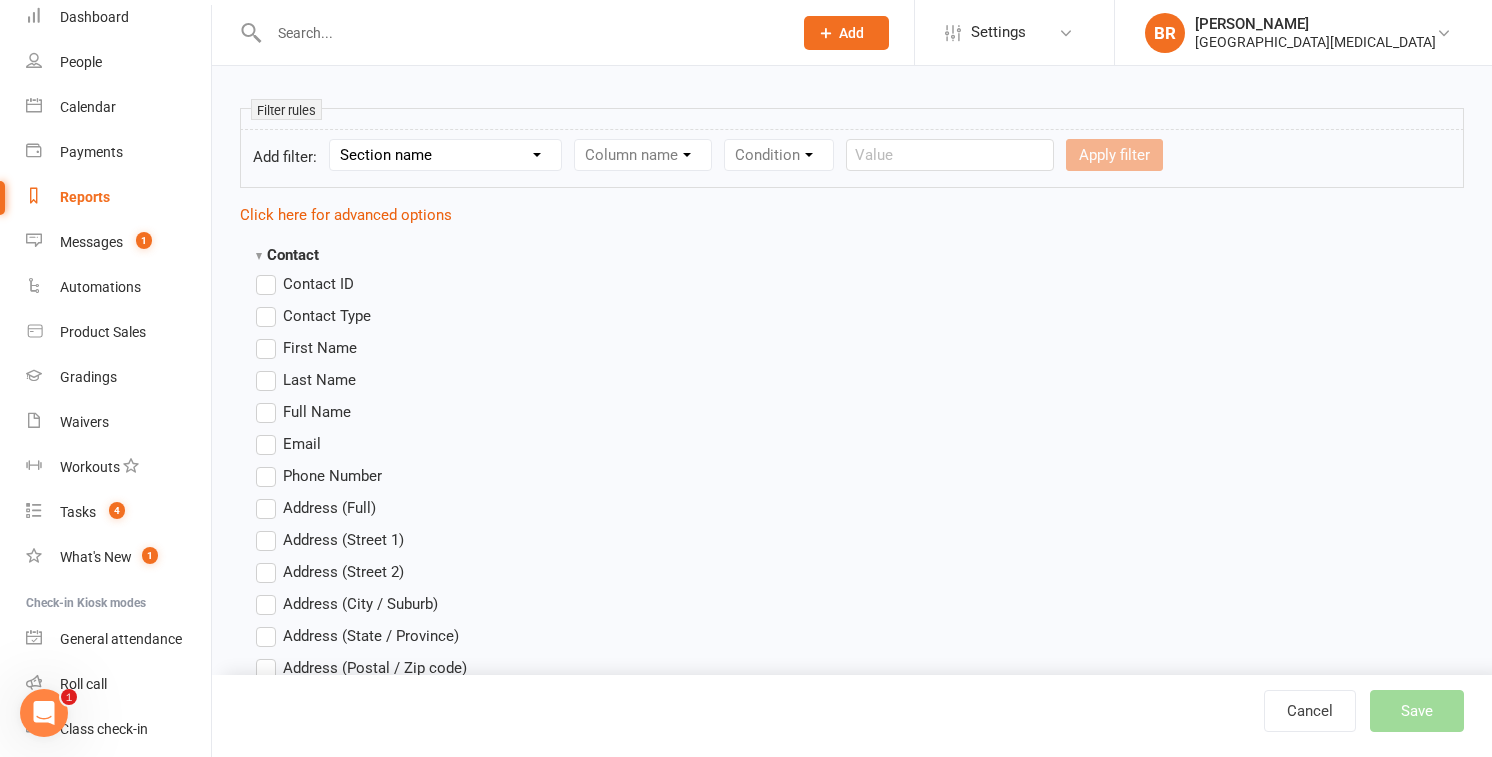scroll, scrollTop: 330, scrollLeft: 0, axis: vertical 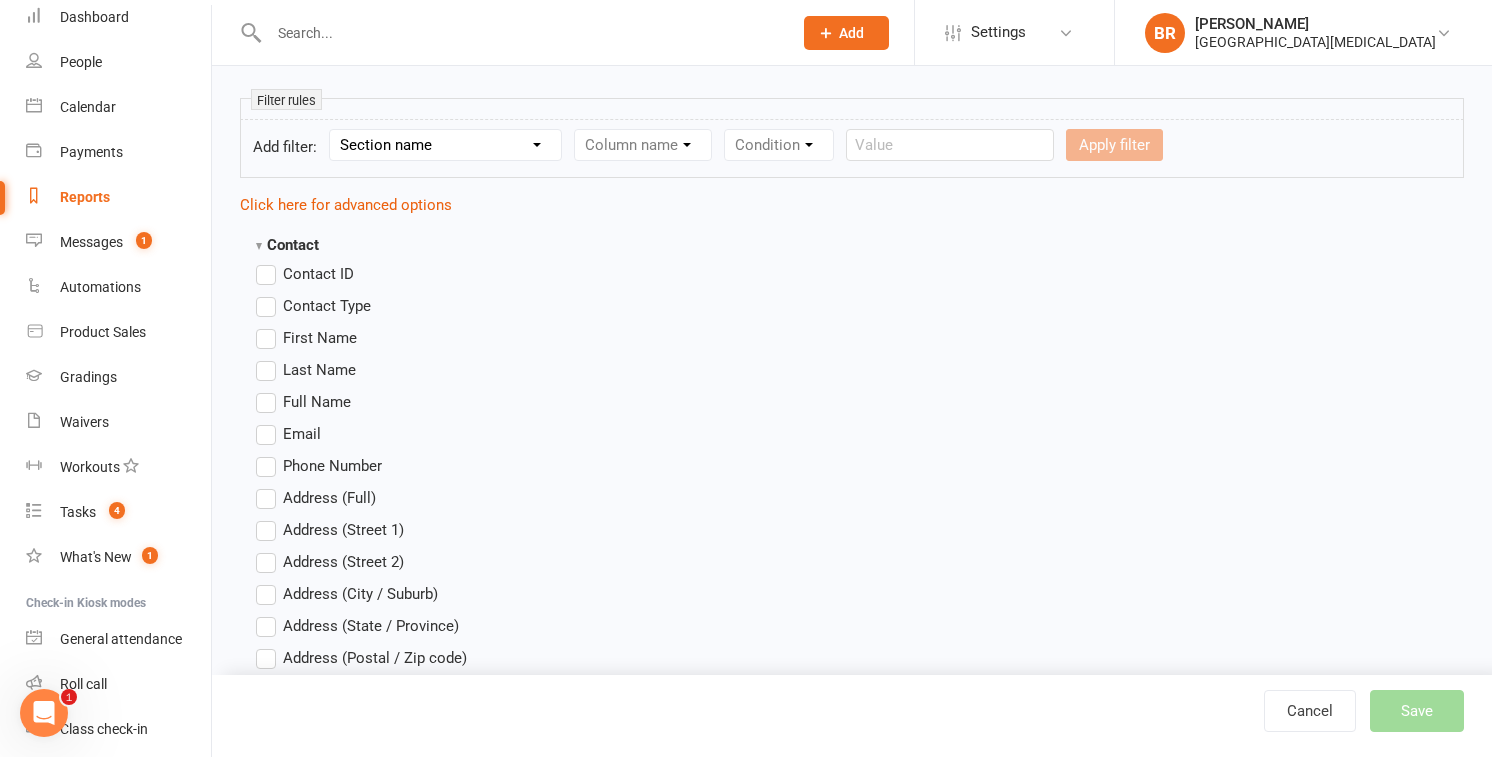 type on "September Local Grading" 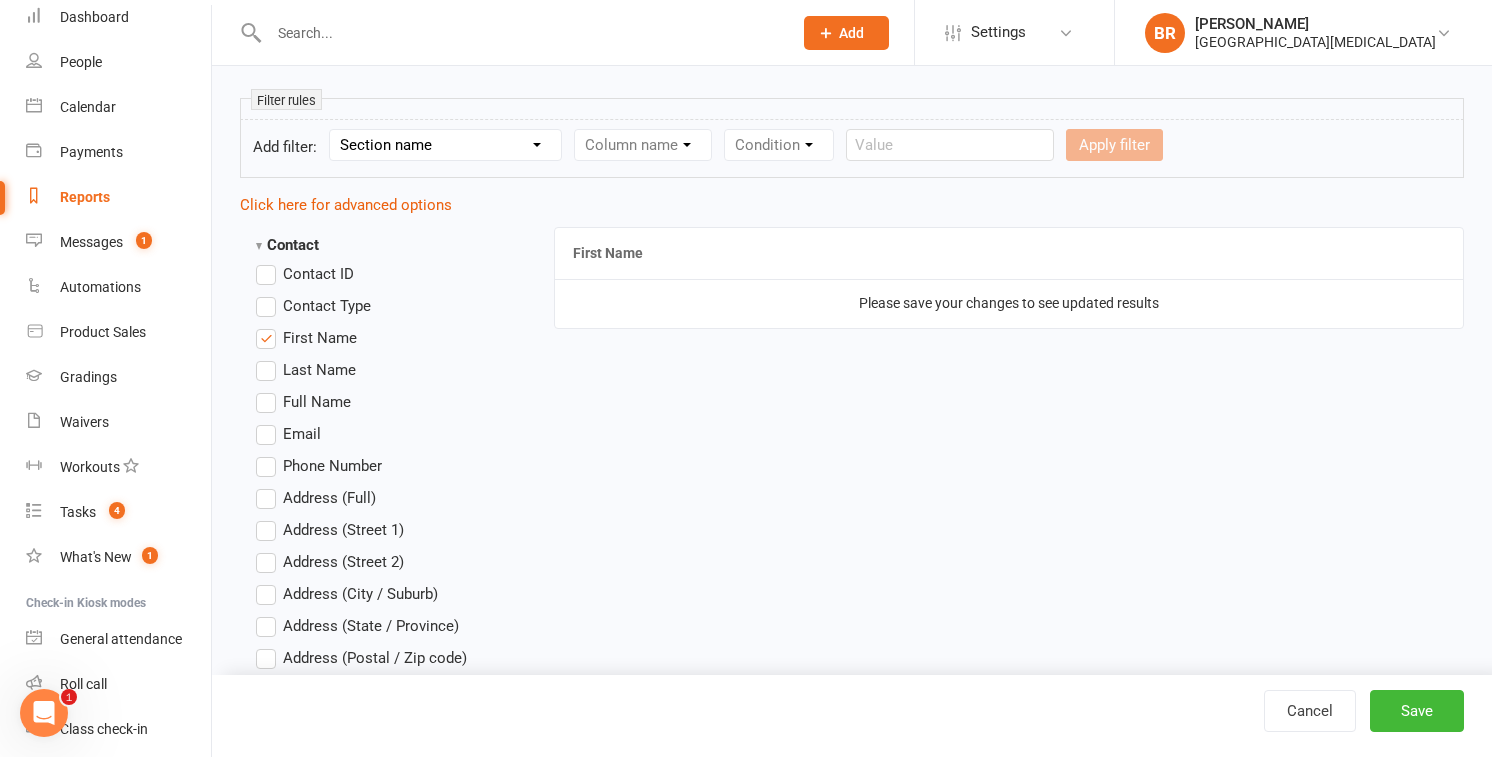 click on "Last Name" at bounding box center (306, 370) 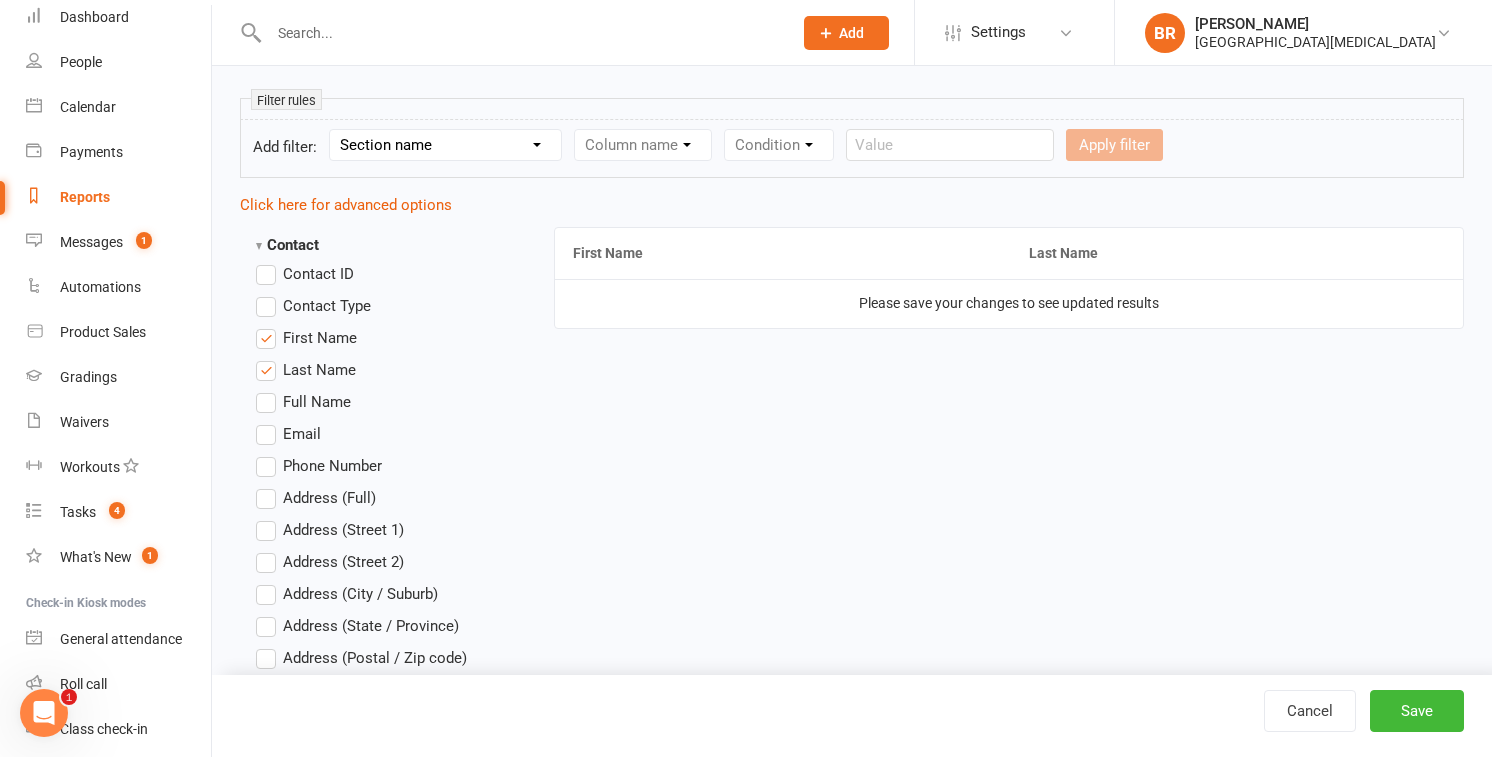 click on "Email" at bounding box center (288, 434) 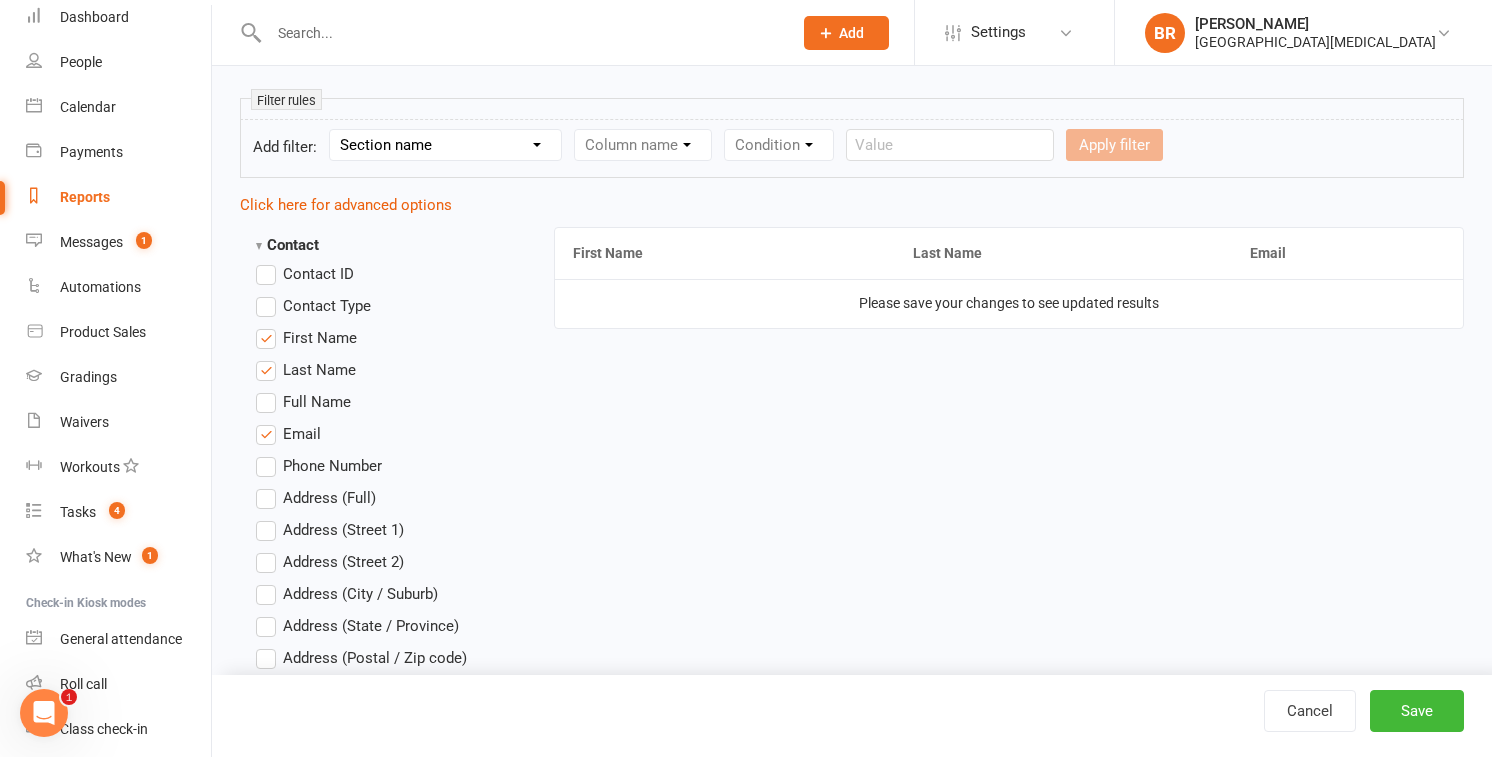 click on "Phone Number" at bounding box center [319, 466] 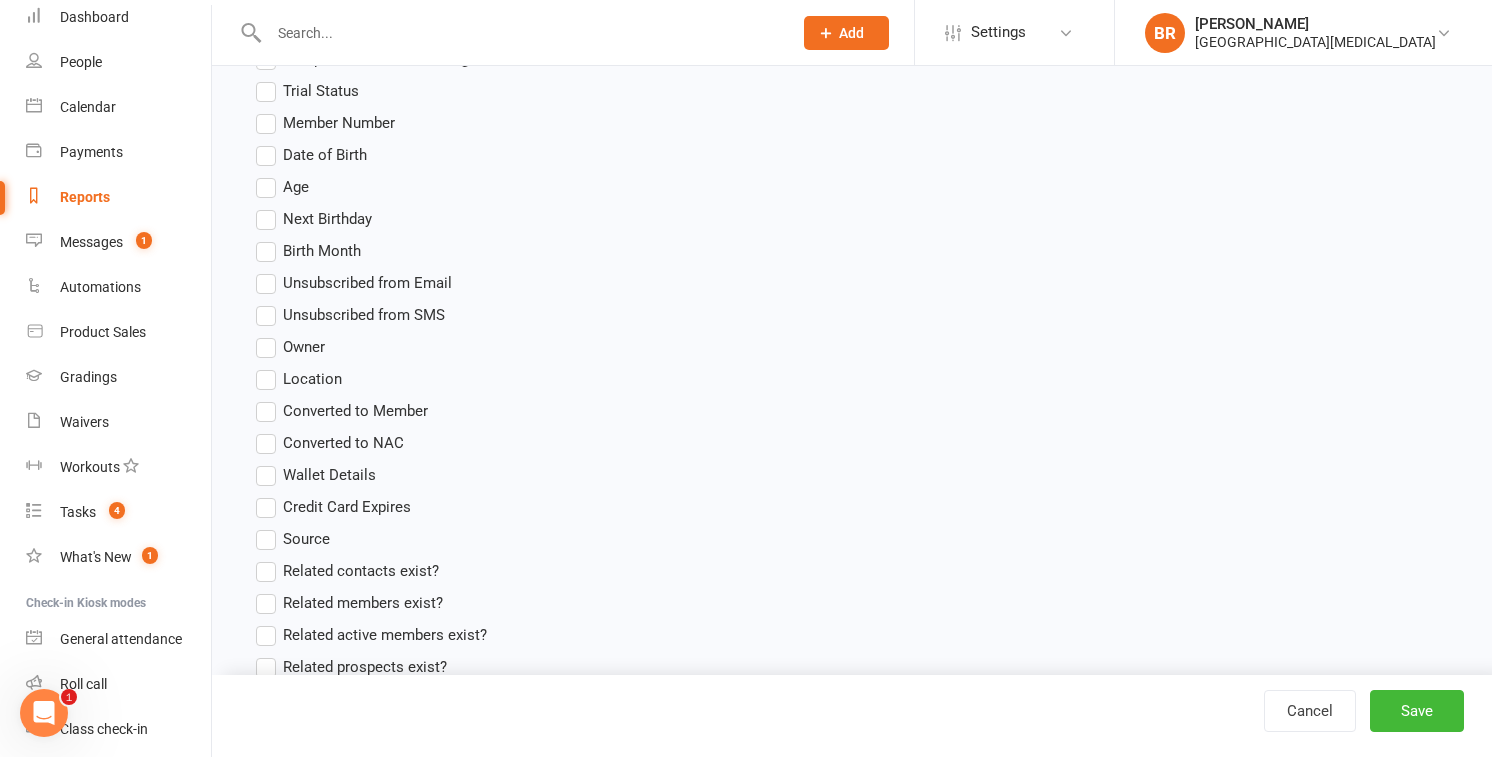scroll, scrollTop: 1185, scrollLeft: 0, axis: vertical 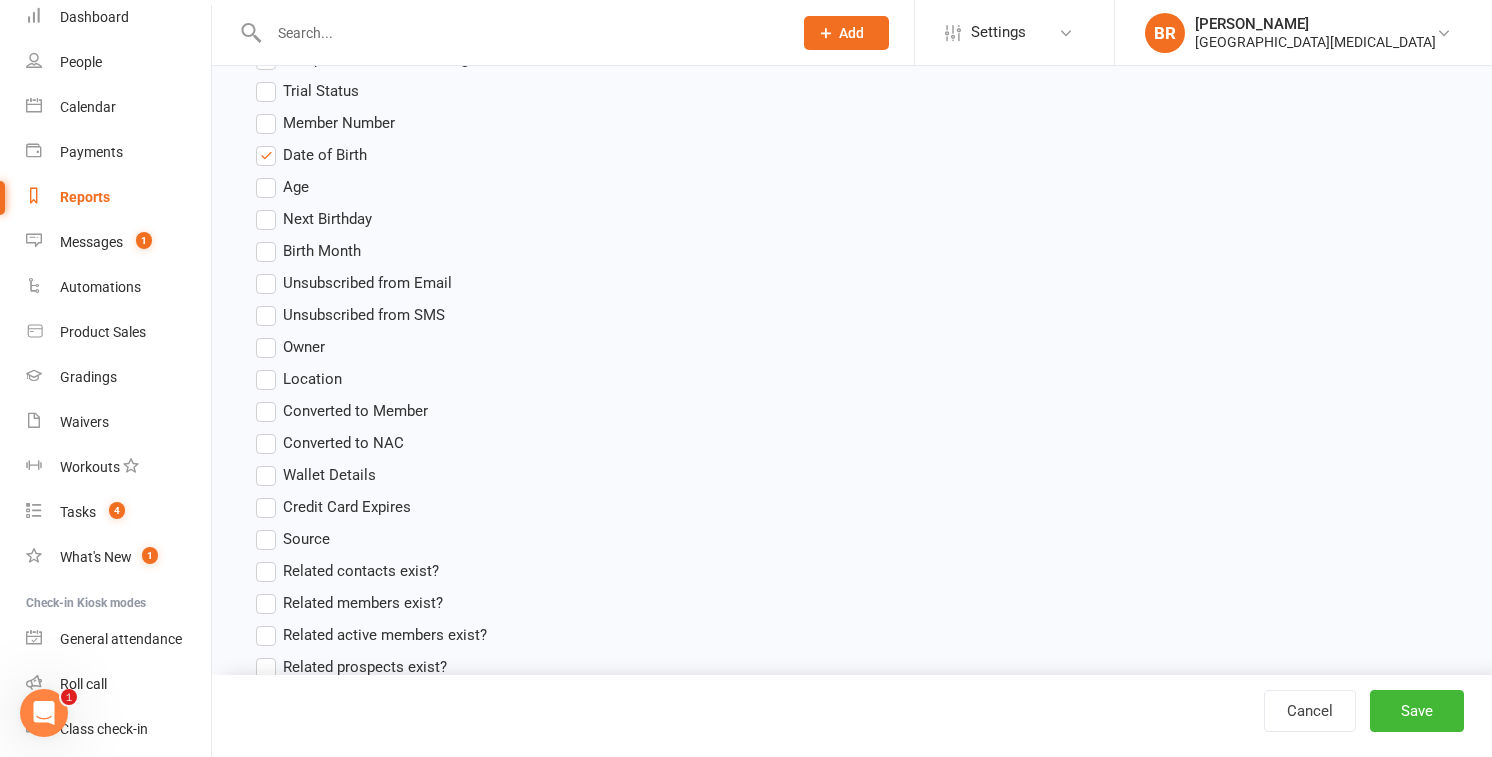 click on "Age" at bounding box center [282, 187] 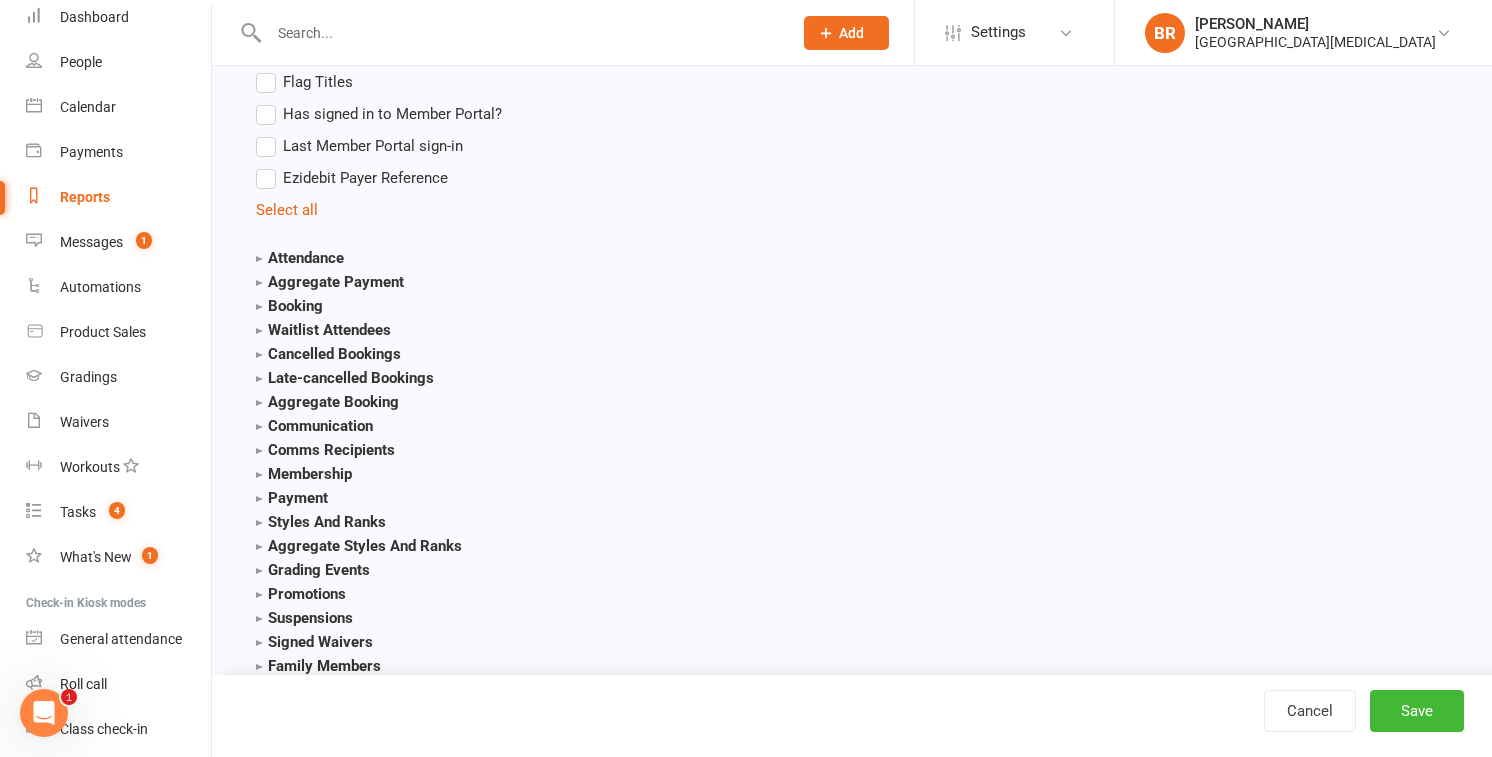 scroll, scrollTop: 2062, scrollLeft: 0, axis: vertical 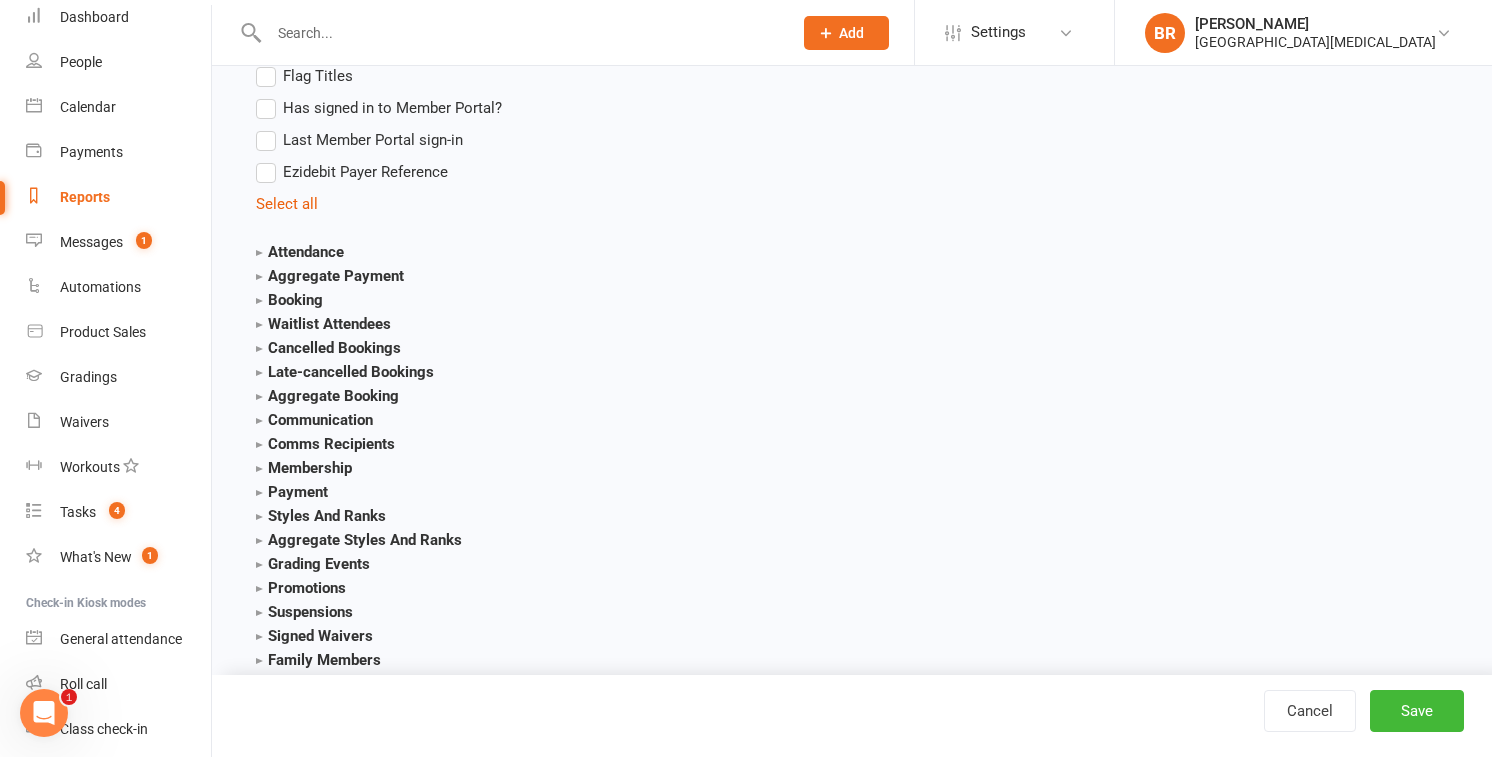 click on "Attendance" at bounding box center (300, 252) 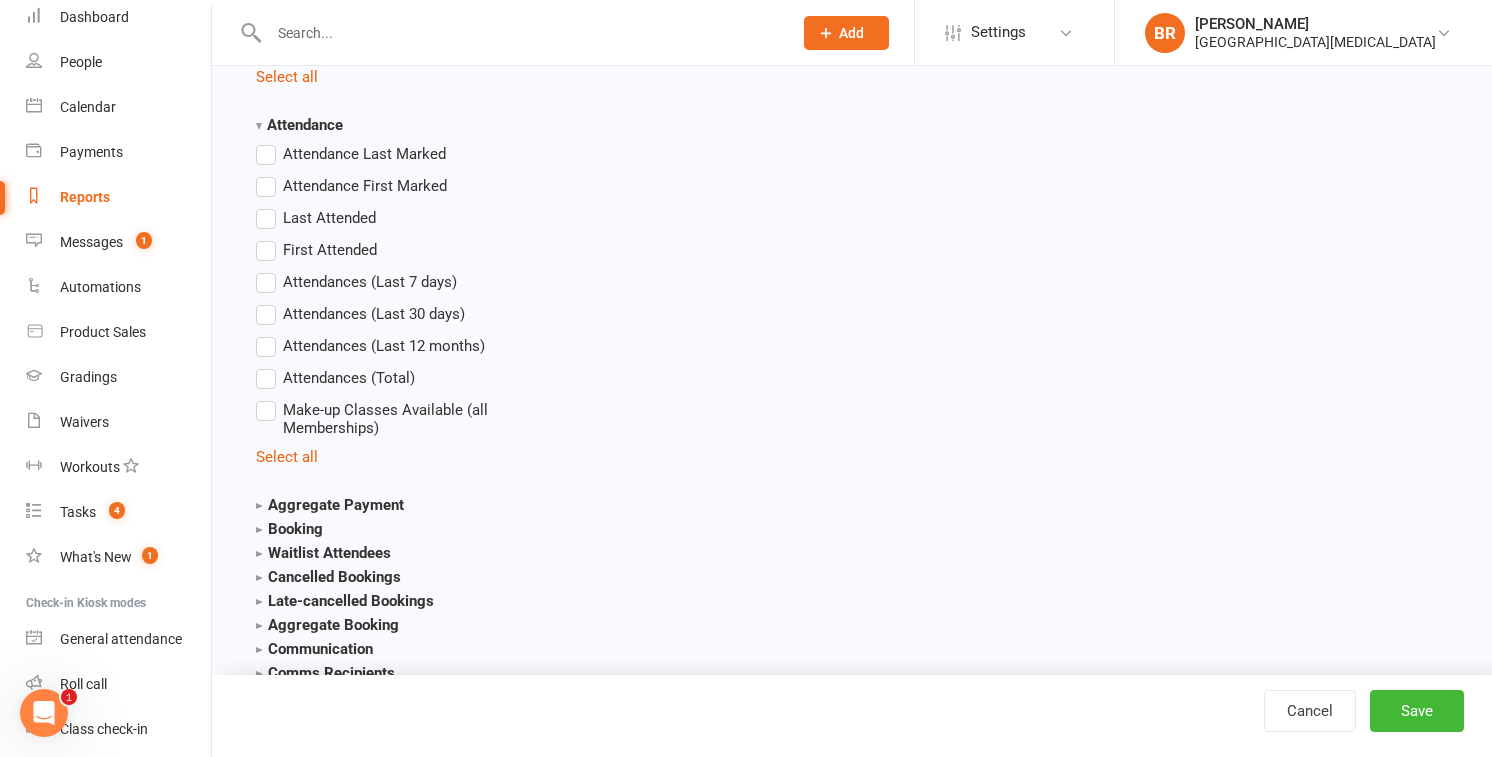 scroll, scrollTop: 2210, scrollLeft: 0, axis: vertical 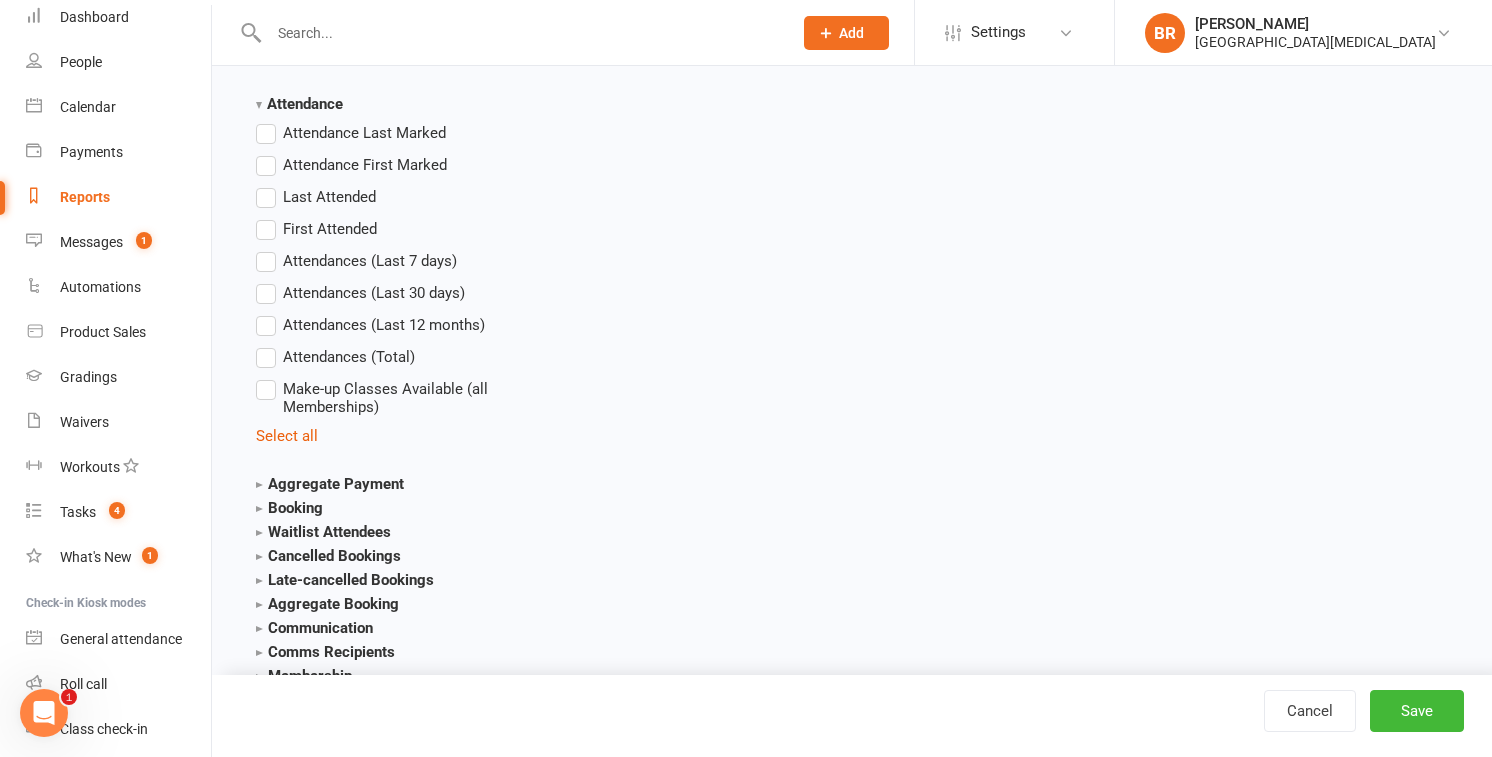 click on "Attendances (Last 30 days)" at bounding box center (360, 293) 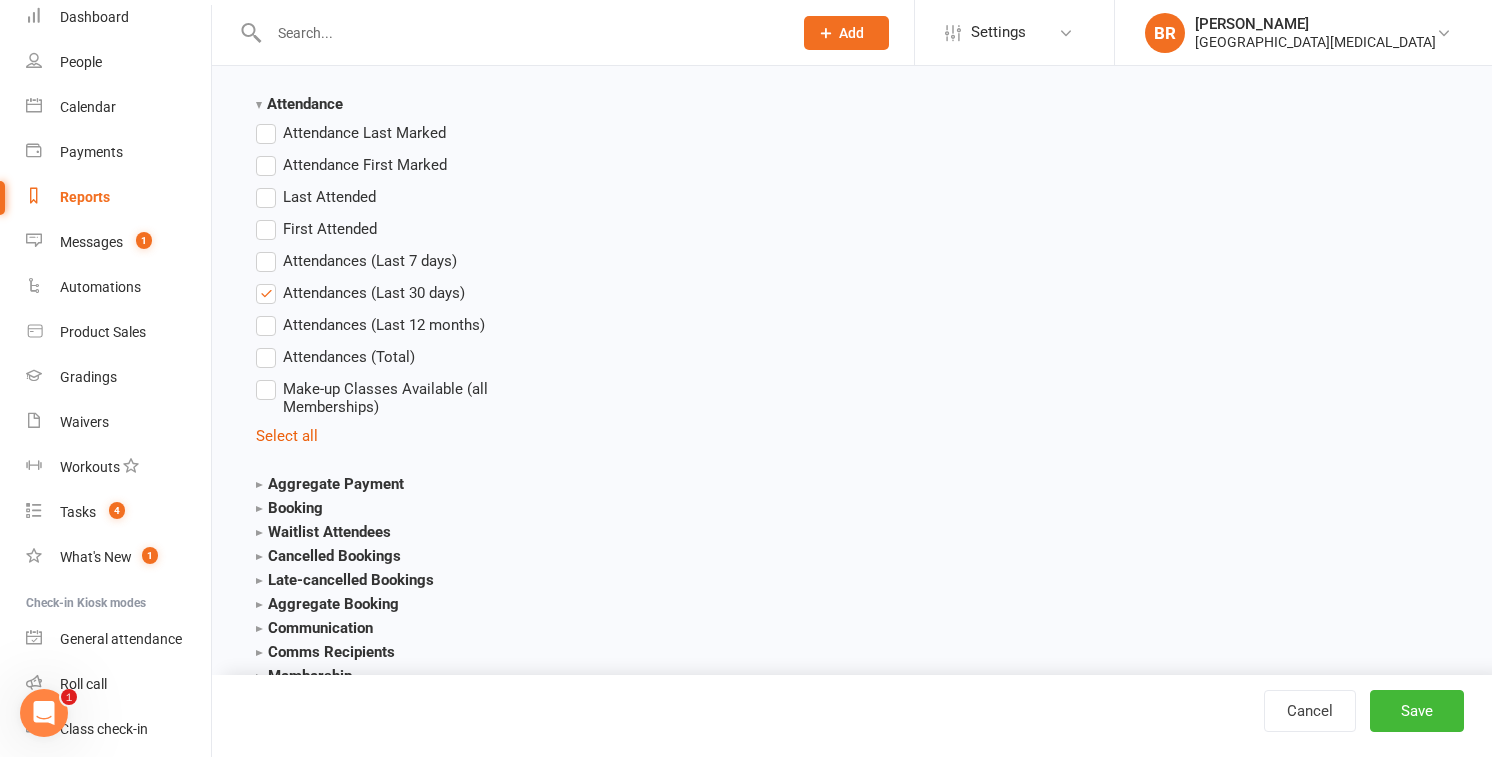 click on "Attendances (Last 12 months)" at bounding box center (370, 325) 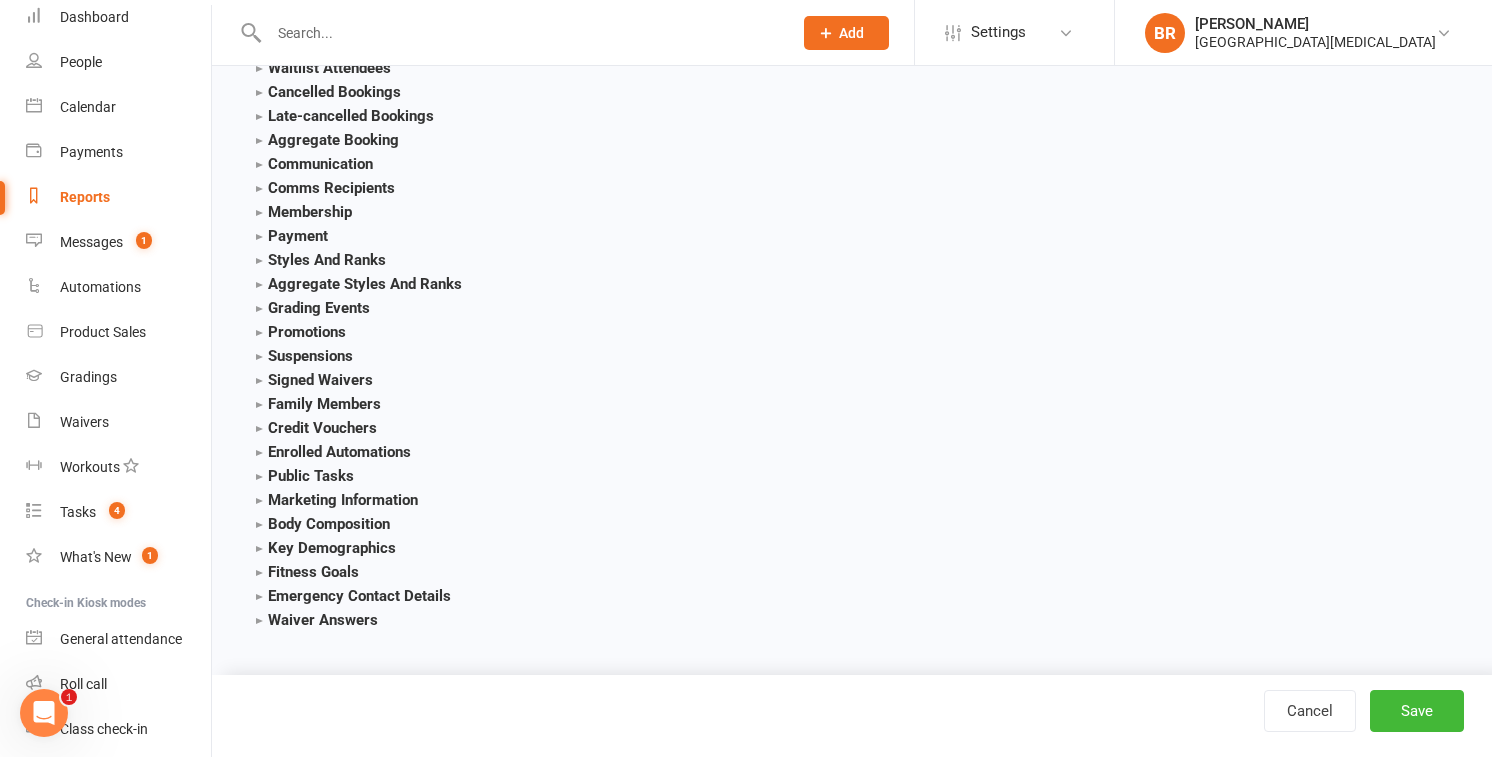 scroll, scrollTop: 2691, scrollLeft: 0, axis: vertical 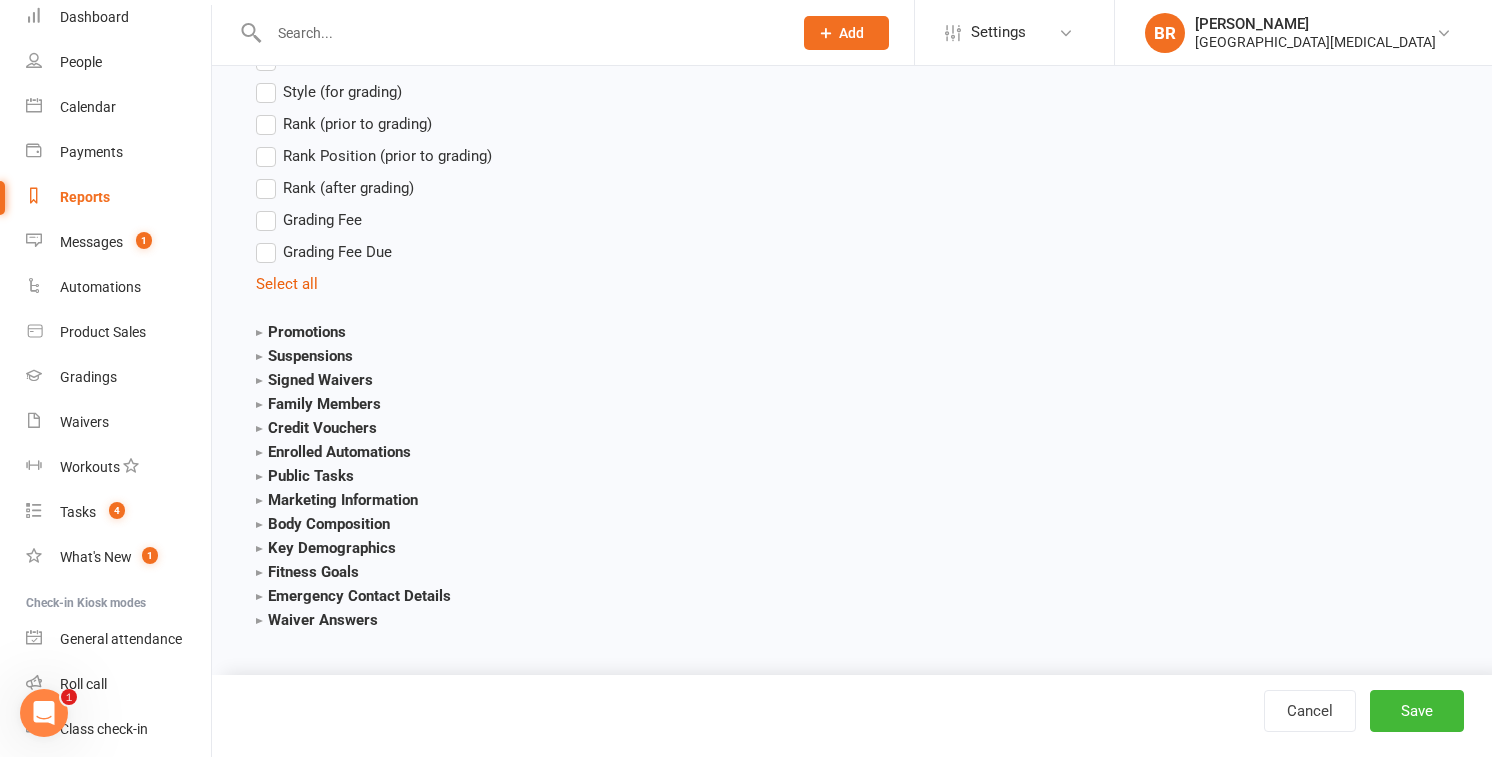 click on "Promotions" at bounding box center (301, 332) 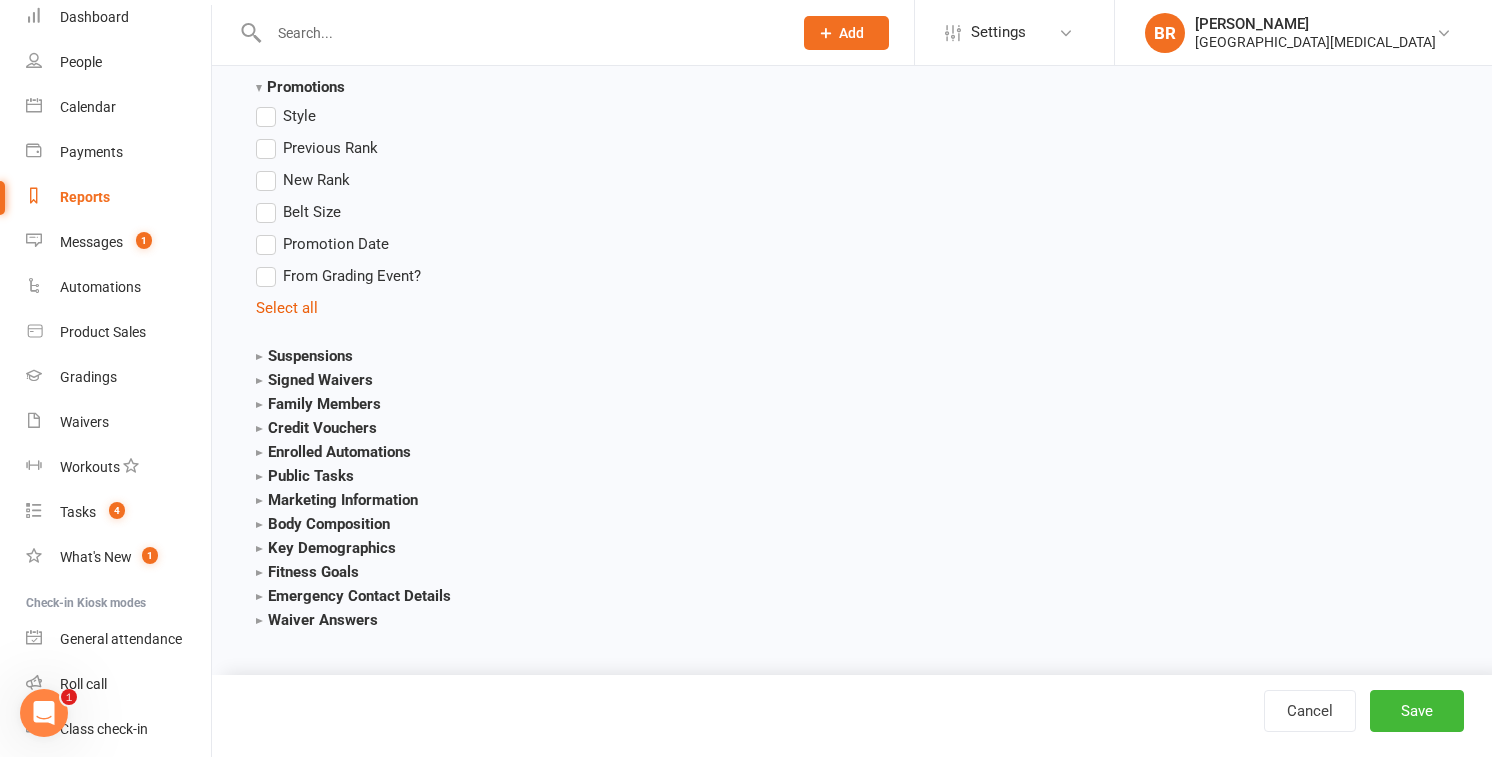 scroll, scrollTop: 3341, scrollLeft: 0, axis: vertical 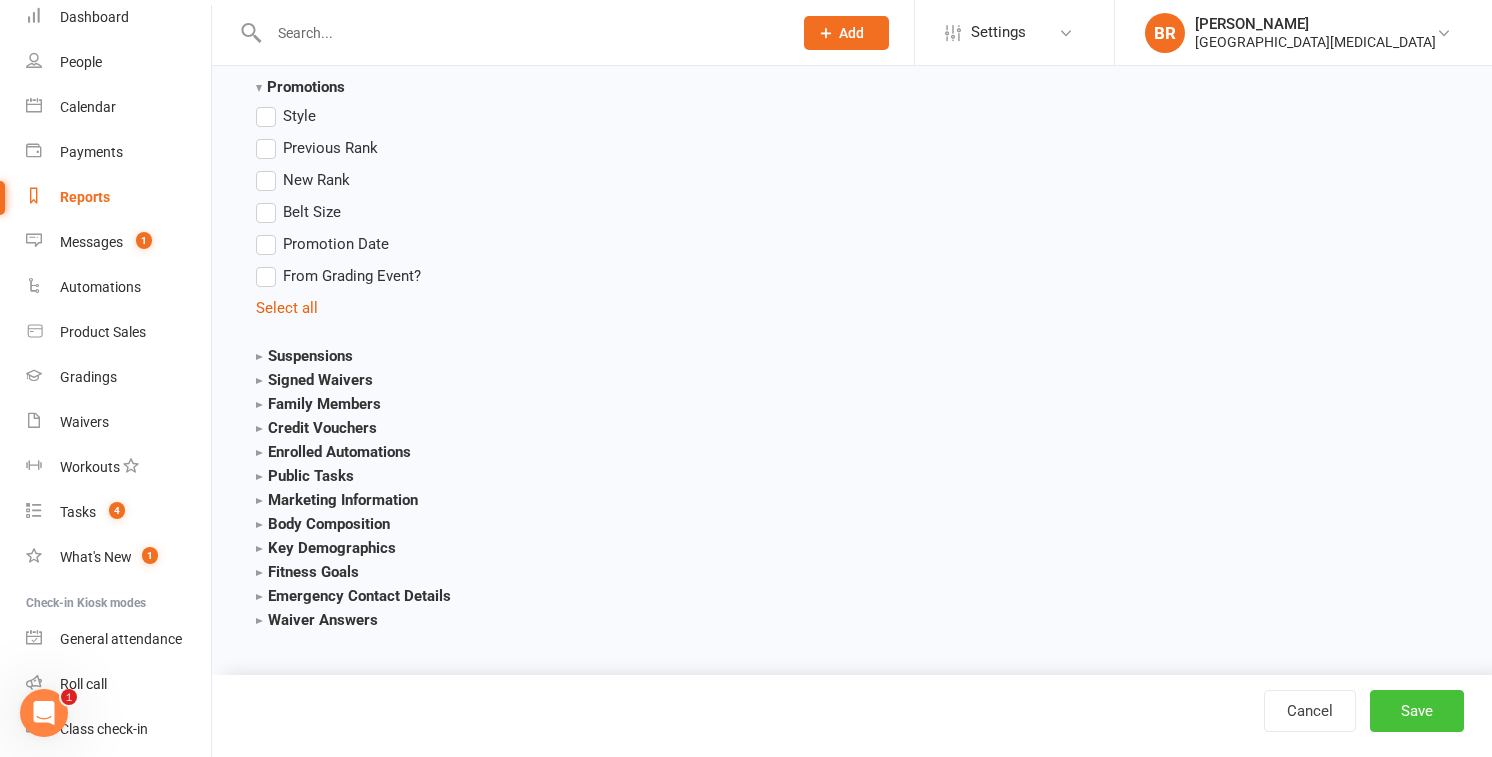 click on "Save" at bounding box center (1417, 711) 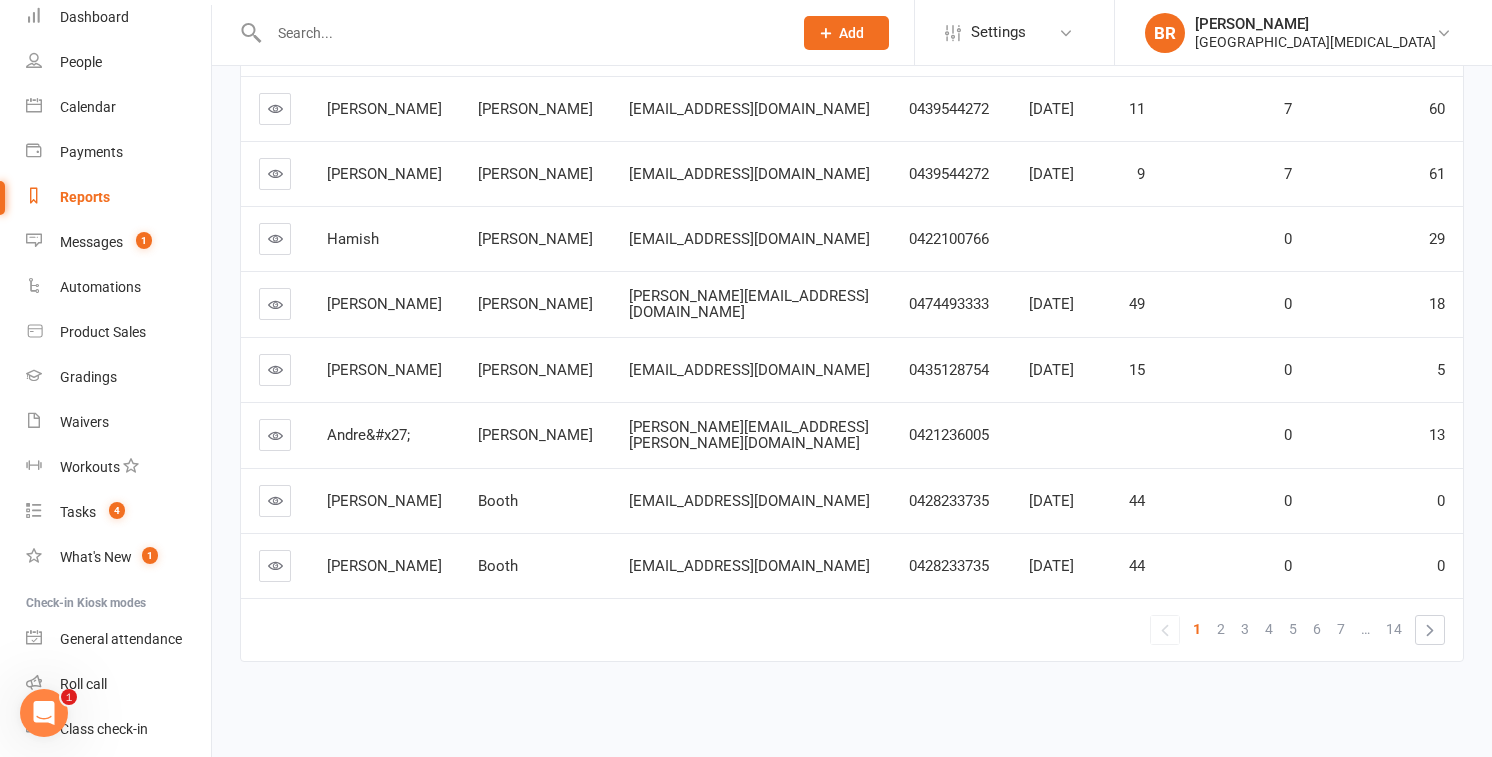scroll, scrollTop: 0, scrollLeft: 0, axis: both 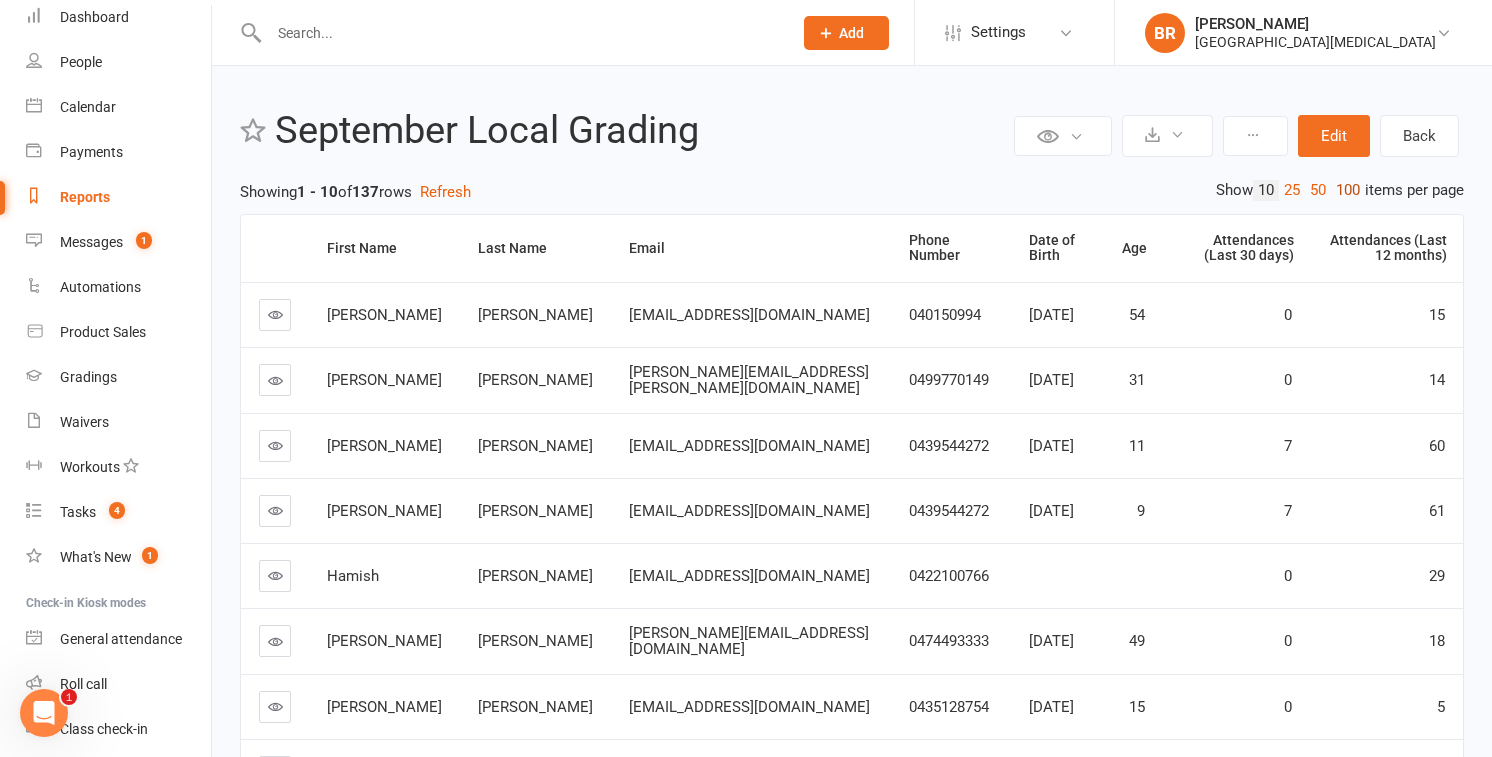 click on "100" at bounding box center [1348, 190] 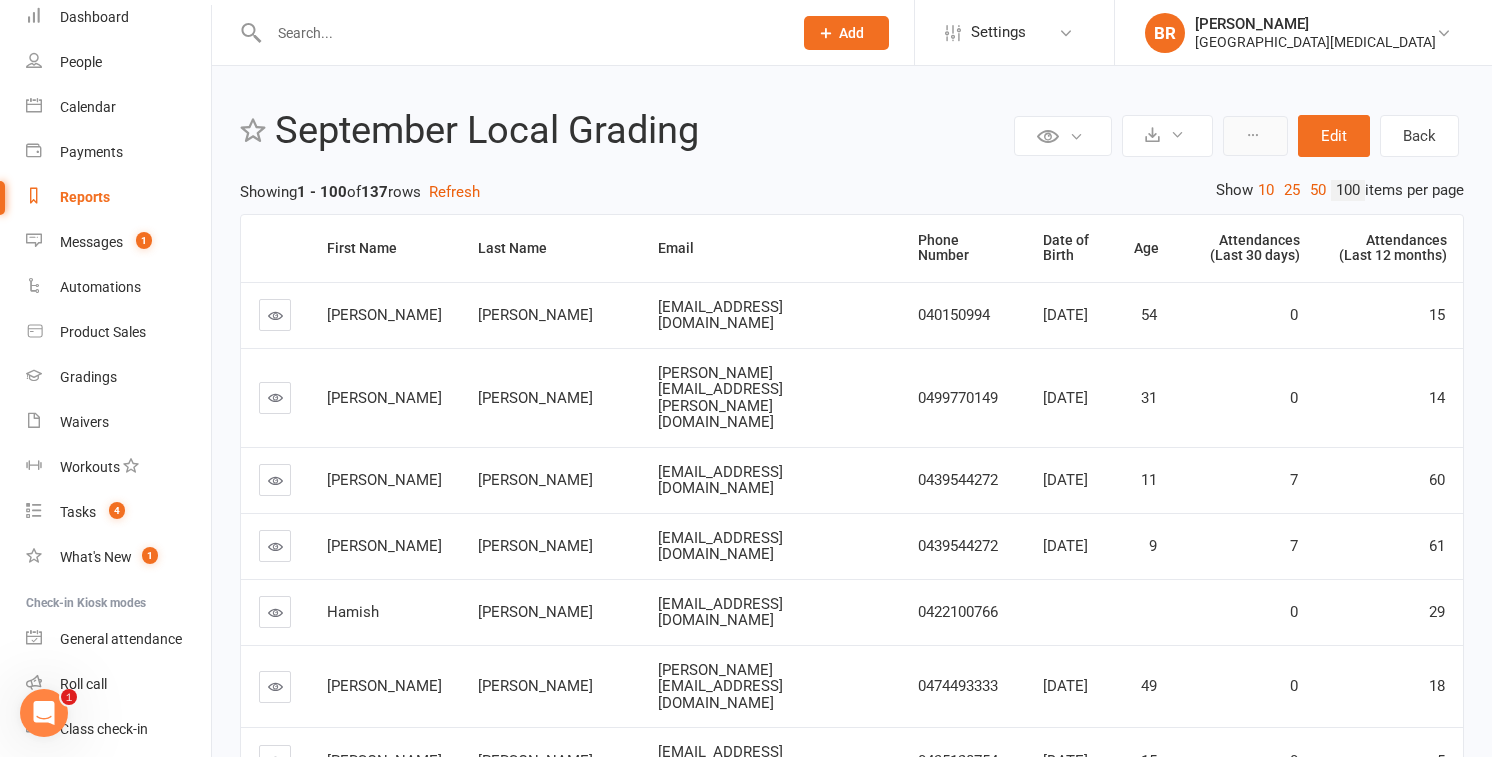 click at bounding box center [1255, 136] 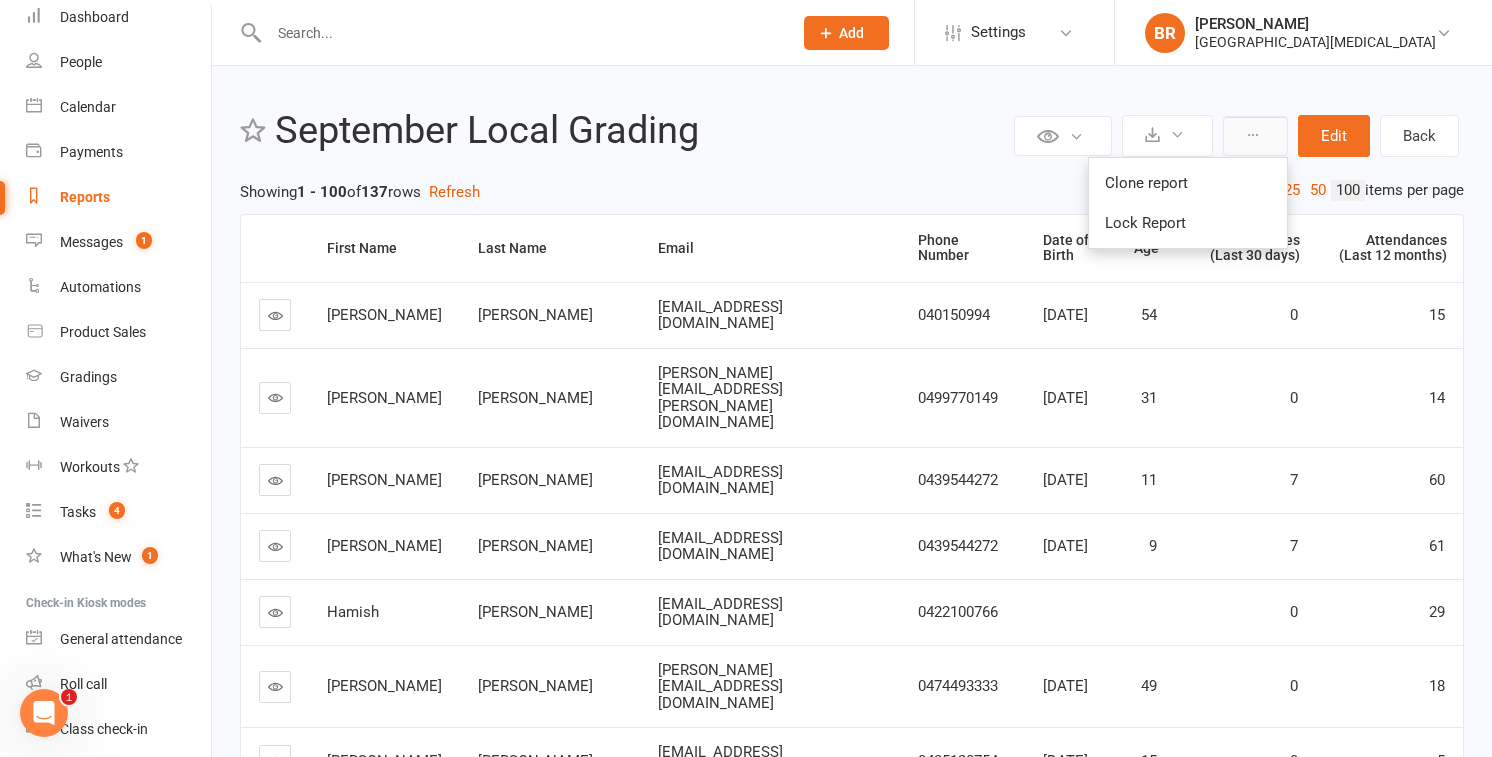 click at bounding box center [1255, 136] 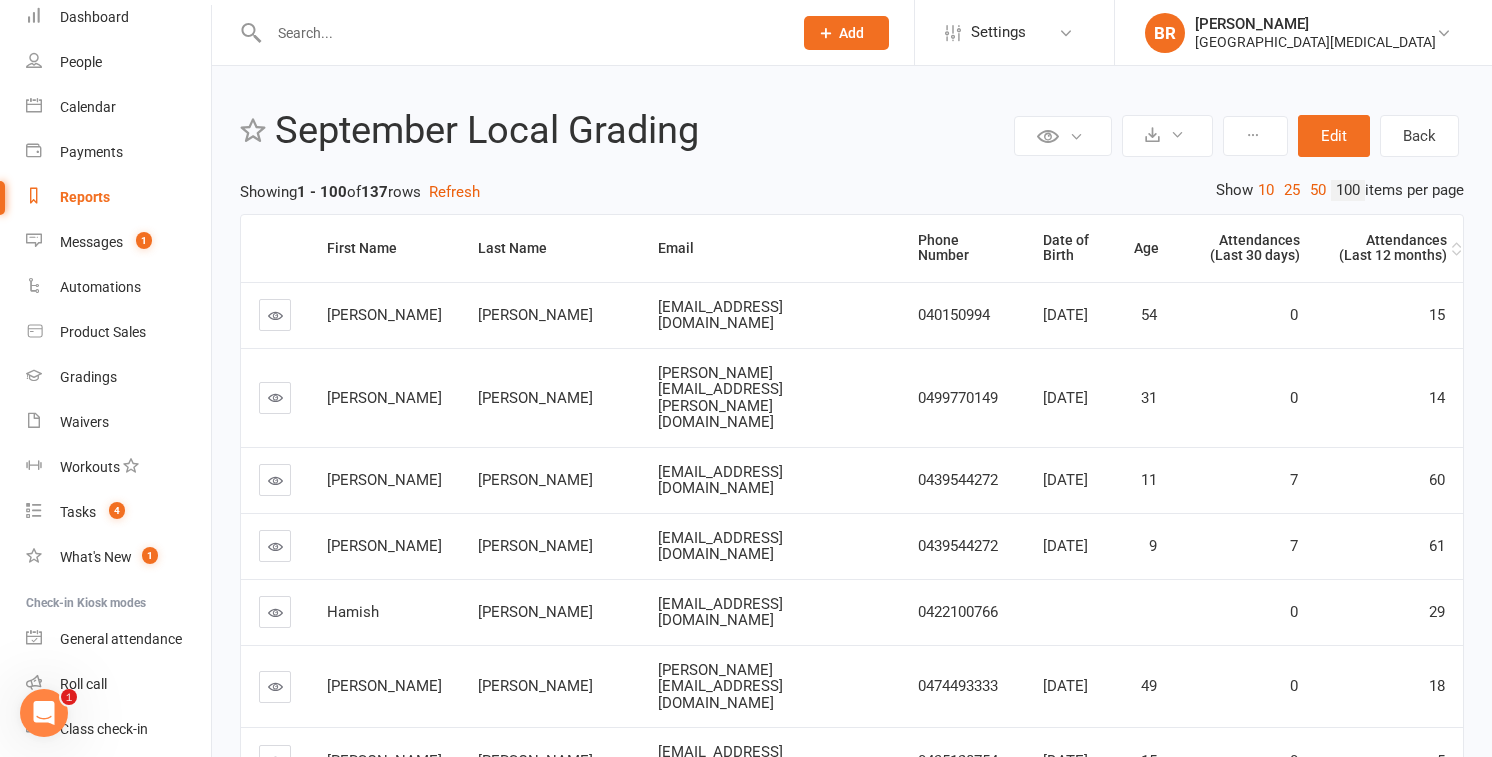 click on "Attendances (Last 12 months)" at bounding box center (1390, 248) 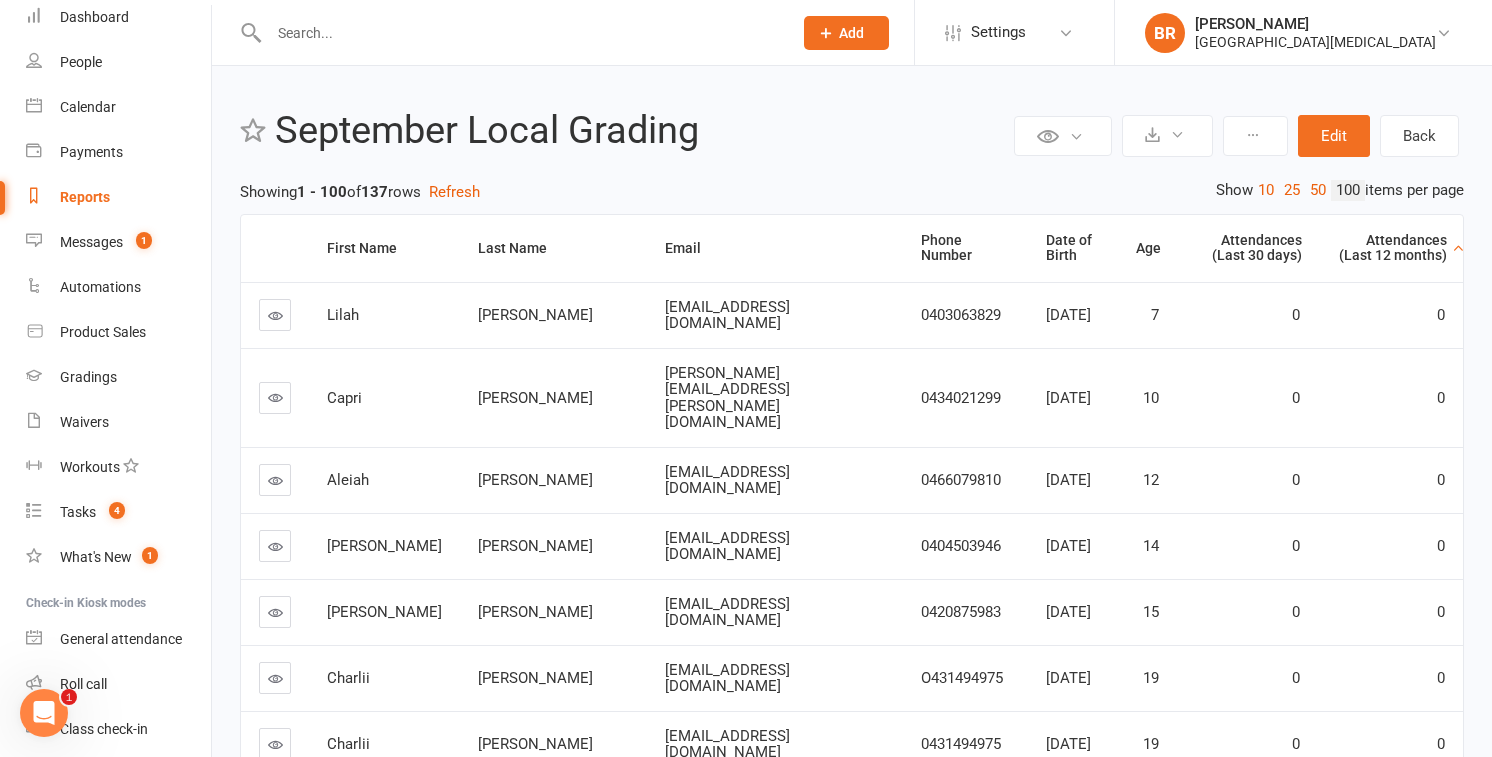 click on "Attendances (Last 12 months)" at bounding box center (1391, 248) 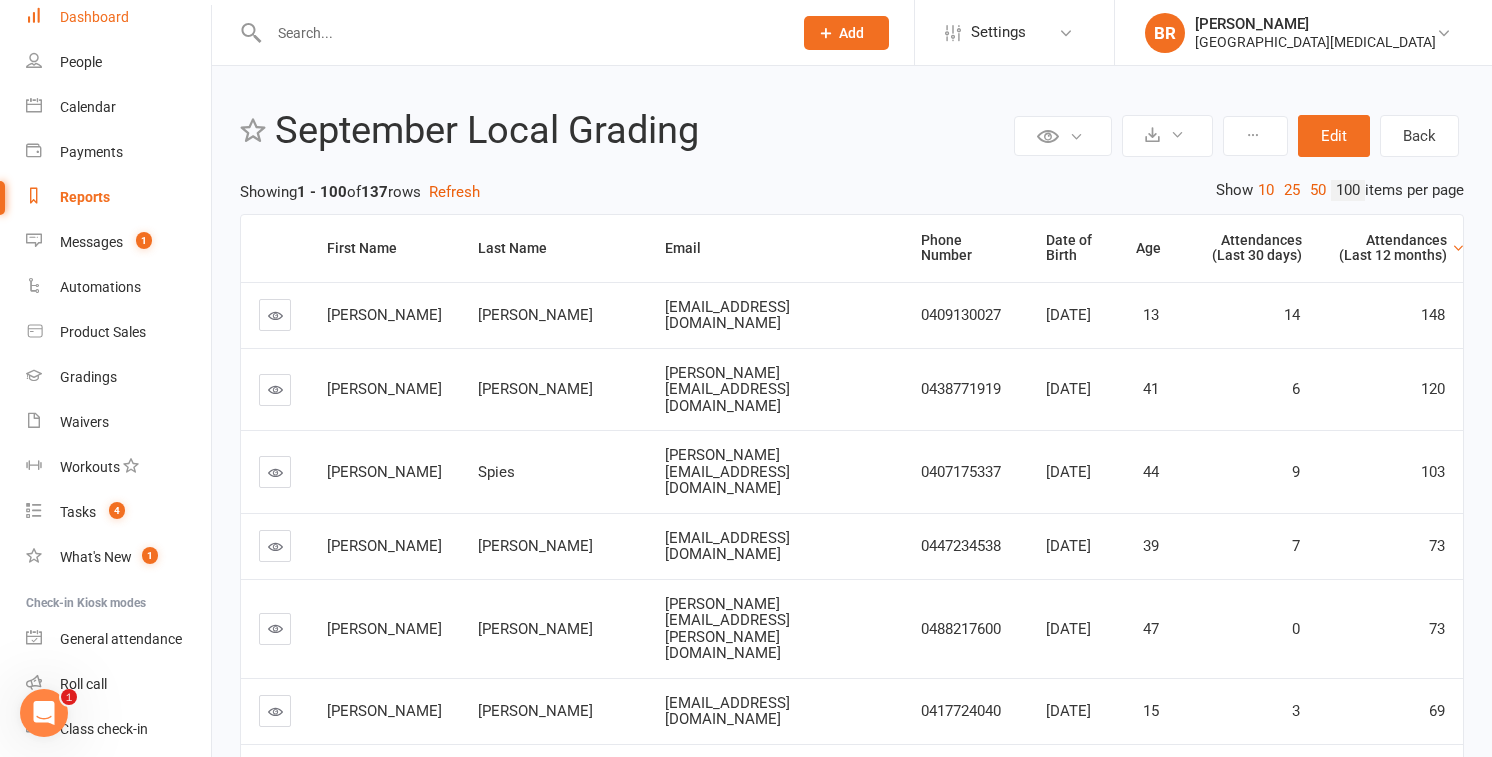 scroll, scrollTop: 0, scrollLeft: 0, axis: both 